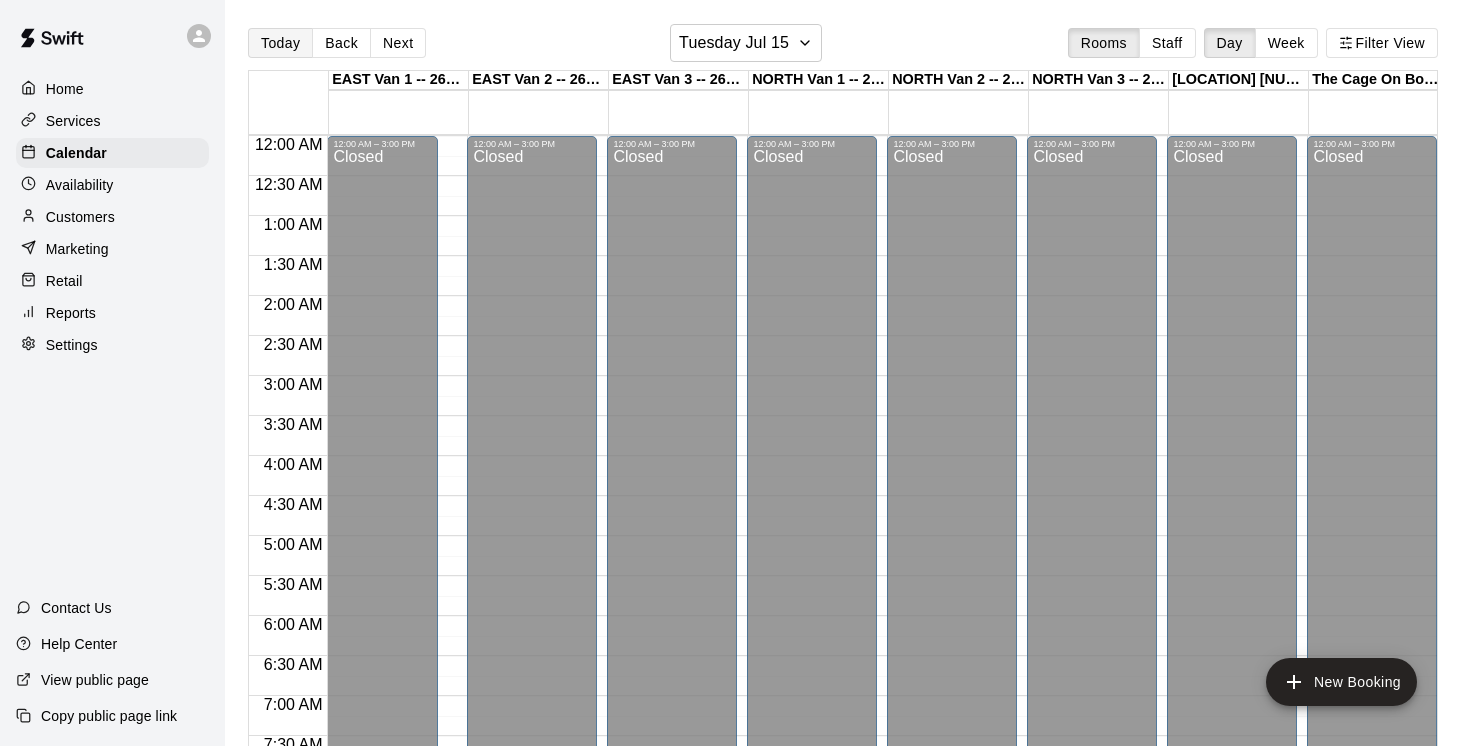scroll, scrollTop: 1, scrollLeft: 0, axis: vertical 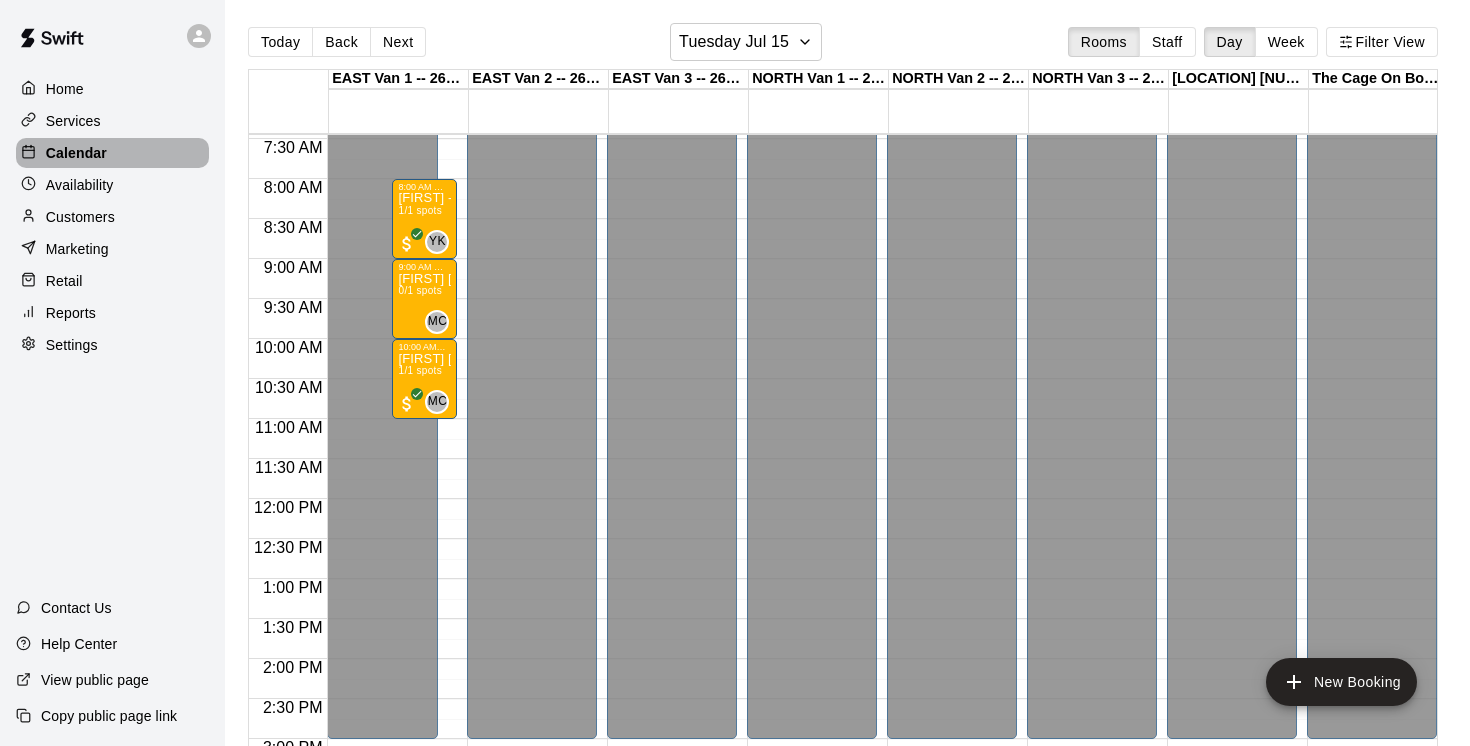 click on "Calendar" at bounding box center (76, 153) 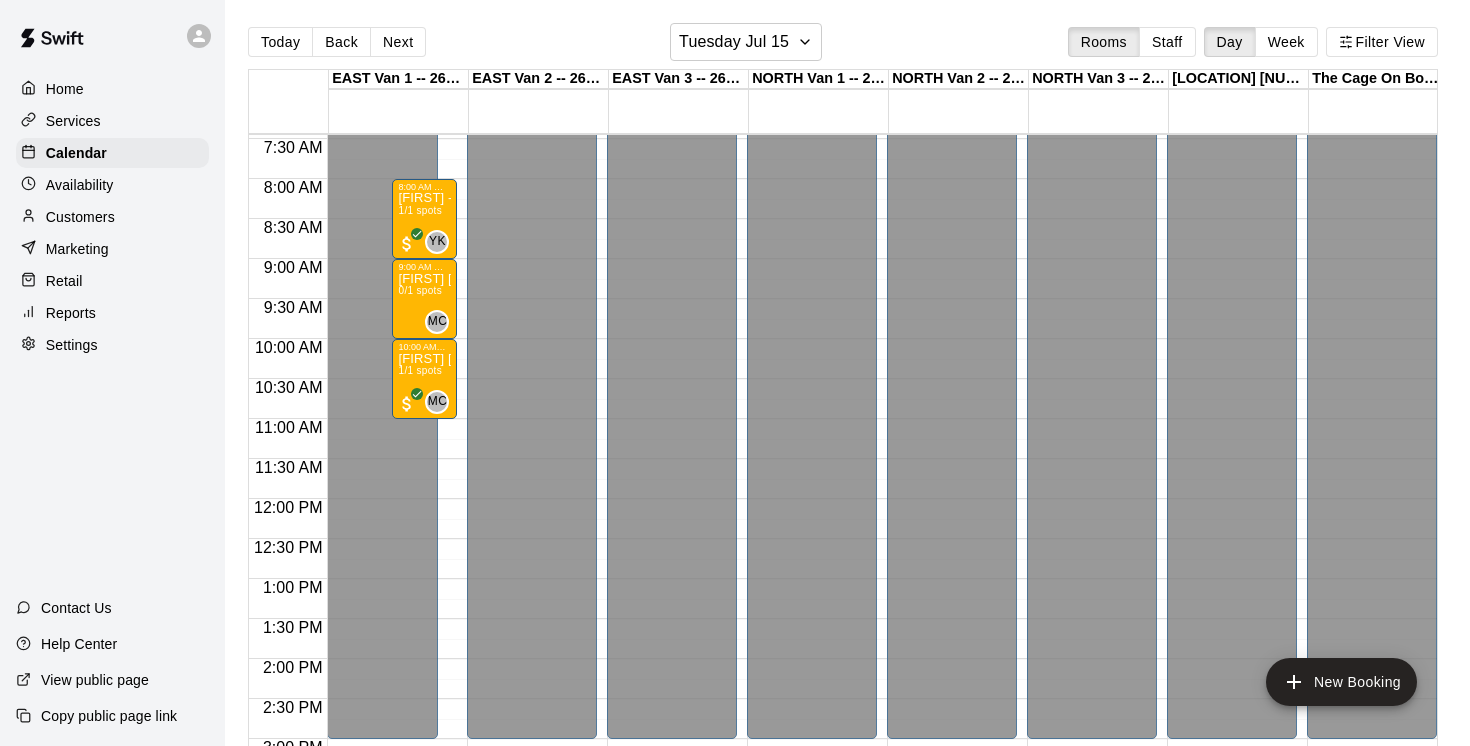scroll, scrollTop: 0, scrollLeft: 0, axis: both 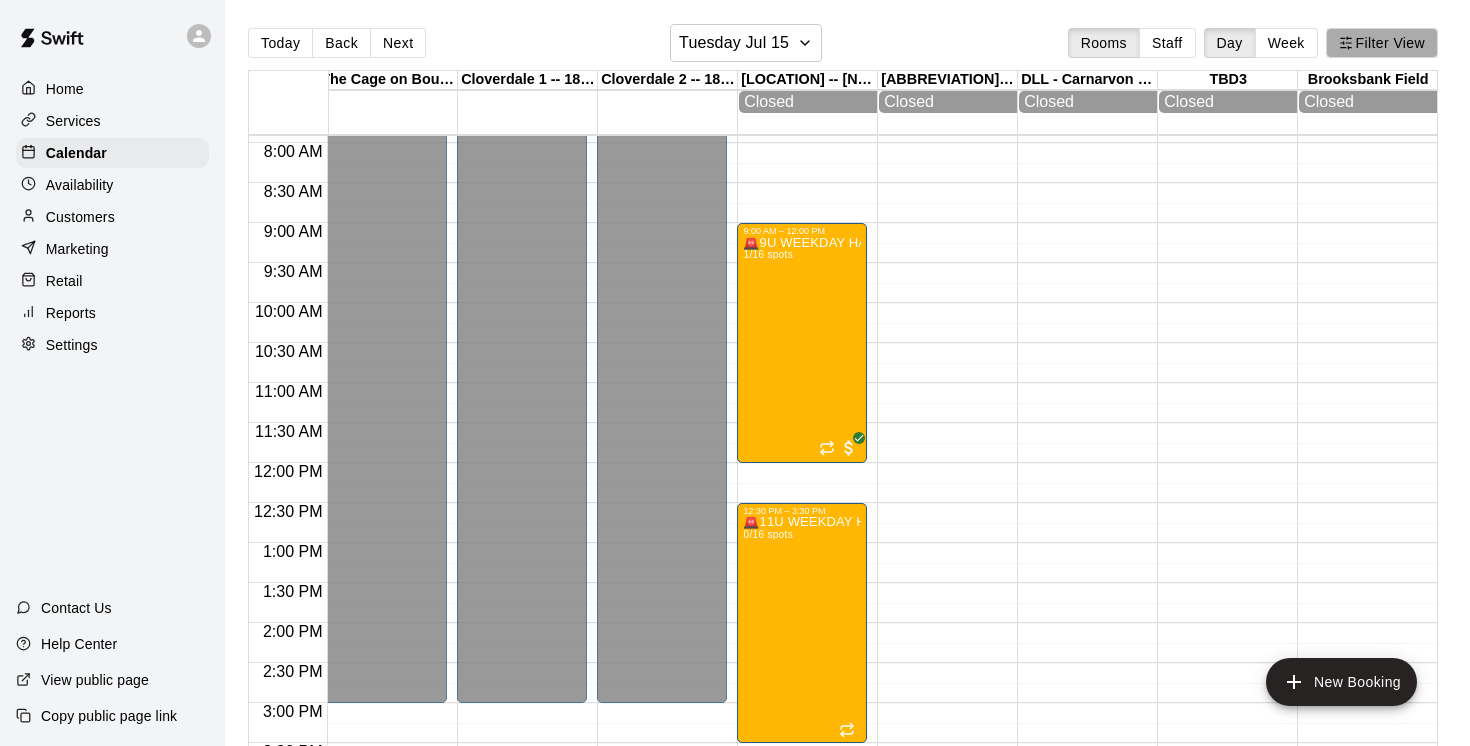 click on "Filter View" at bounding box center [1382, 43] 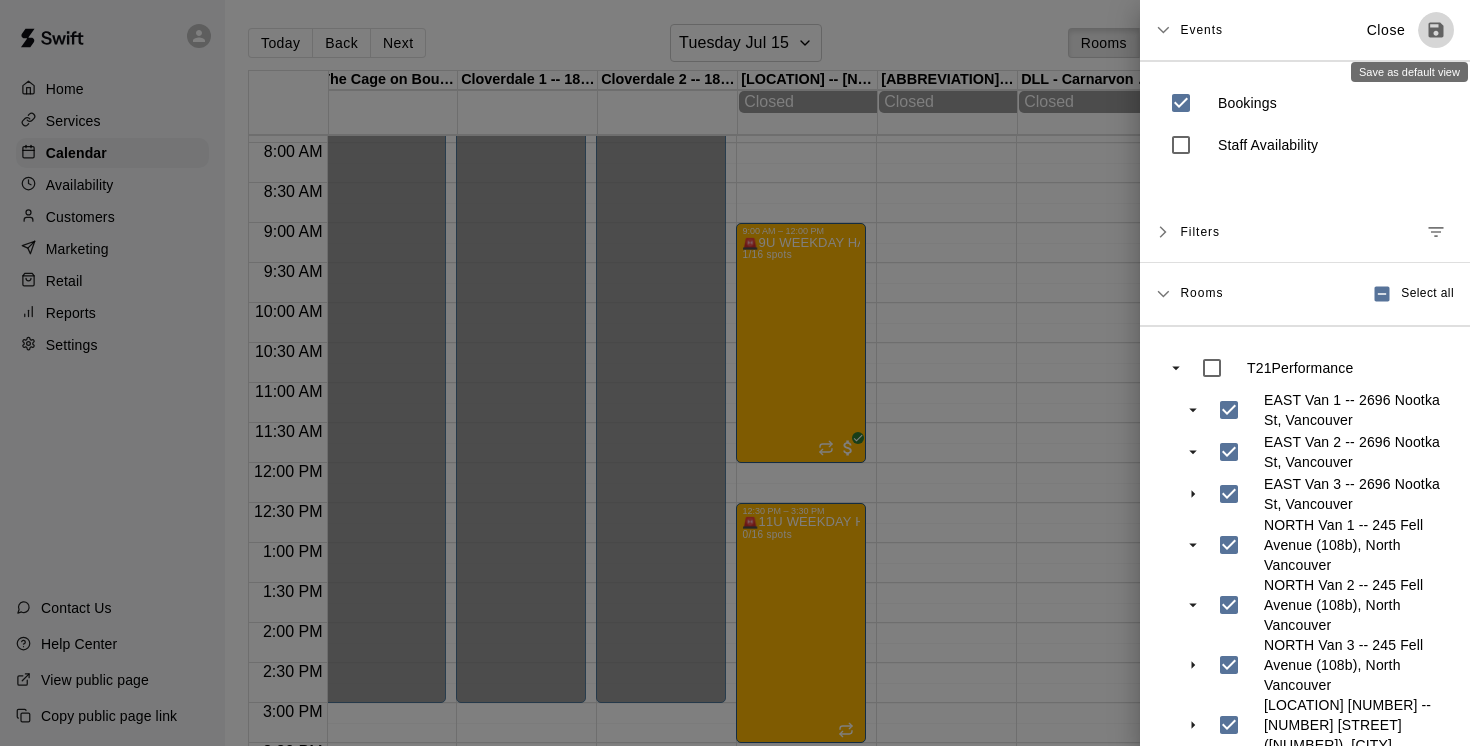 click 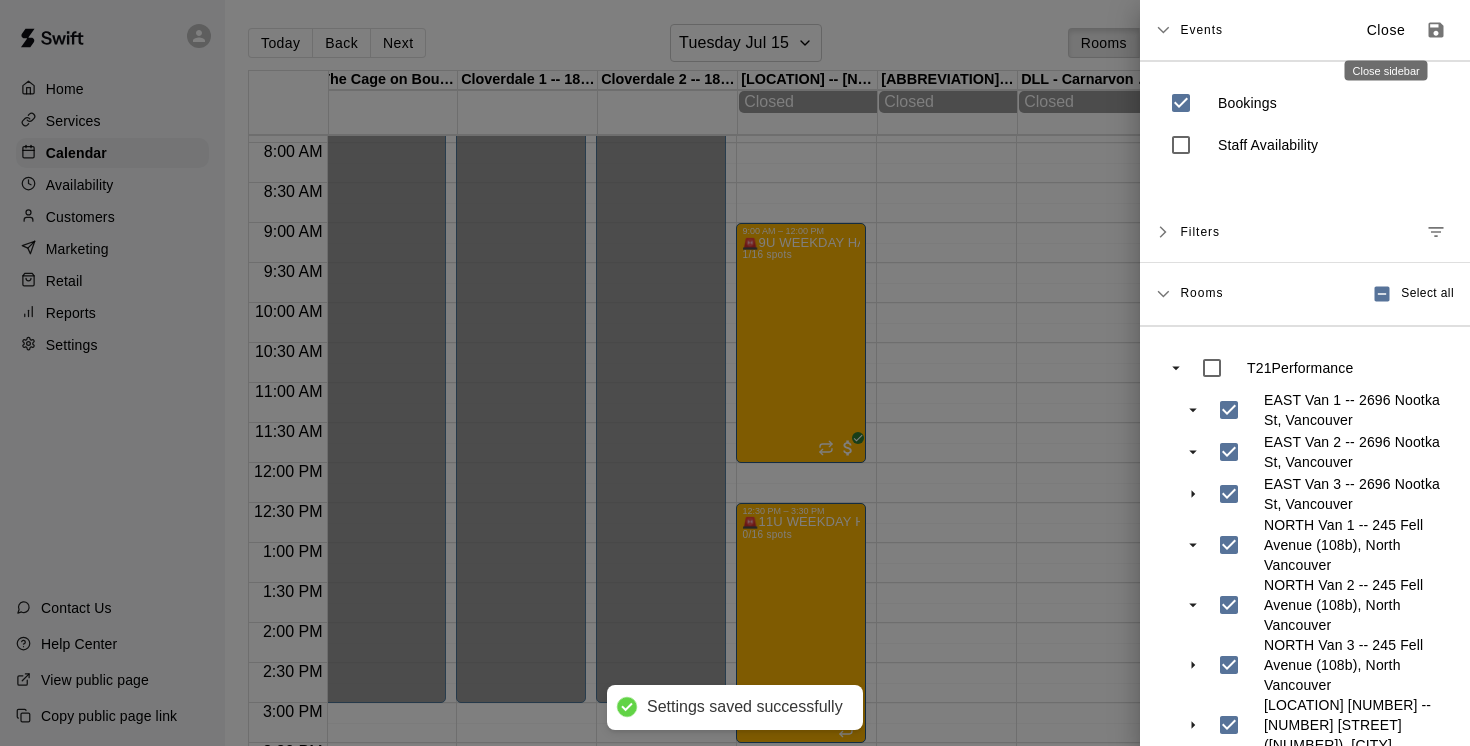 click on "Close" at bounding box center [1386, 30] 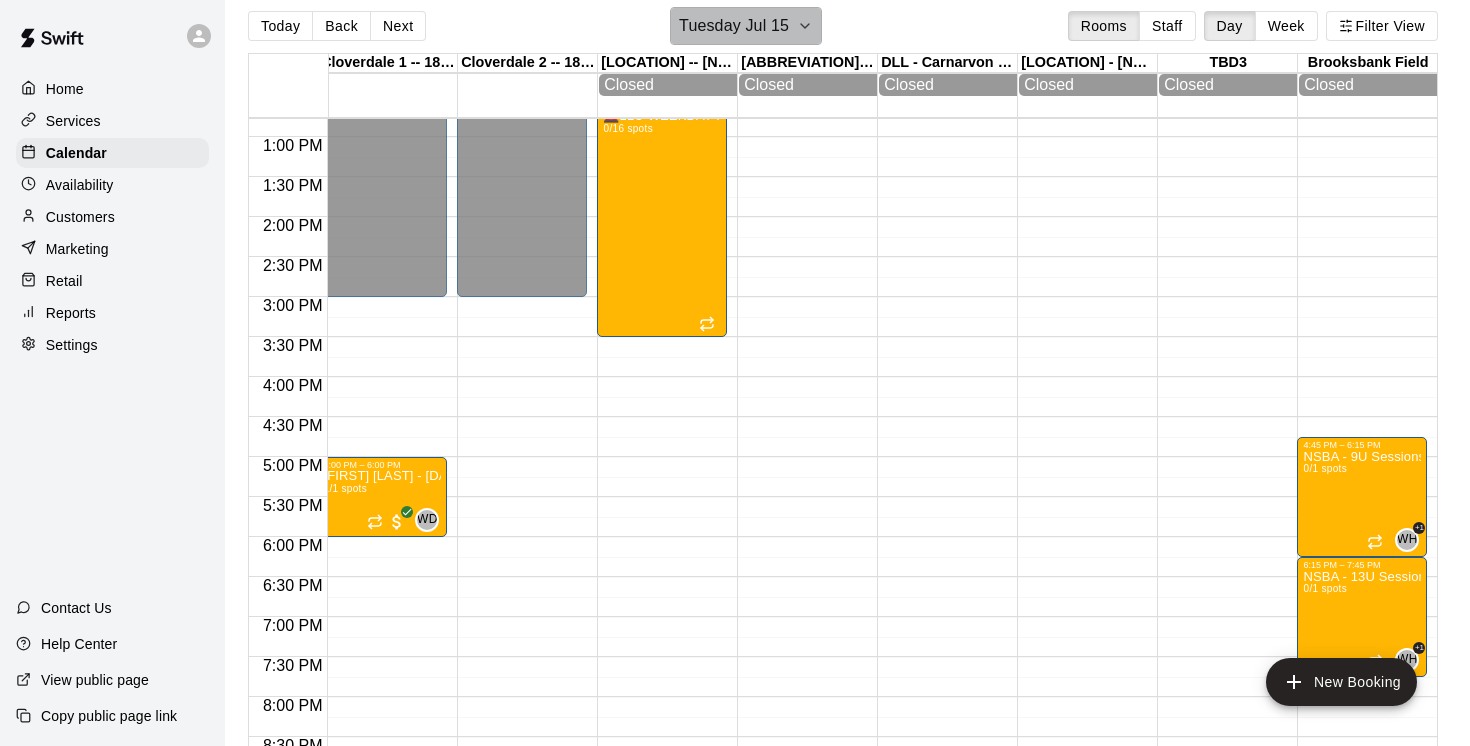 click on "Tuesday Jul 15" at bounding box center (746, 26) 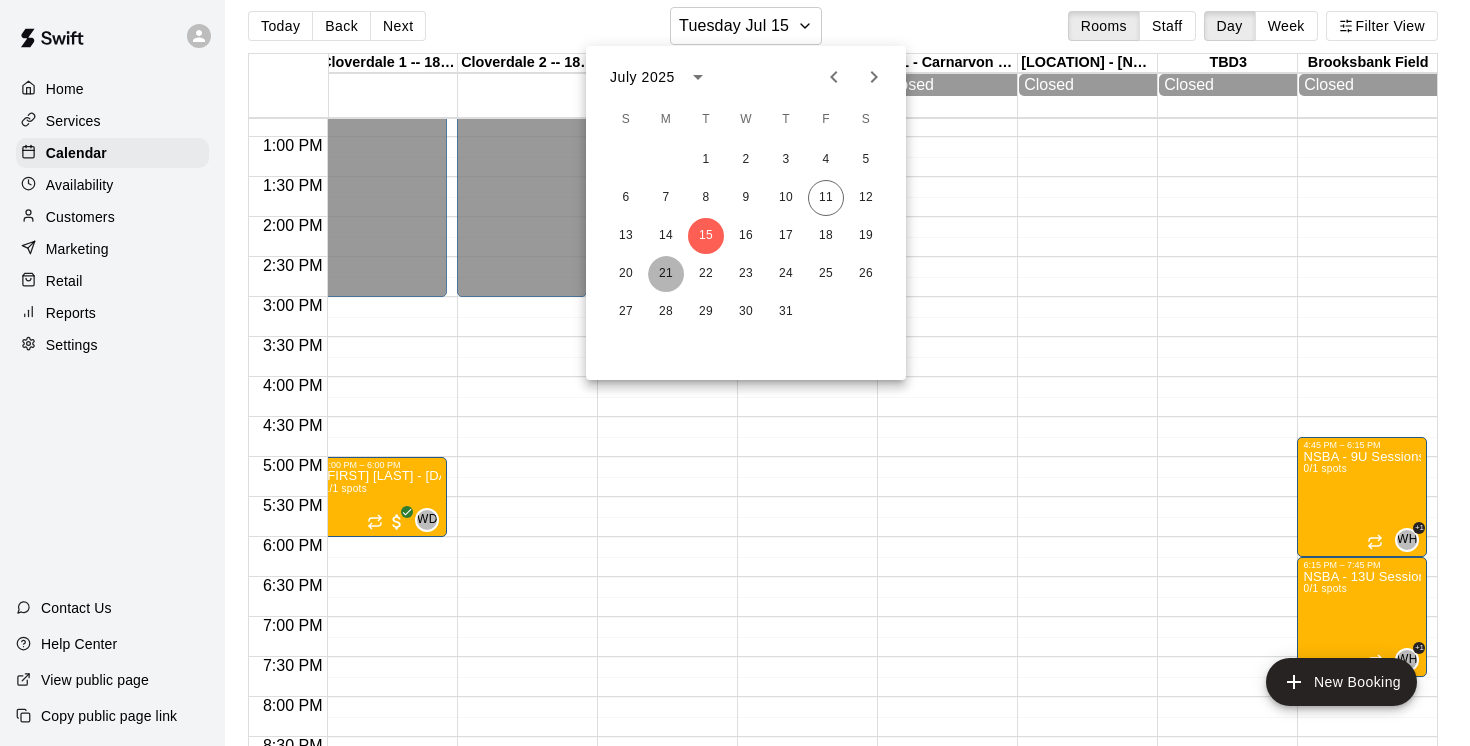 click on "21" at bounding box center (666, 274) 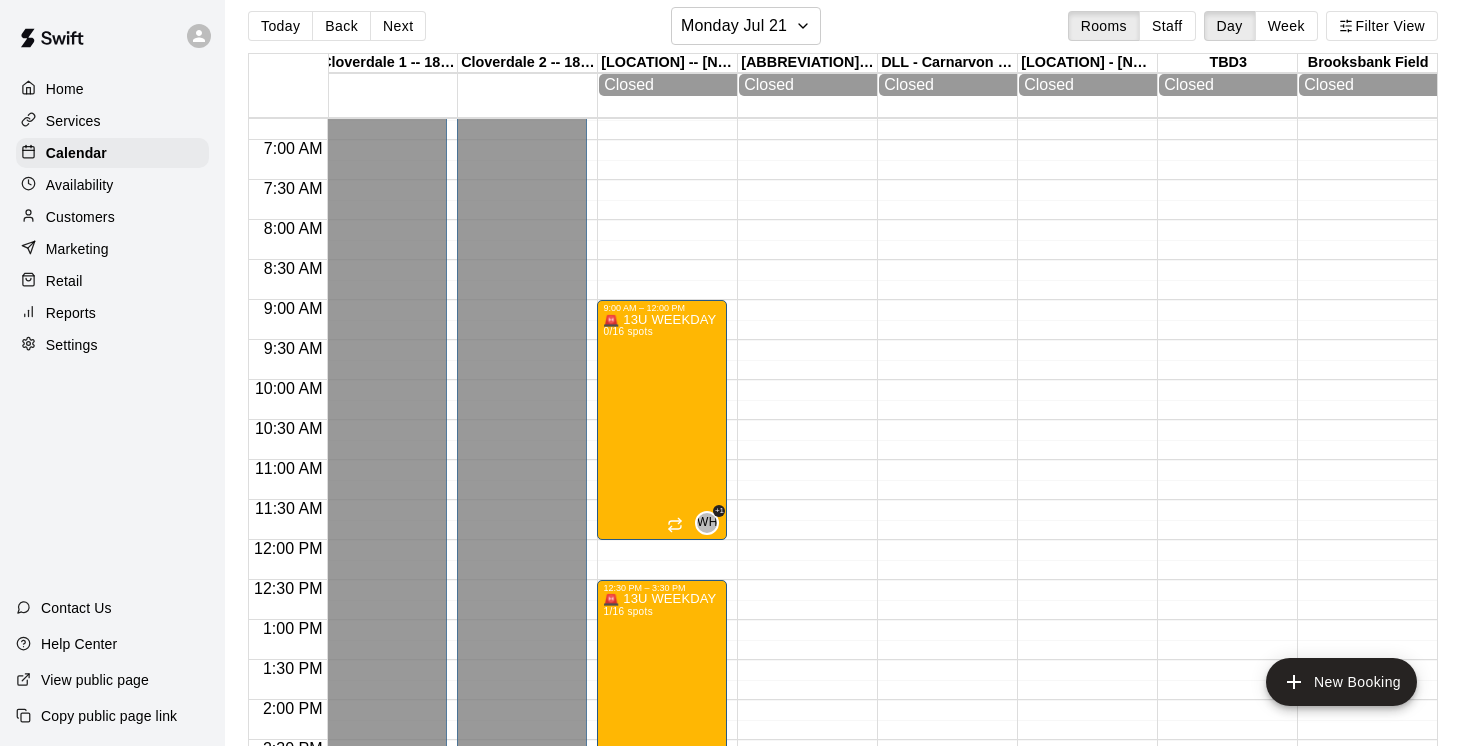 scroll, scrollTop: 539, scrollLeft: 1381, axis: both 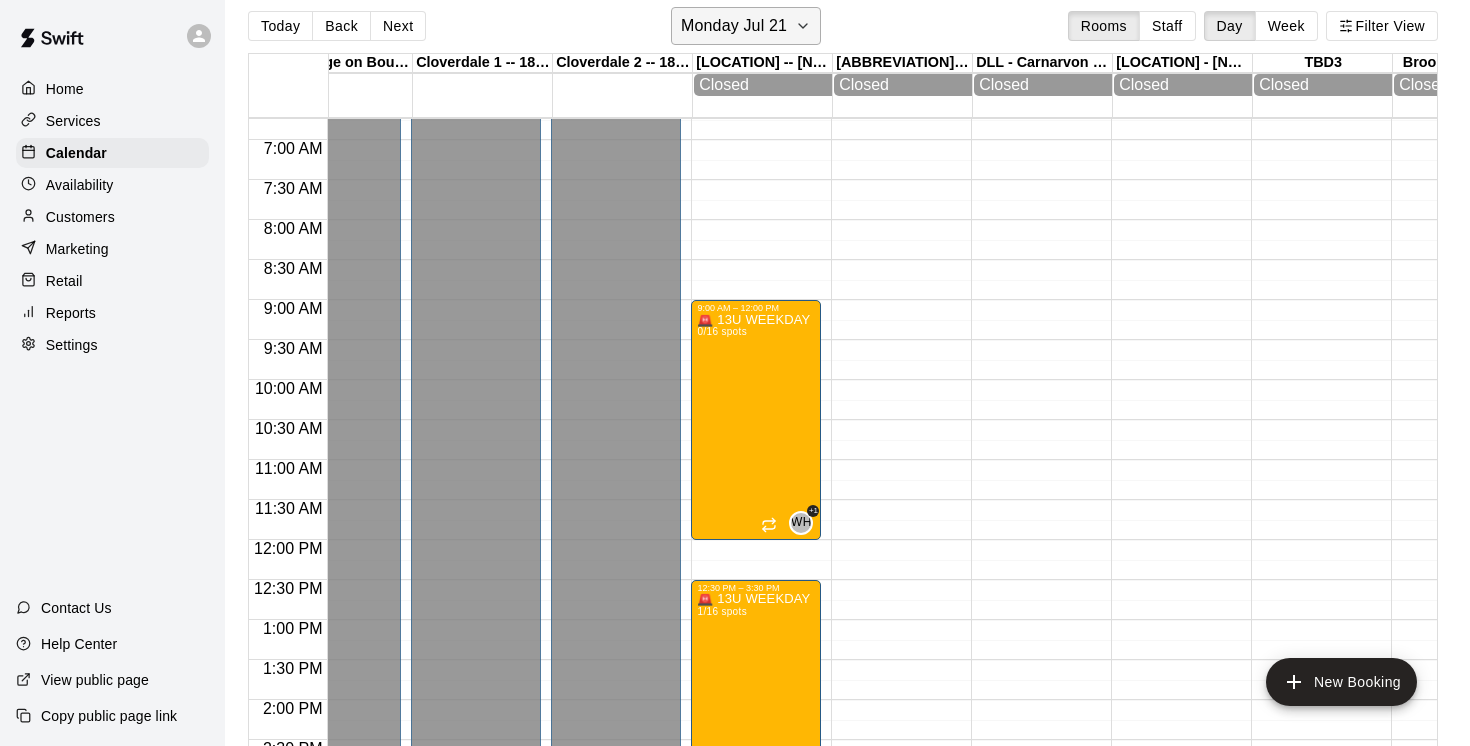 click 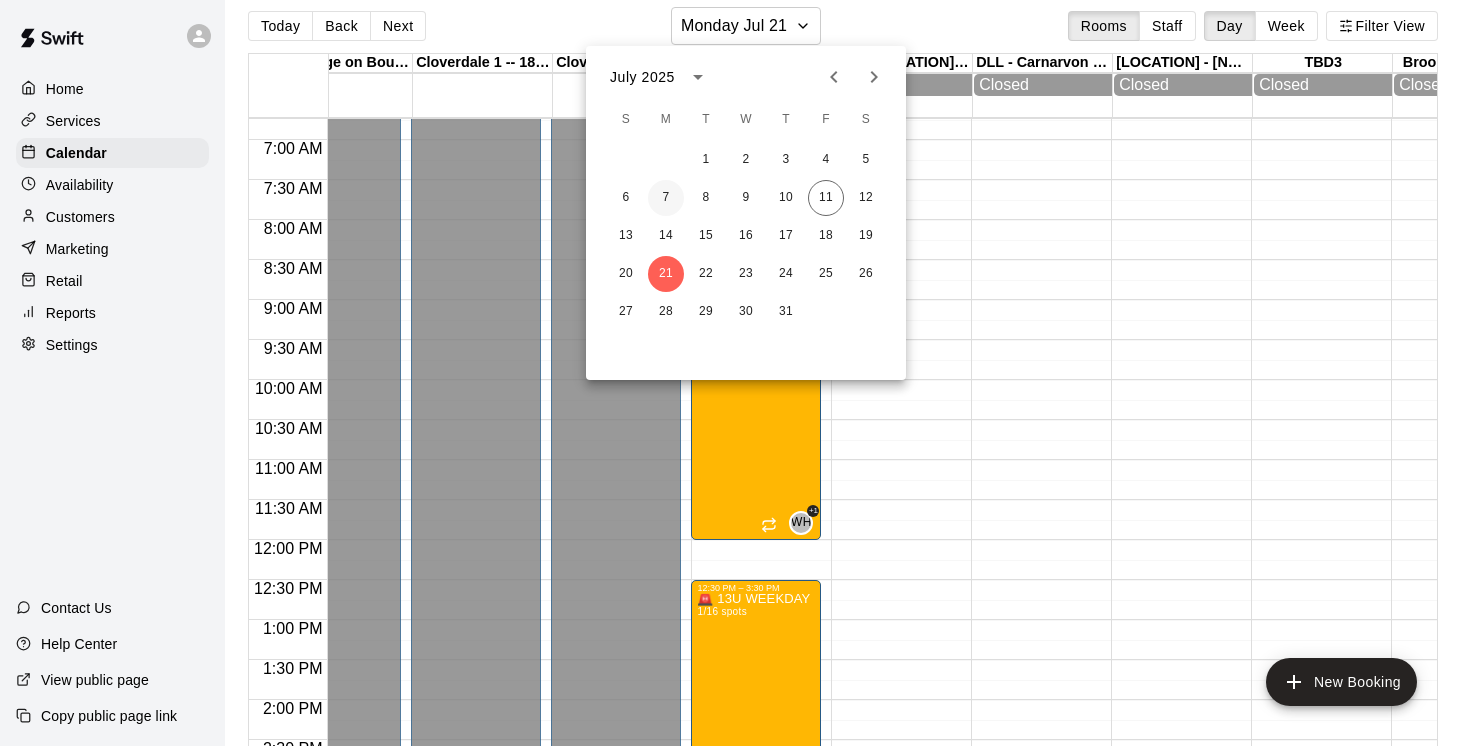 click on "7" at bounding box center [666, 198] 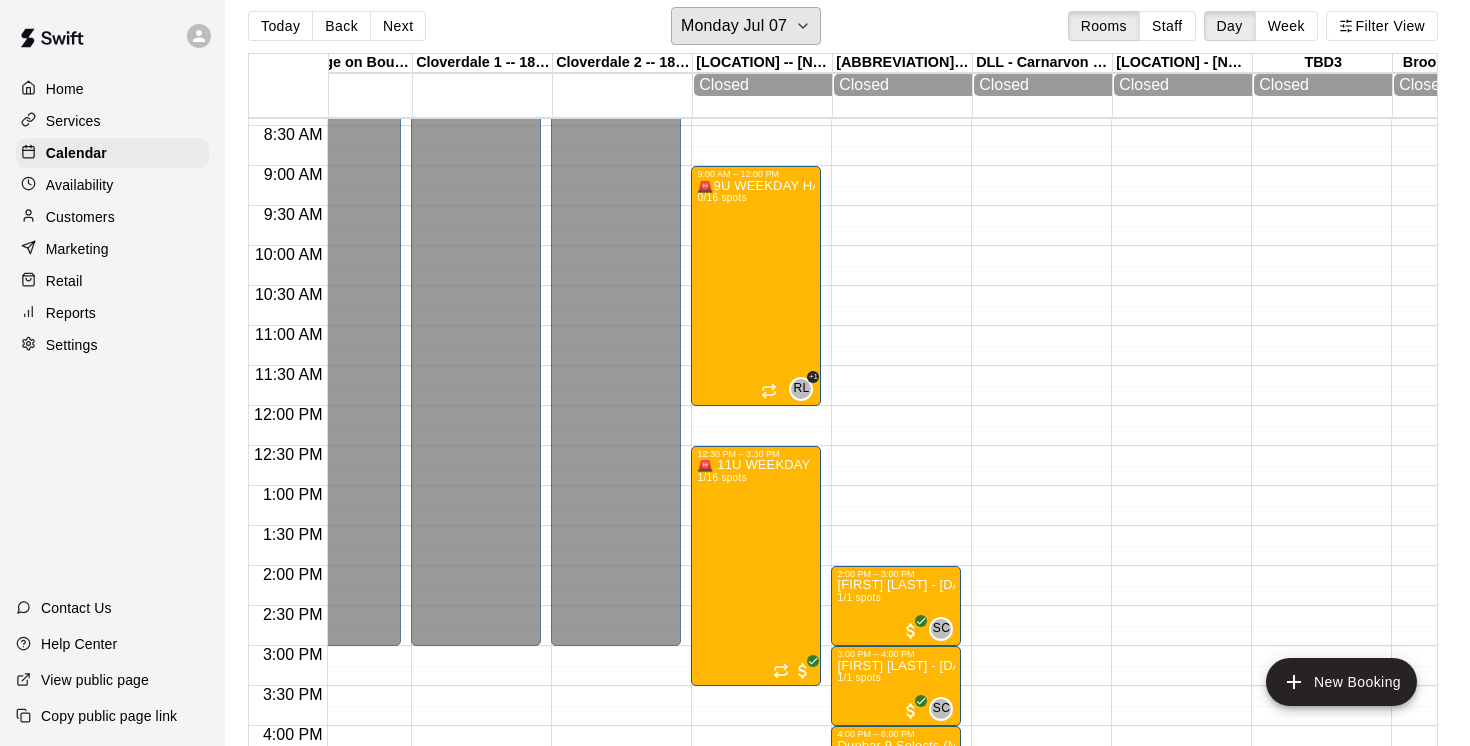 scroll, scrollTop: 673, scrollLeft: 1322, axis: both 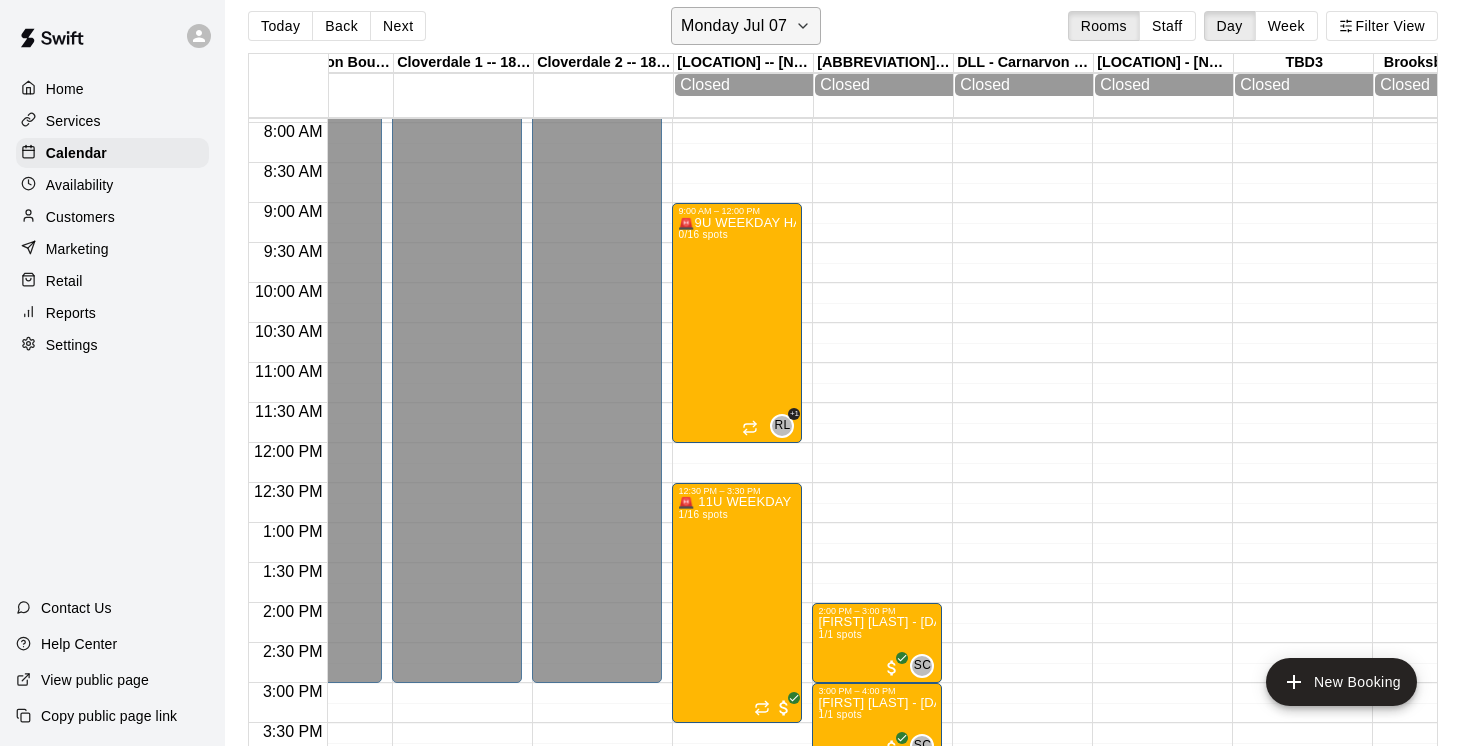 click 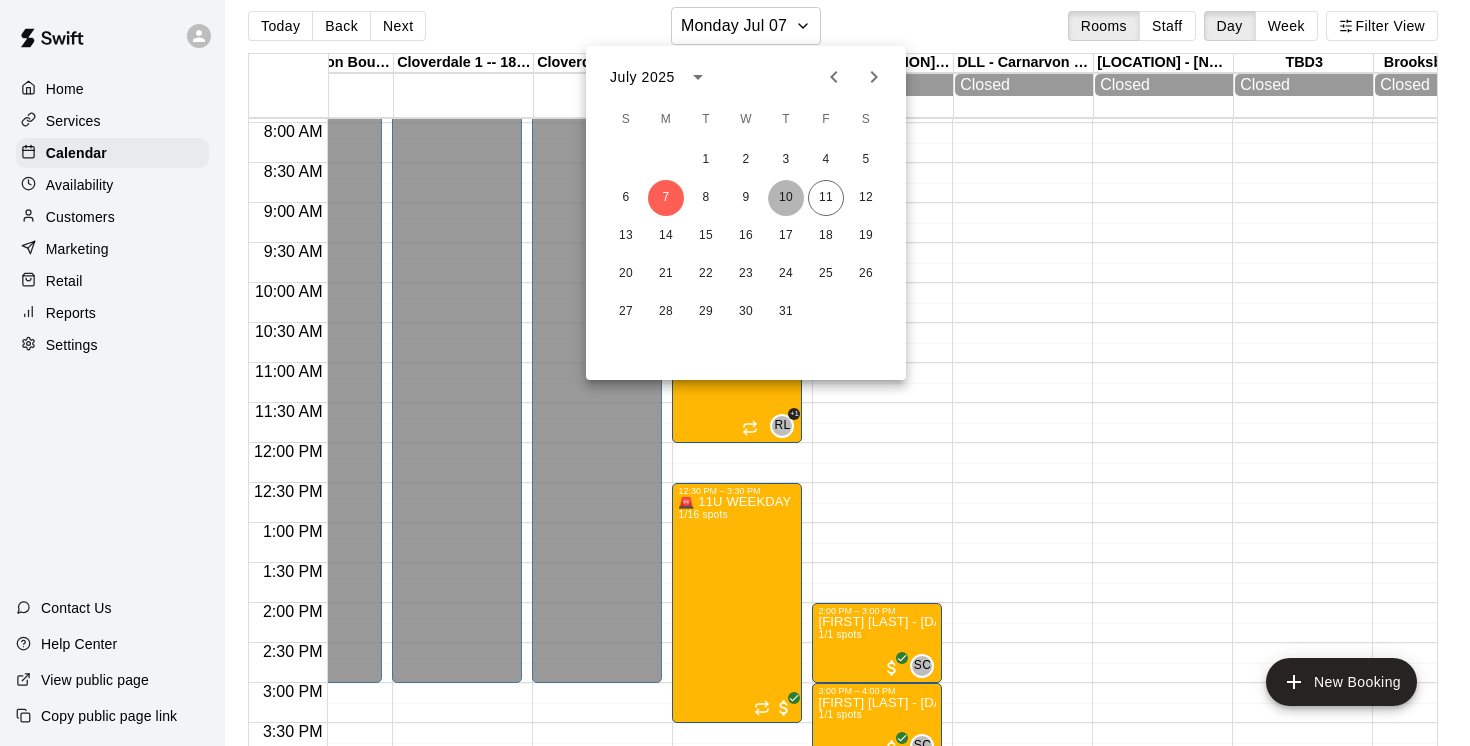 click on "10" at bounding box center (786, 198) 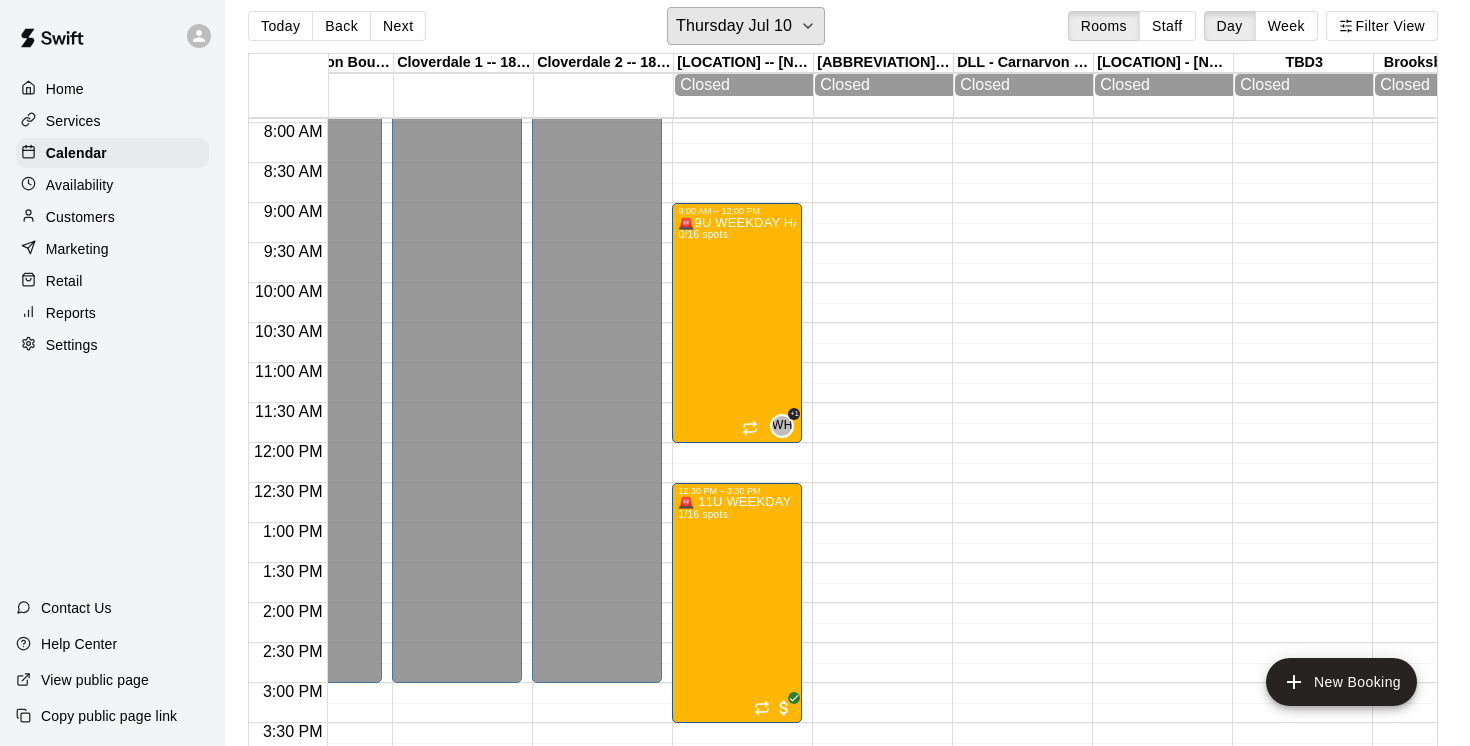 scroll, scrollTop: 636, scrollLeft: 1370, axis: both 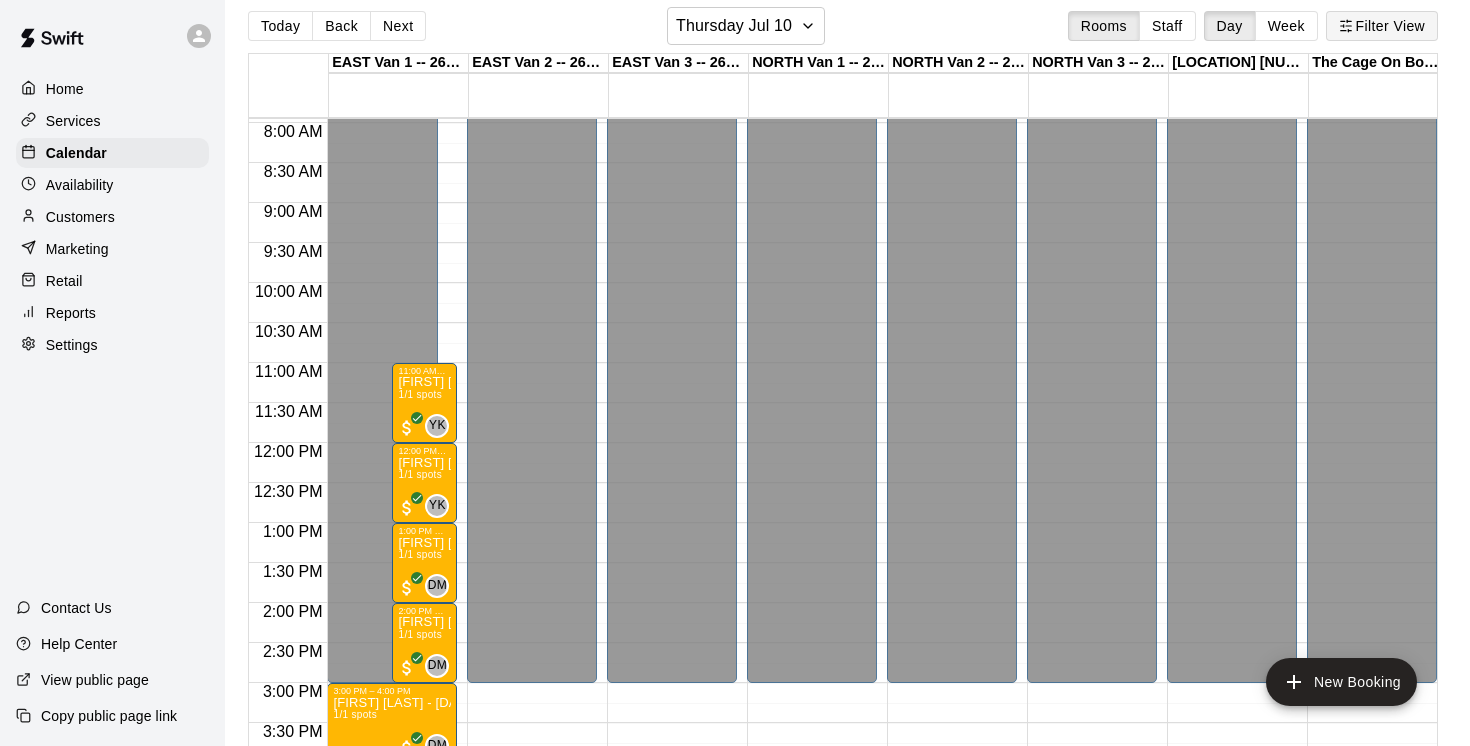 click on "Filter View" at bounding box center [1382, 26] 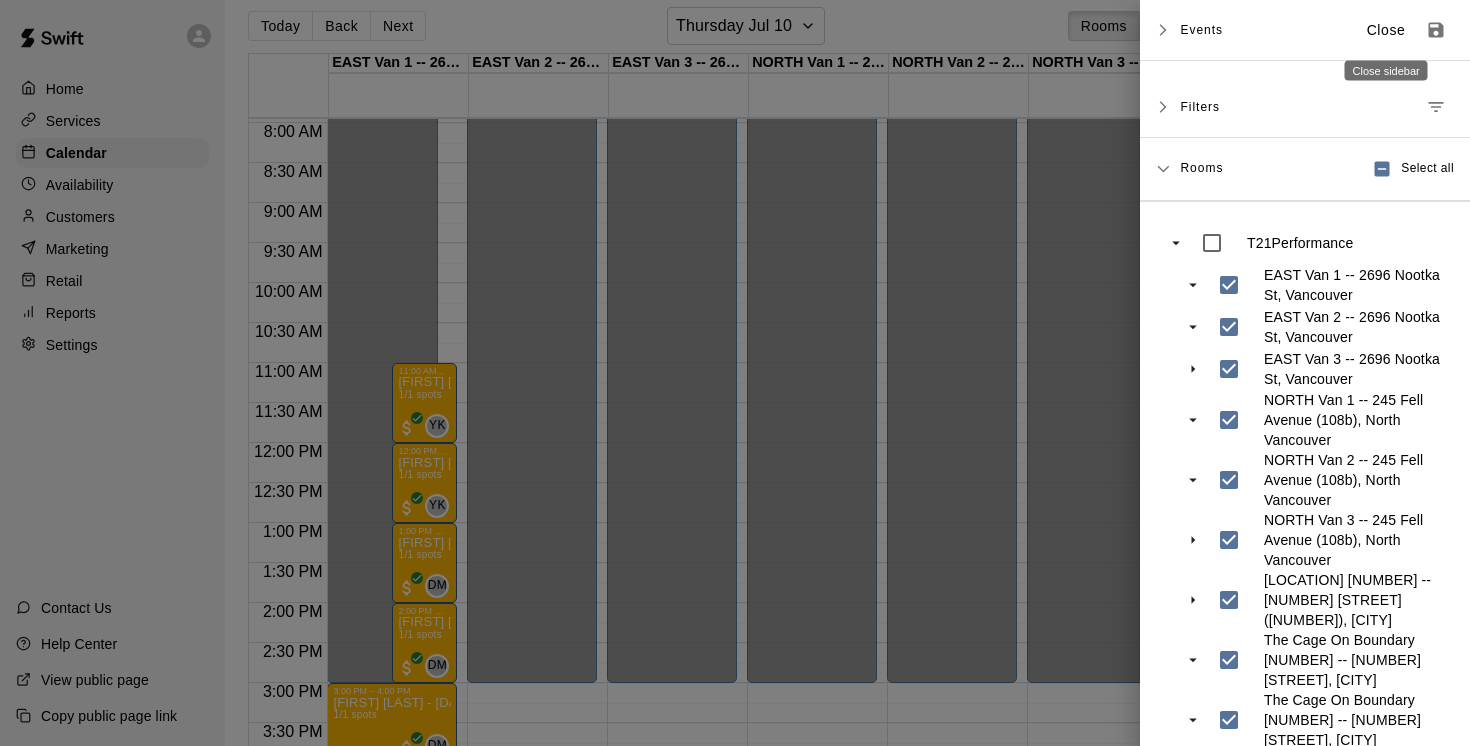 click on "Close" at bounding box center [1386, 30] 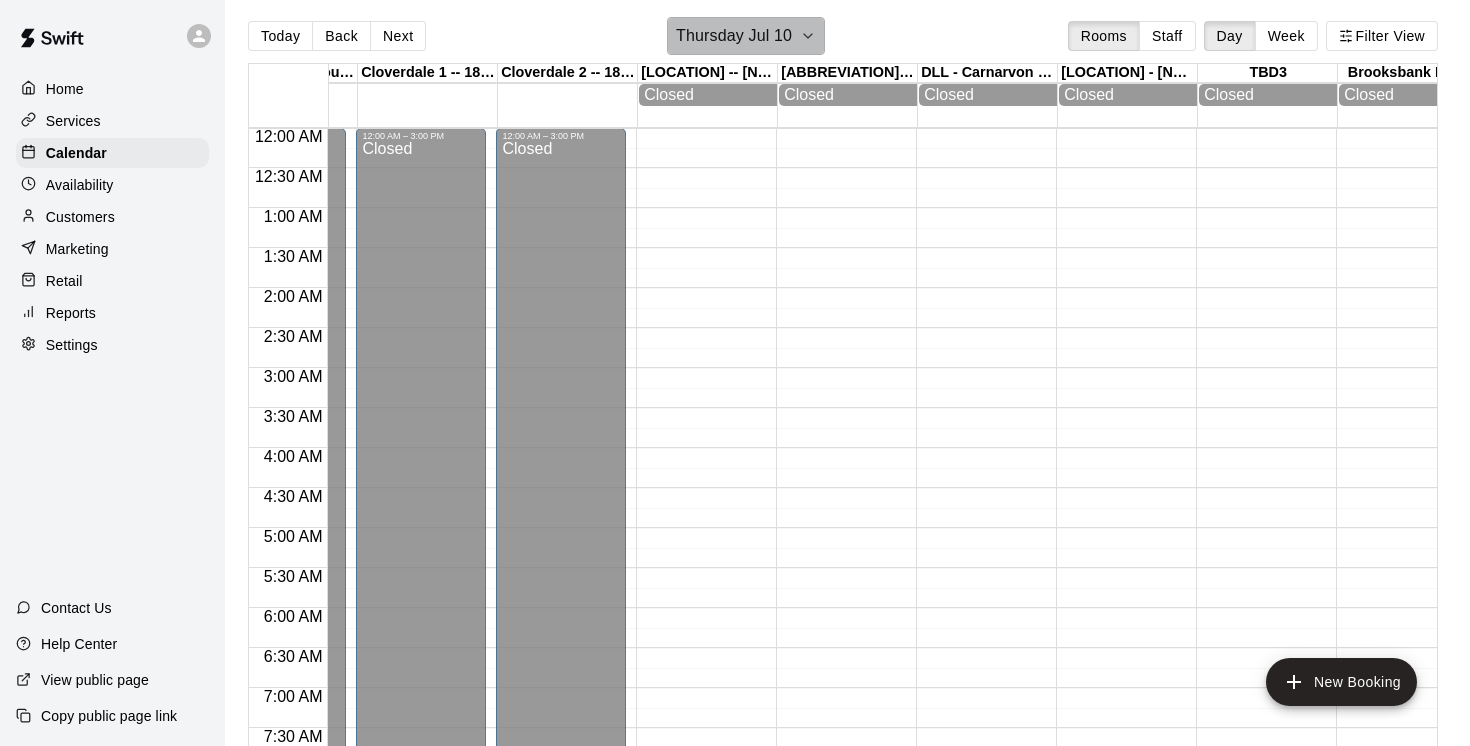 click 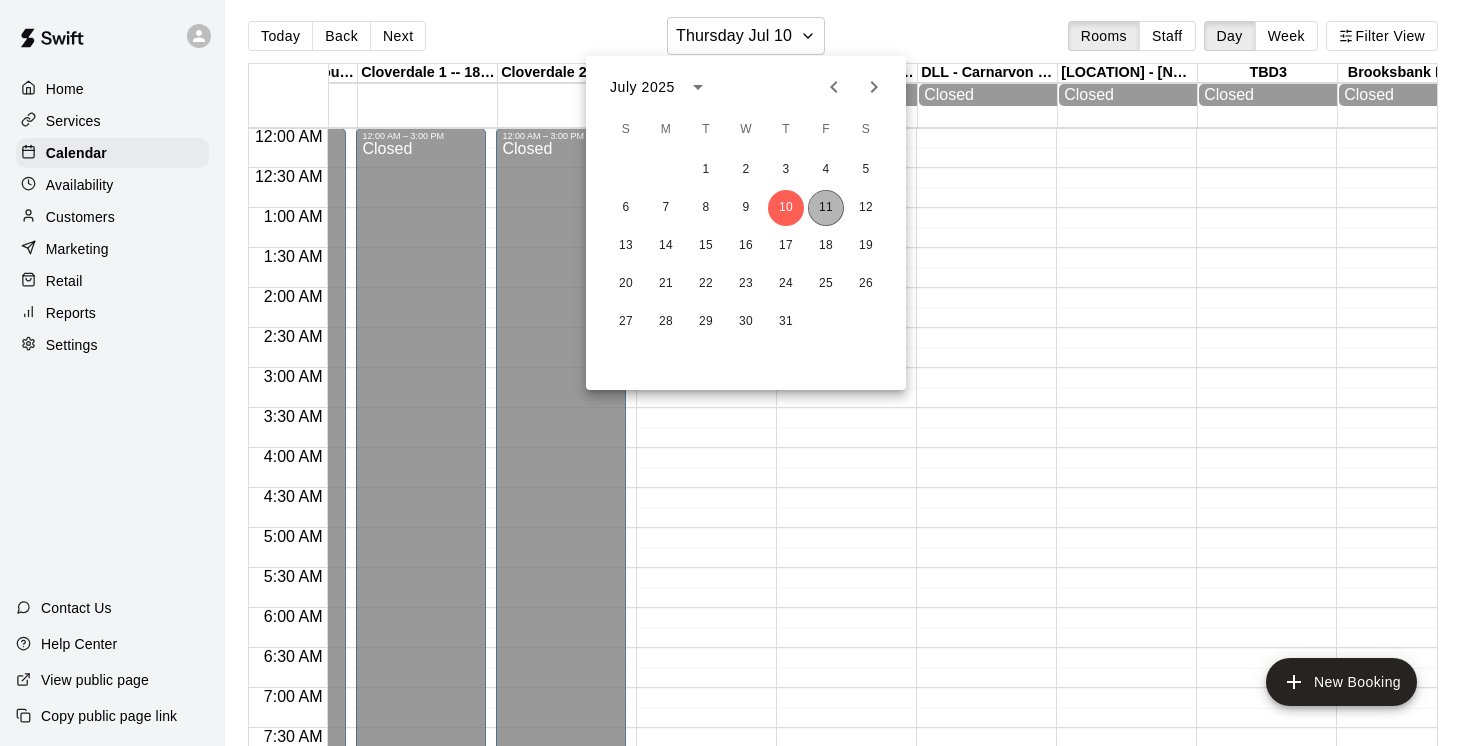 click on "11" at bounding box center [826, 208] 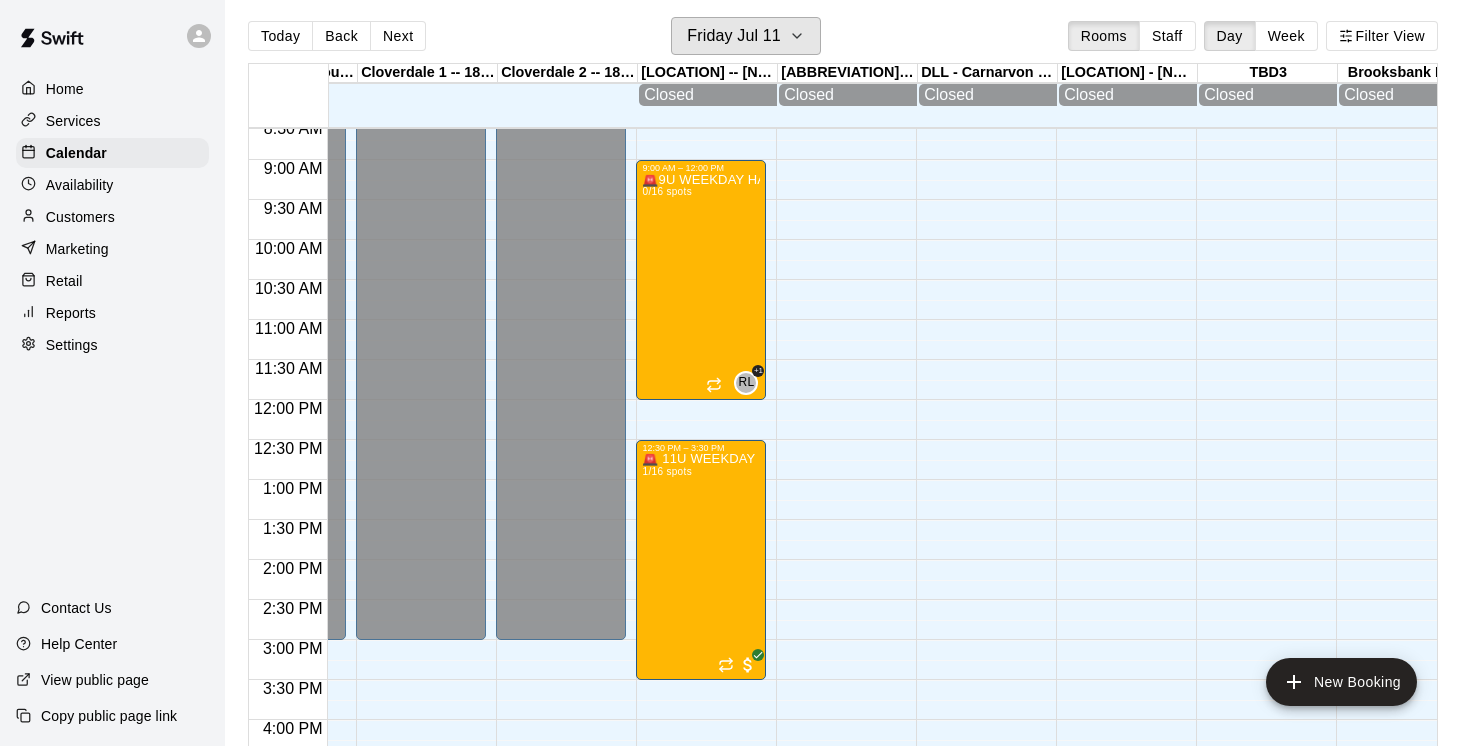 scroll, scrollTop: 689, scrollLeft: 1411, axis: both 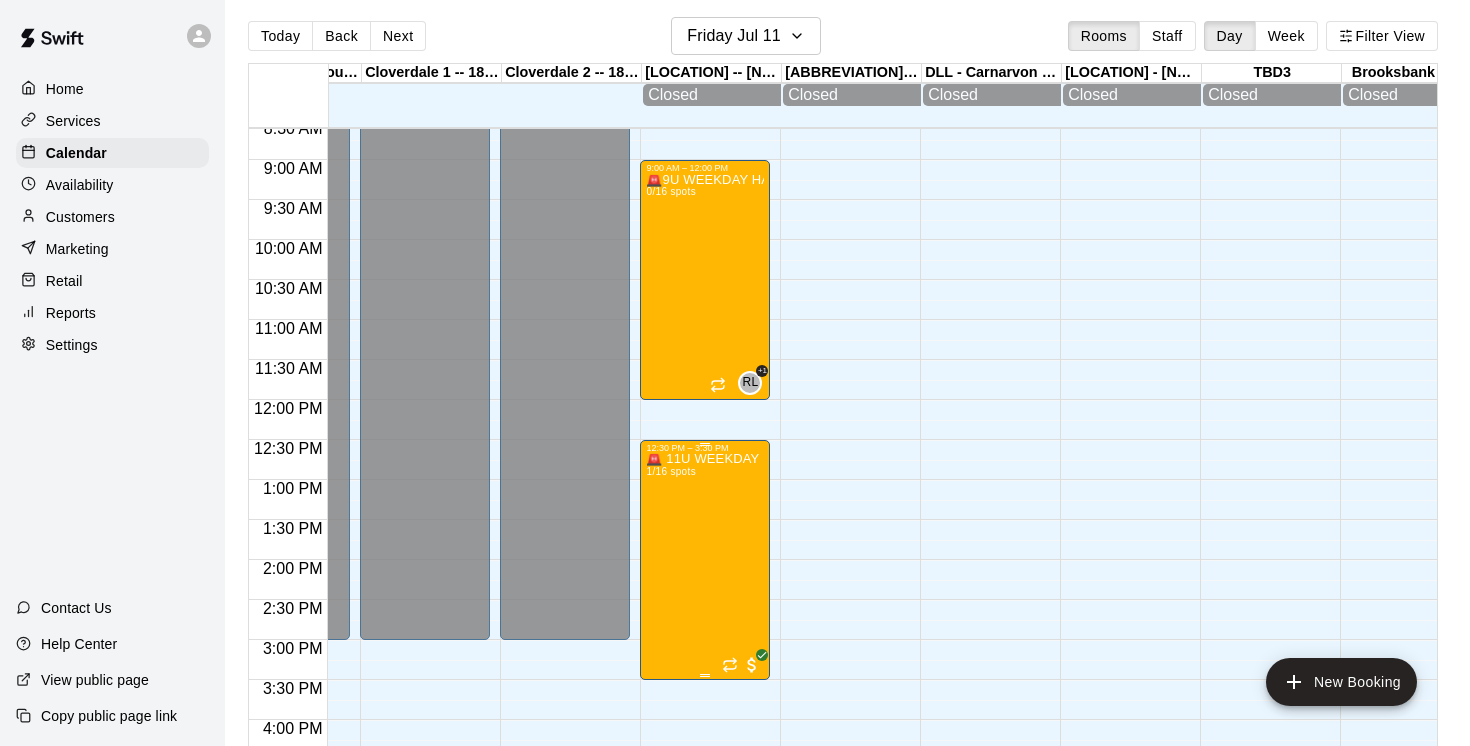 click on "🚨 11U WEEKDAY HALF - DAY SUMMER CAMPS 🚨 1/16 spots" at bounding box center (705, 826) 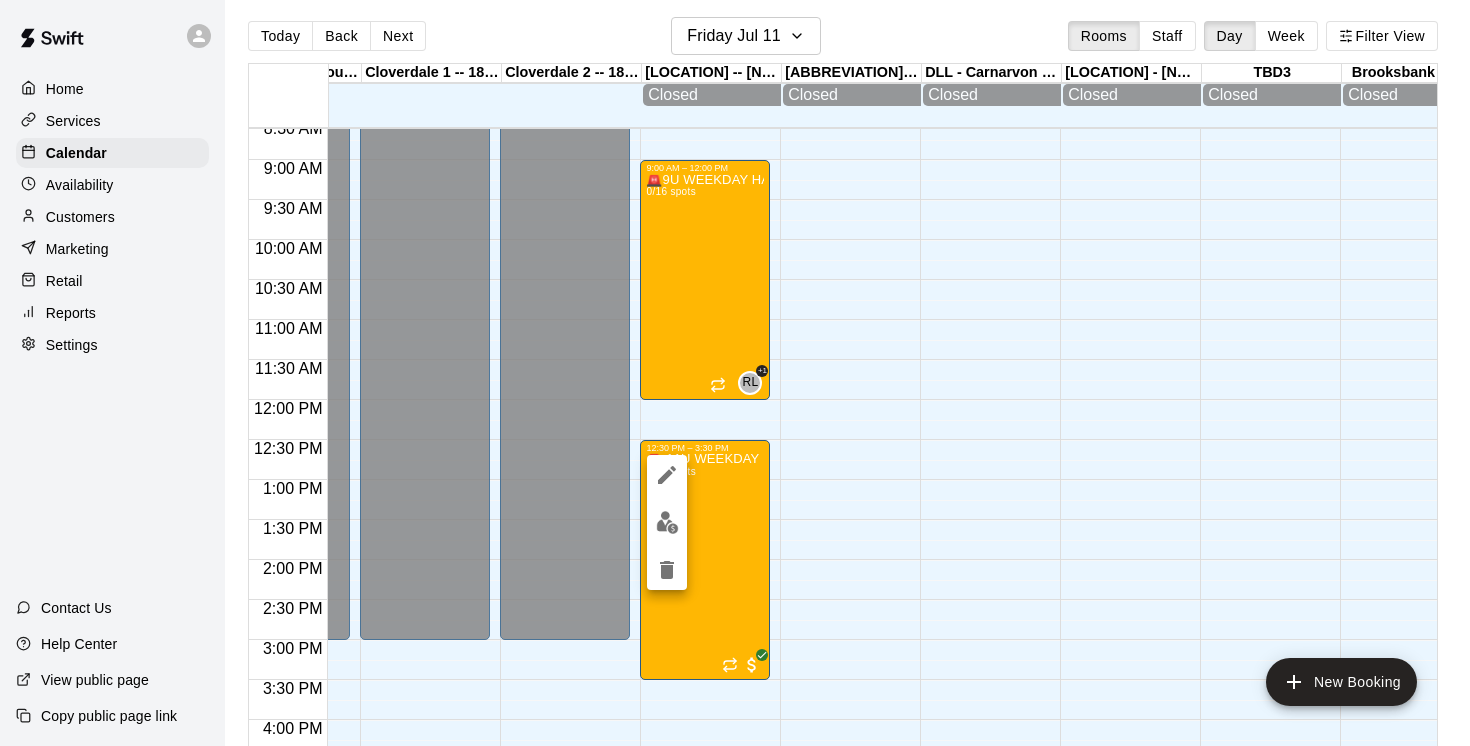 click at bounding box center (735, 373) 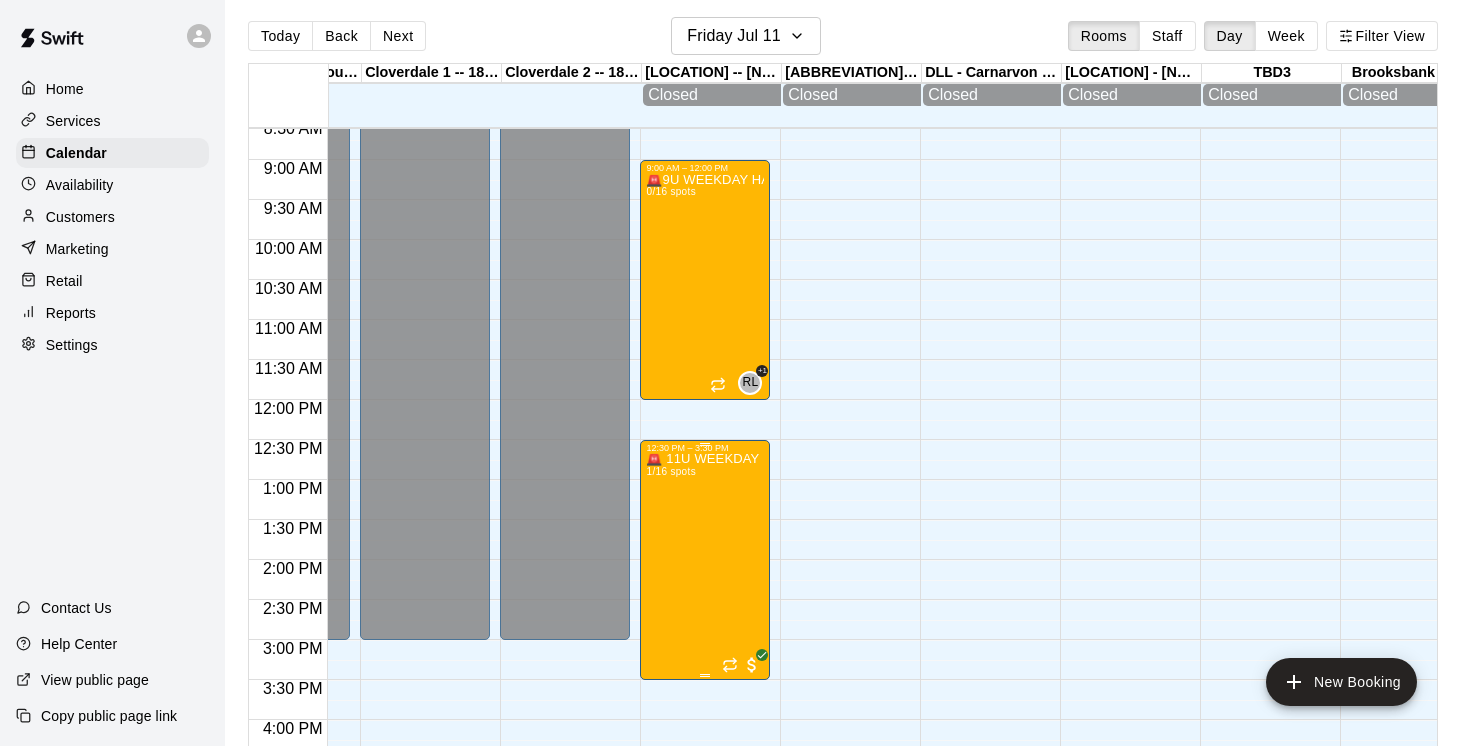 click on "🚨 11U WEEKDAY HALF - DAY SUMMER CAMPS 🚨 1/16 spots" at bounding box center (705, 826) 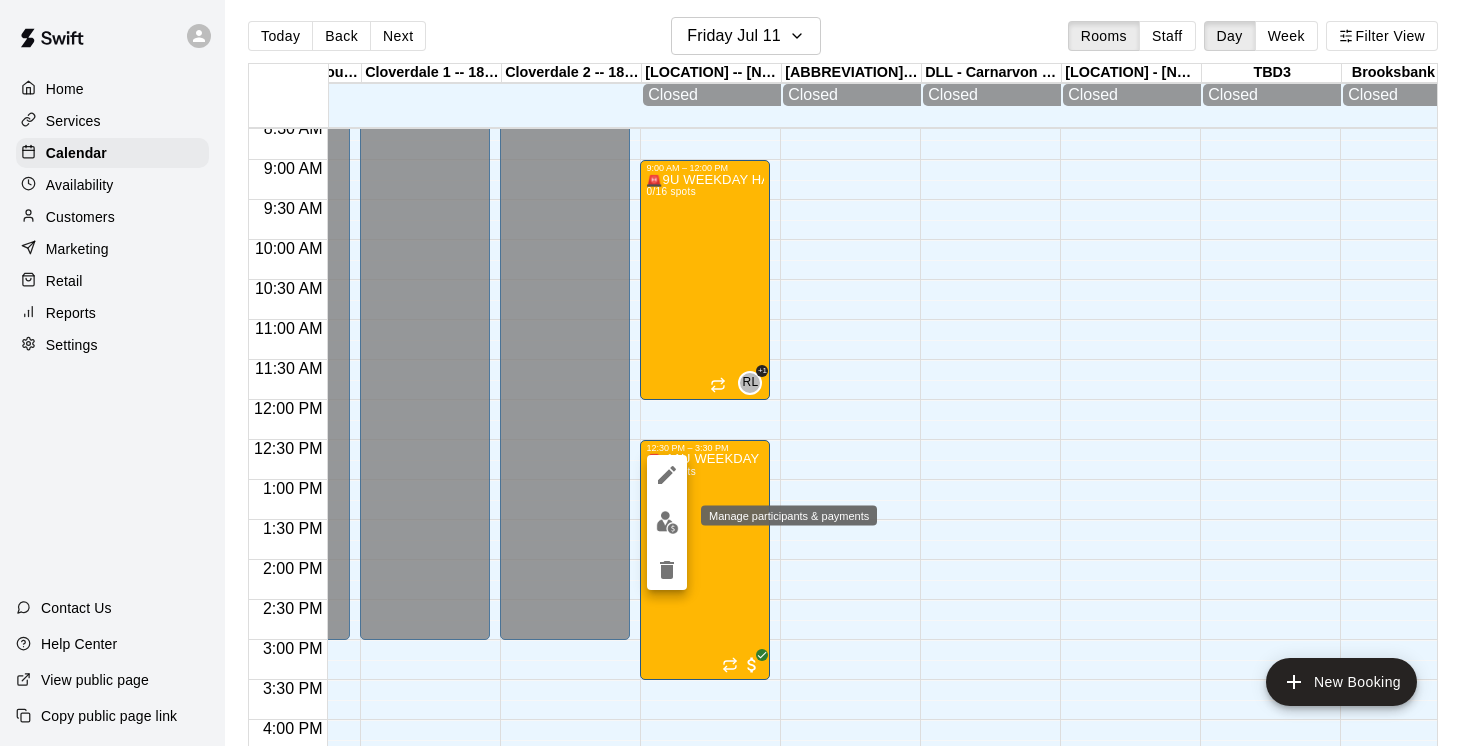 click at bounding box center [667, 522] 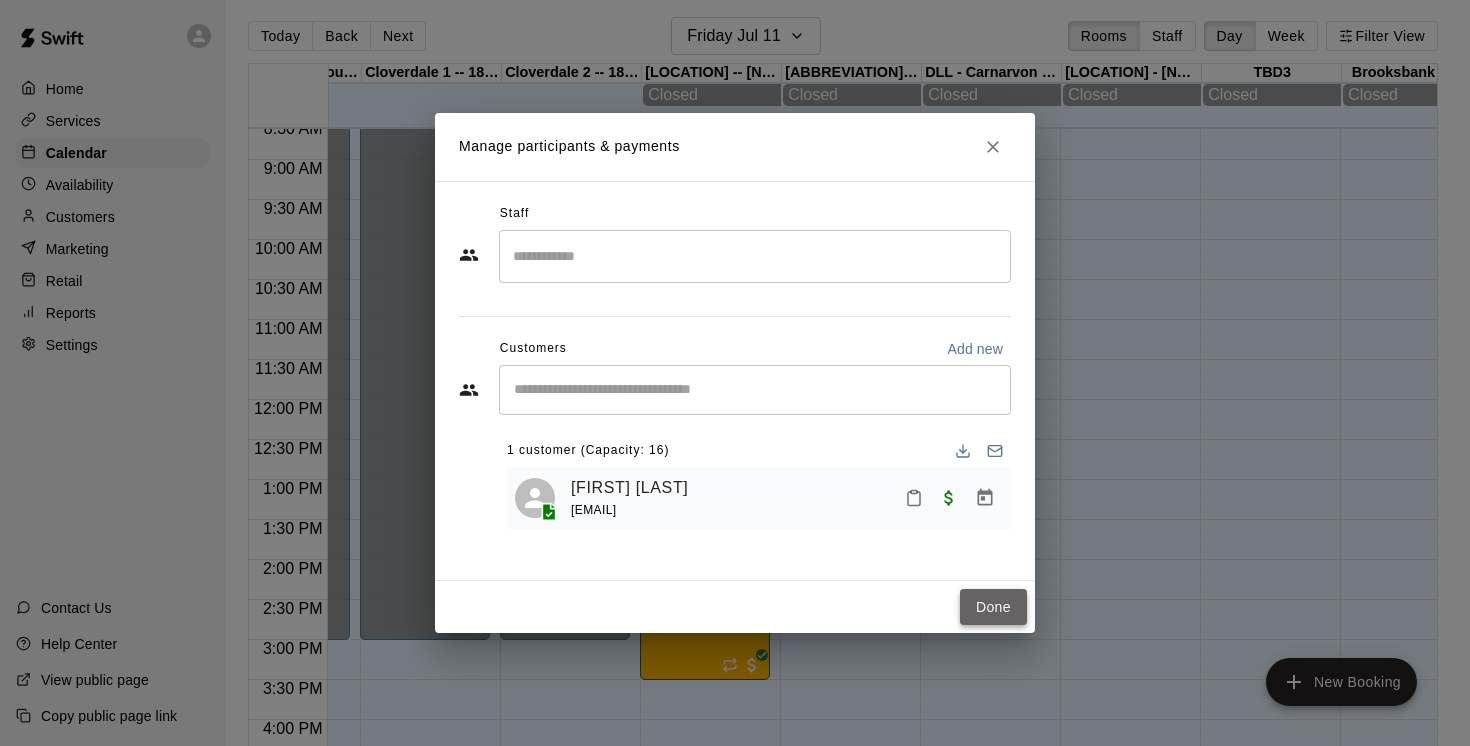 click on "Done" at bounding box center (993, 607) 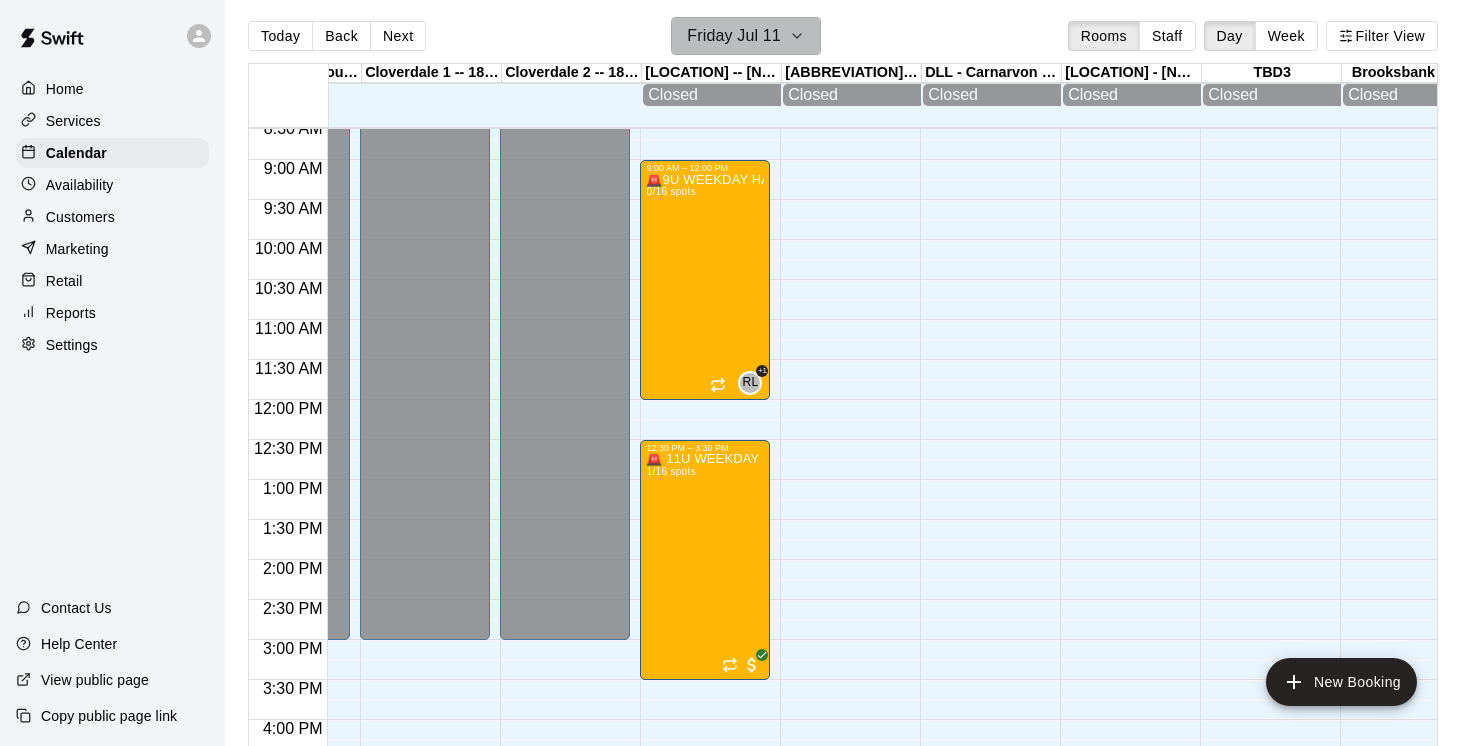 click 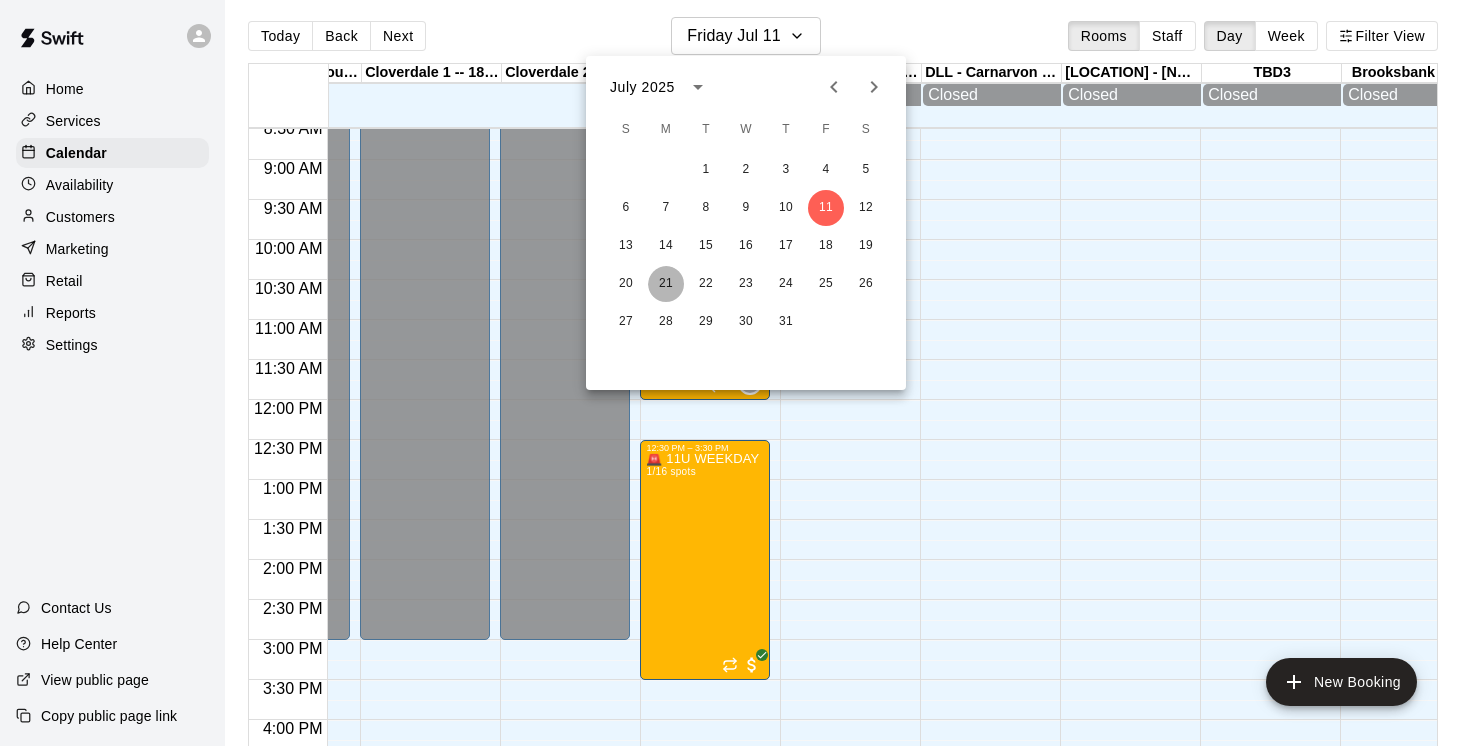 click on "21" at bounding box center [666, 284] 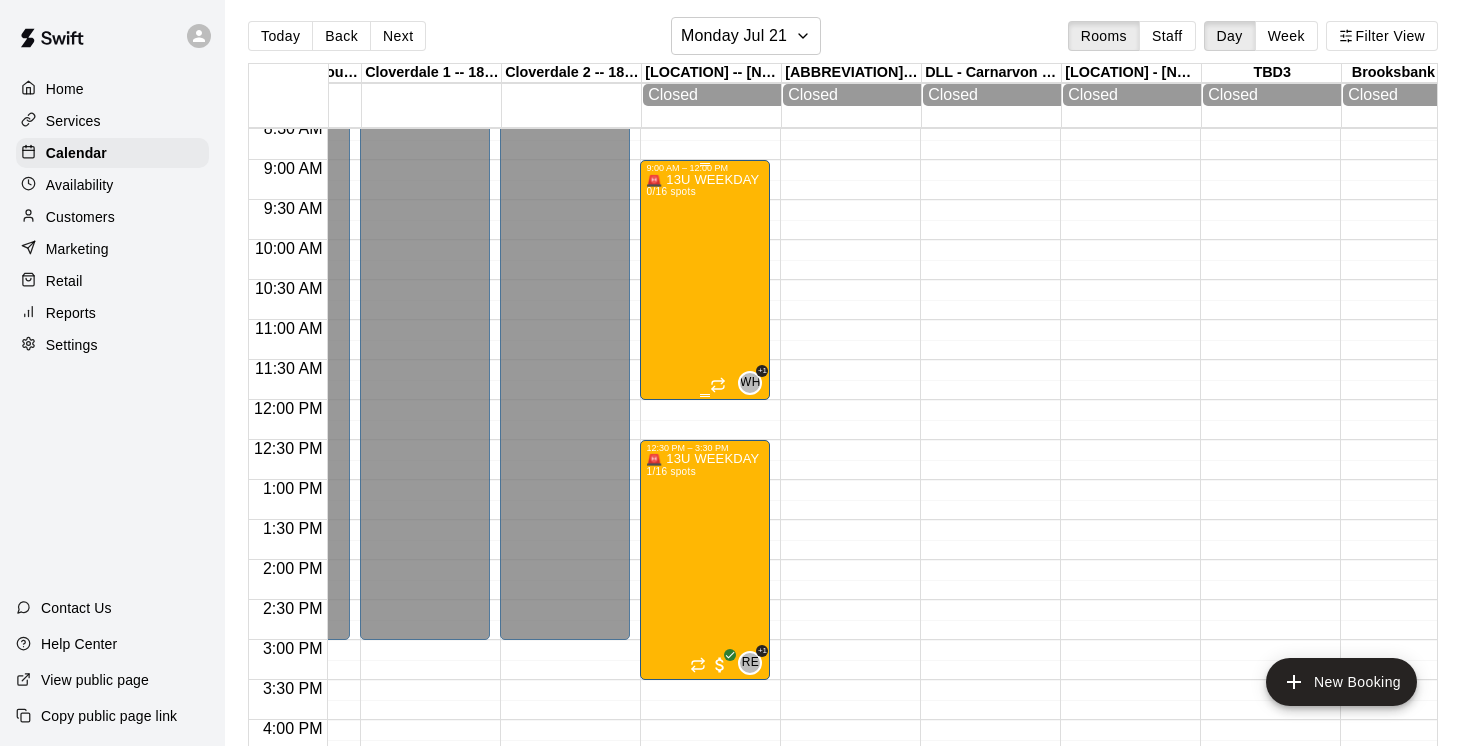 click on "🚨 13U WEEKDAY HALF - DAY SUMMER CAMPS 🚨 0/16 spots" at bounding box center (705, 546) 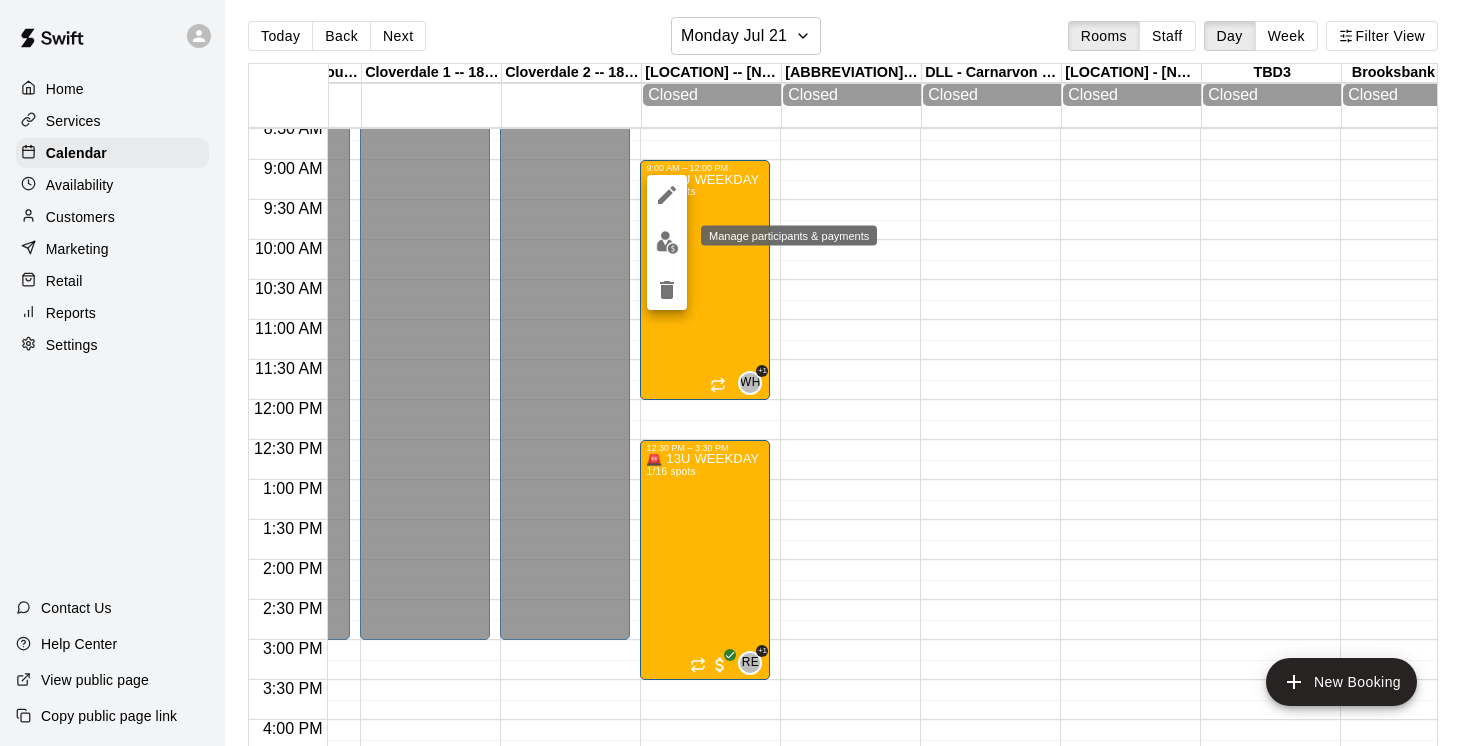 click at bounding box center [667, 242] 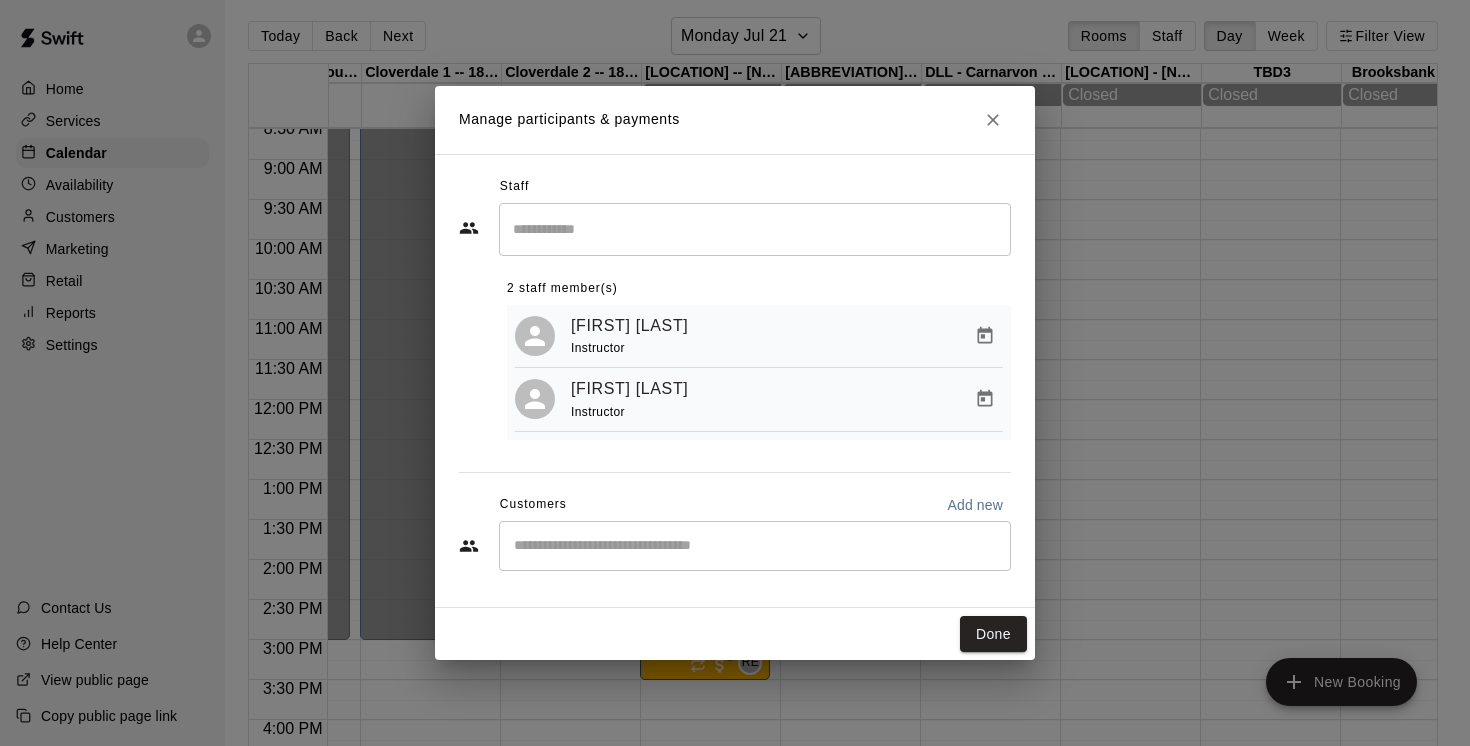 click at bounding box center [755, 546] 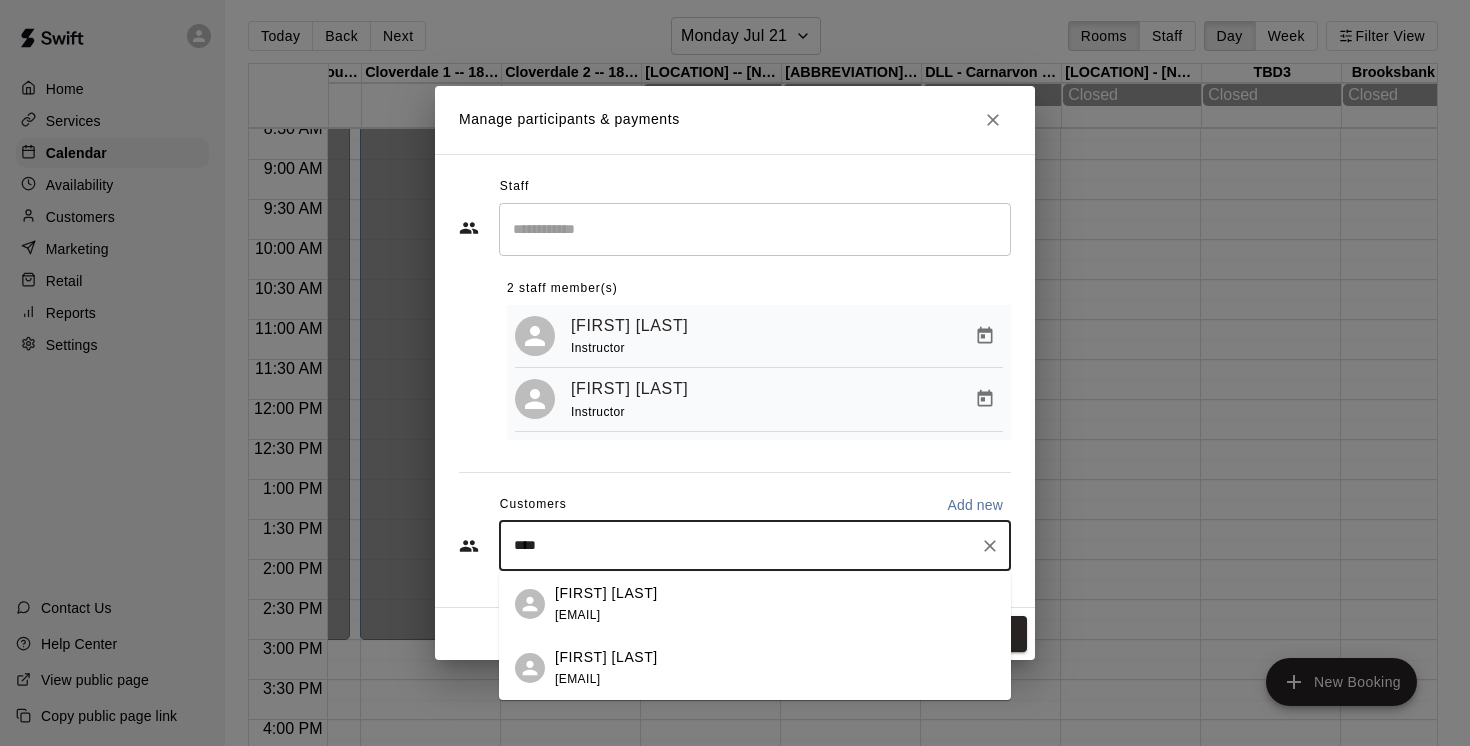type on "****" 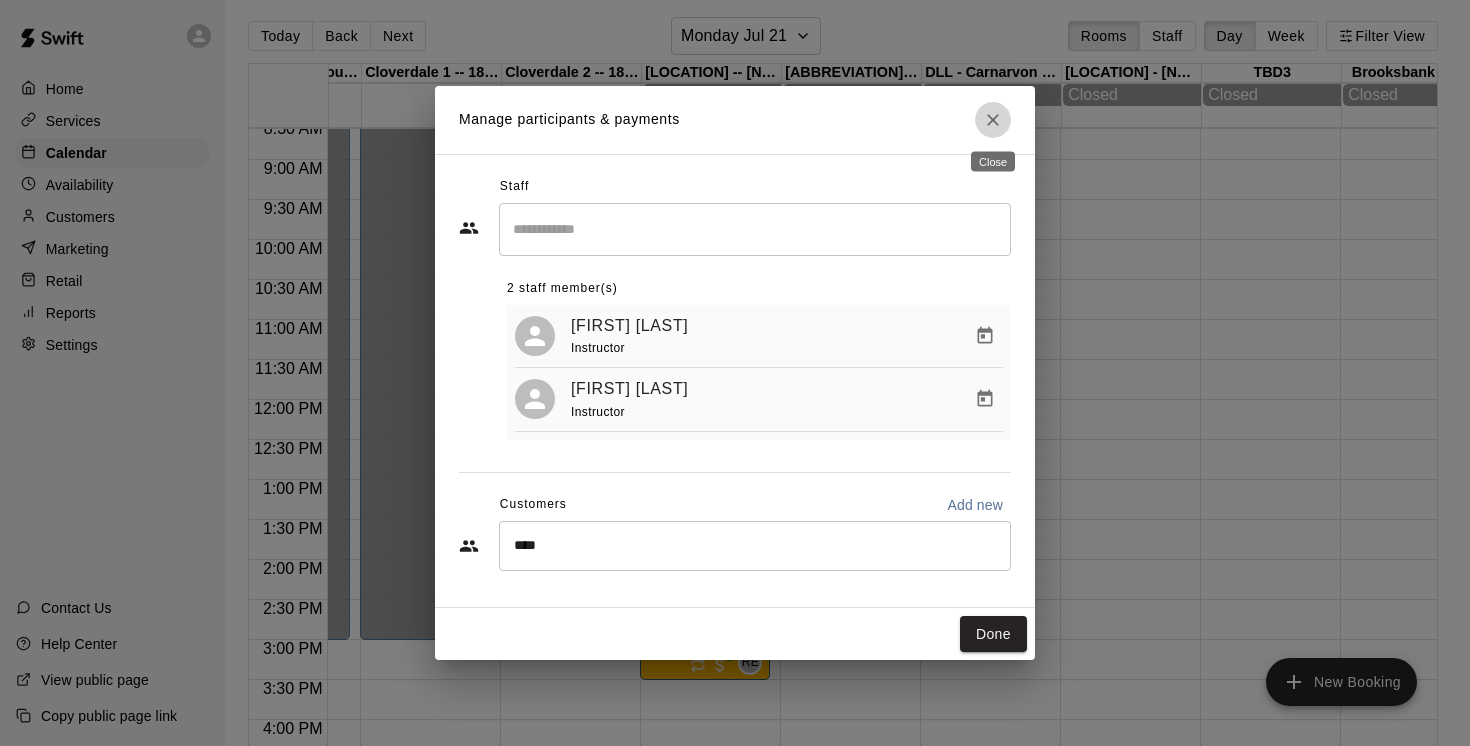 click 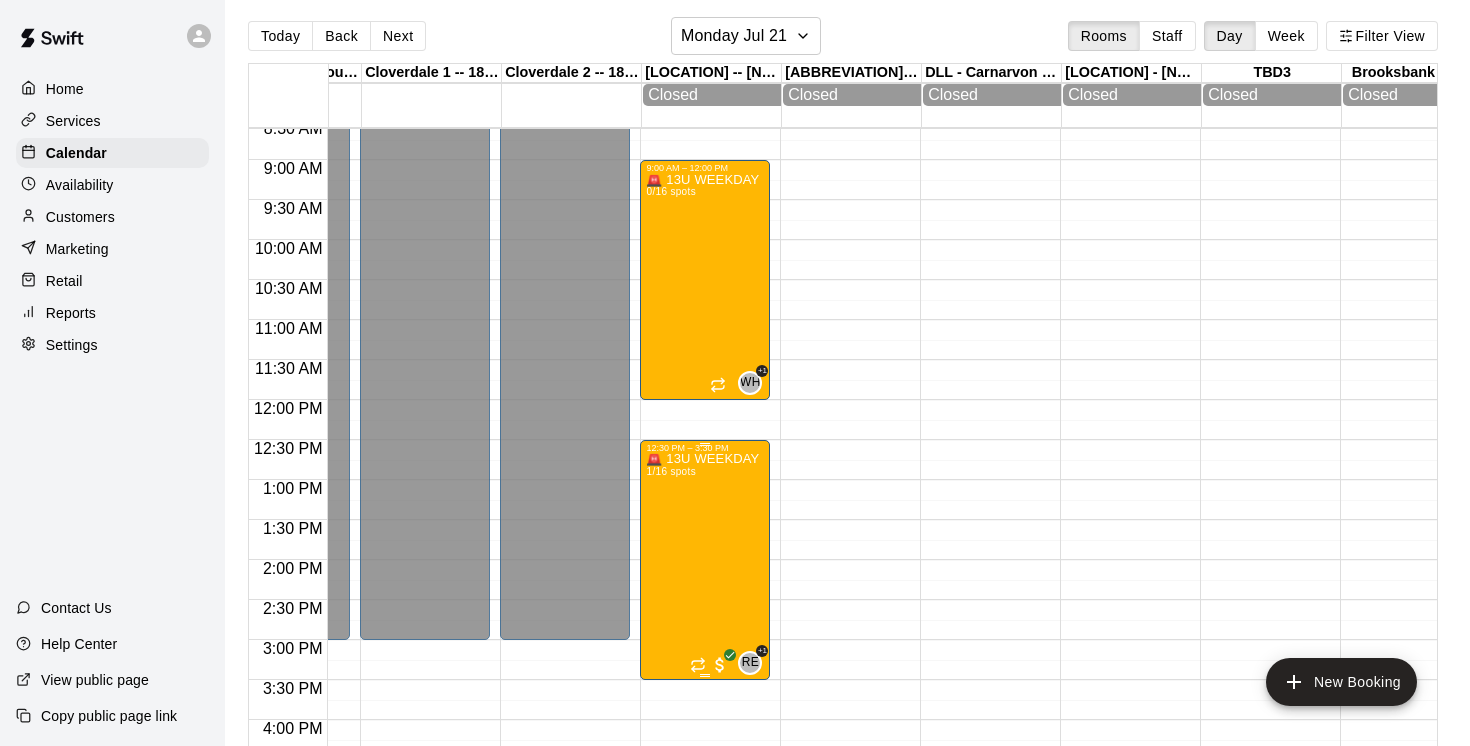 click on "🚨 13U WEEKDAY HALF - DAY SUMMER CAMPS 🚨 - 12:30pm-3:30pm 1/16 spots" at bounding box center [705, 826] 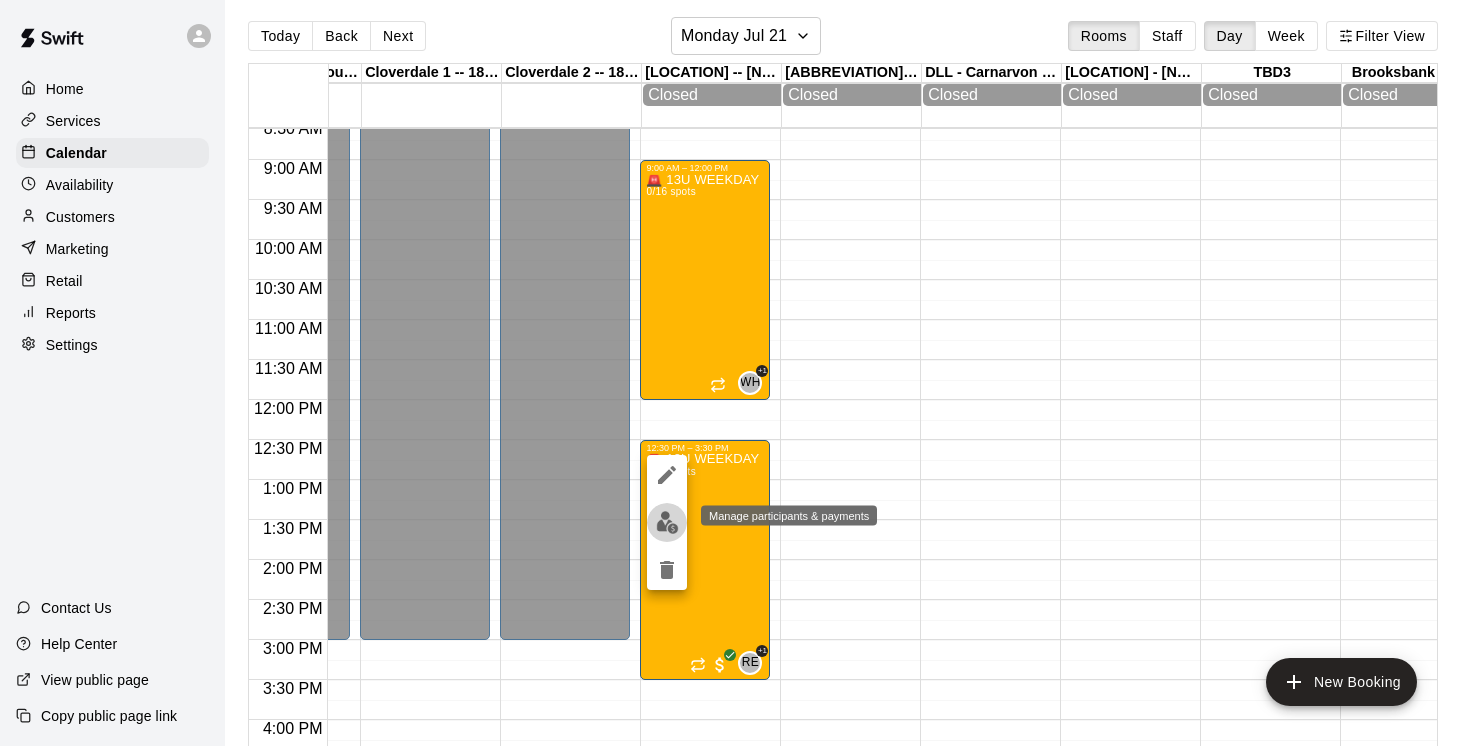 click at bounding box center [667, 522] 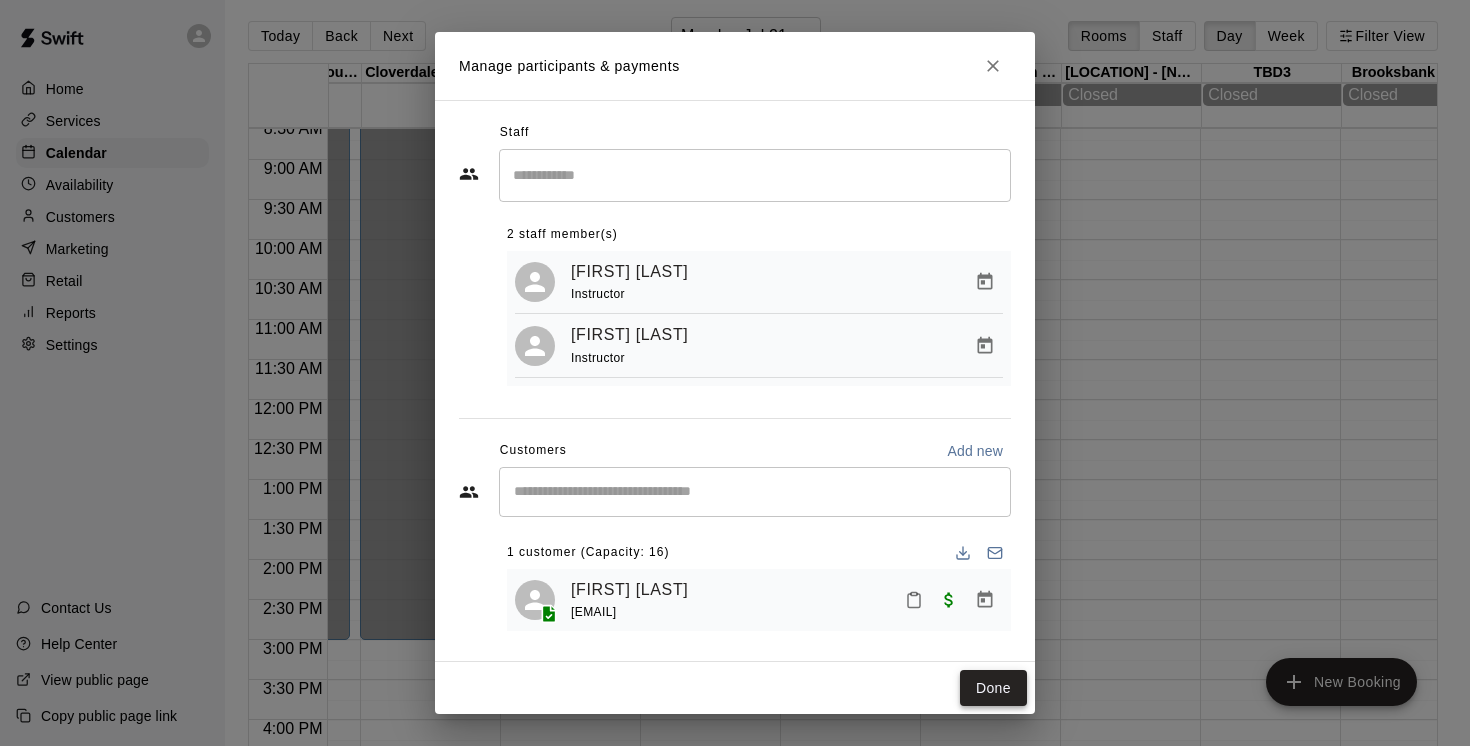 click on "Done" at bounding box center (993, 688) 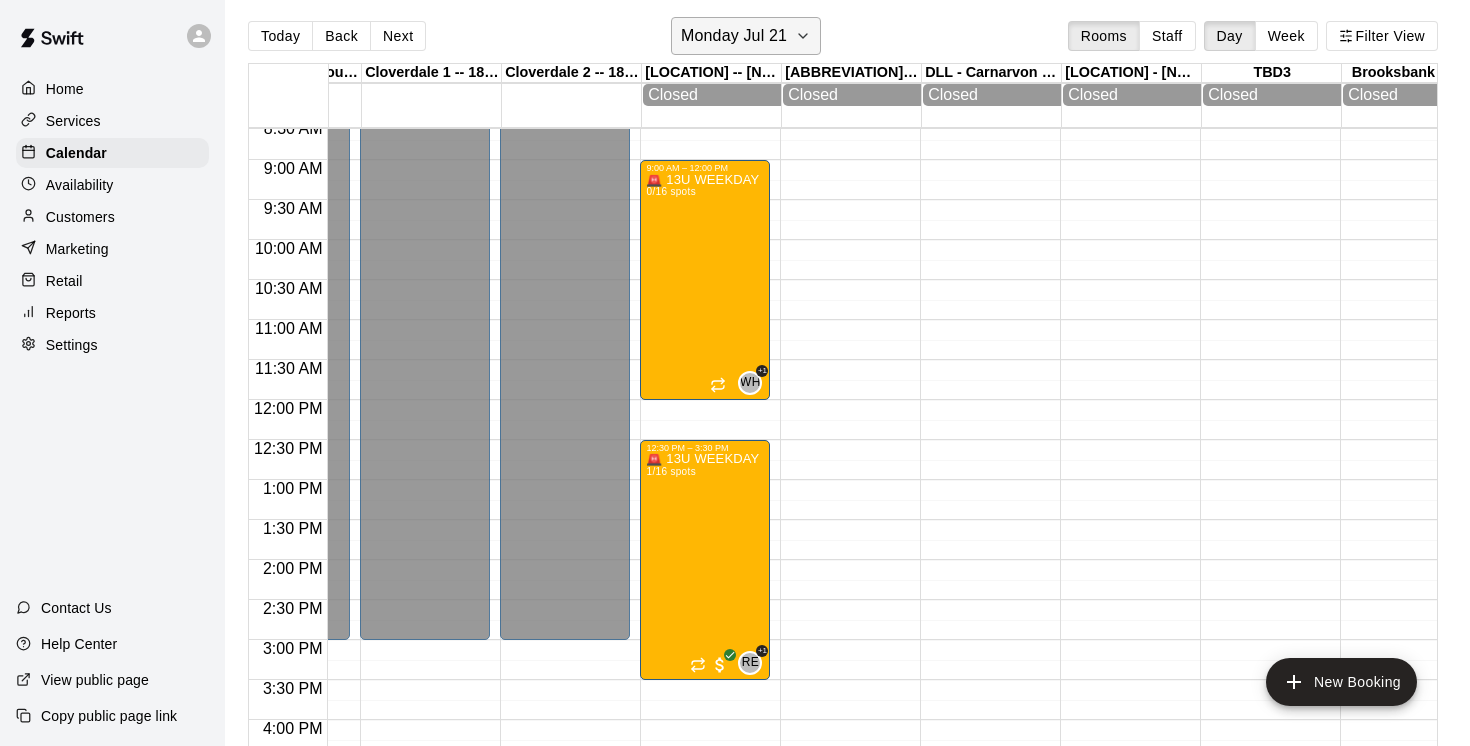 click 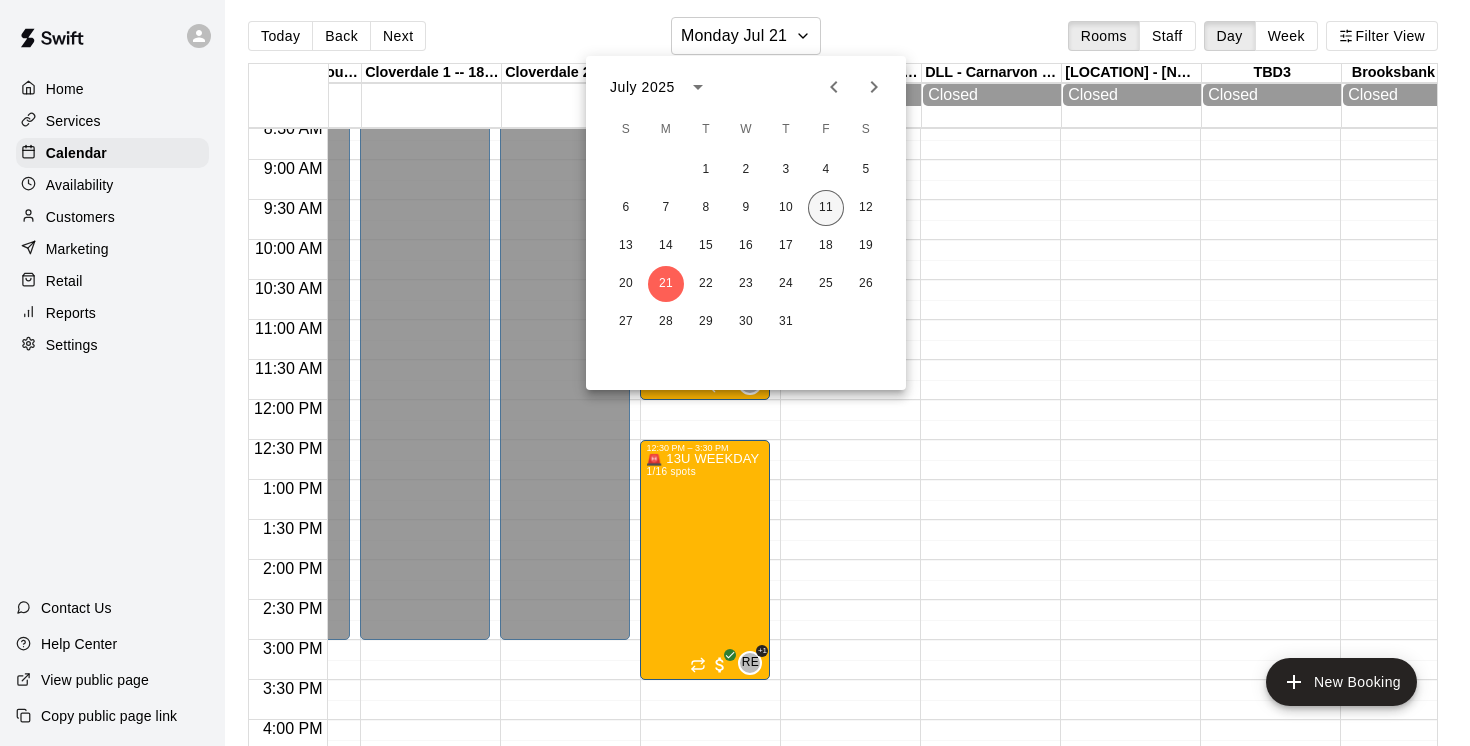 click on "11" at bounding box center (826, 208) 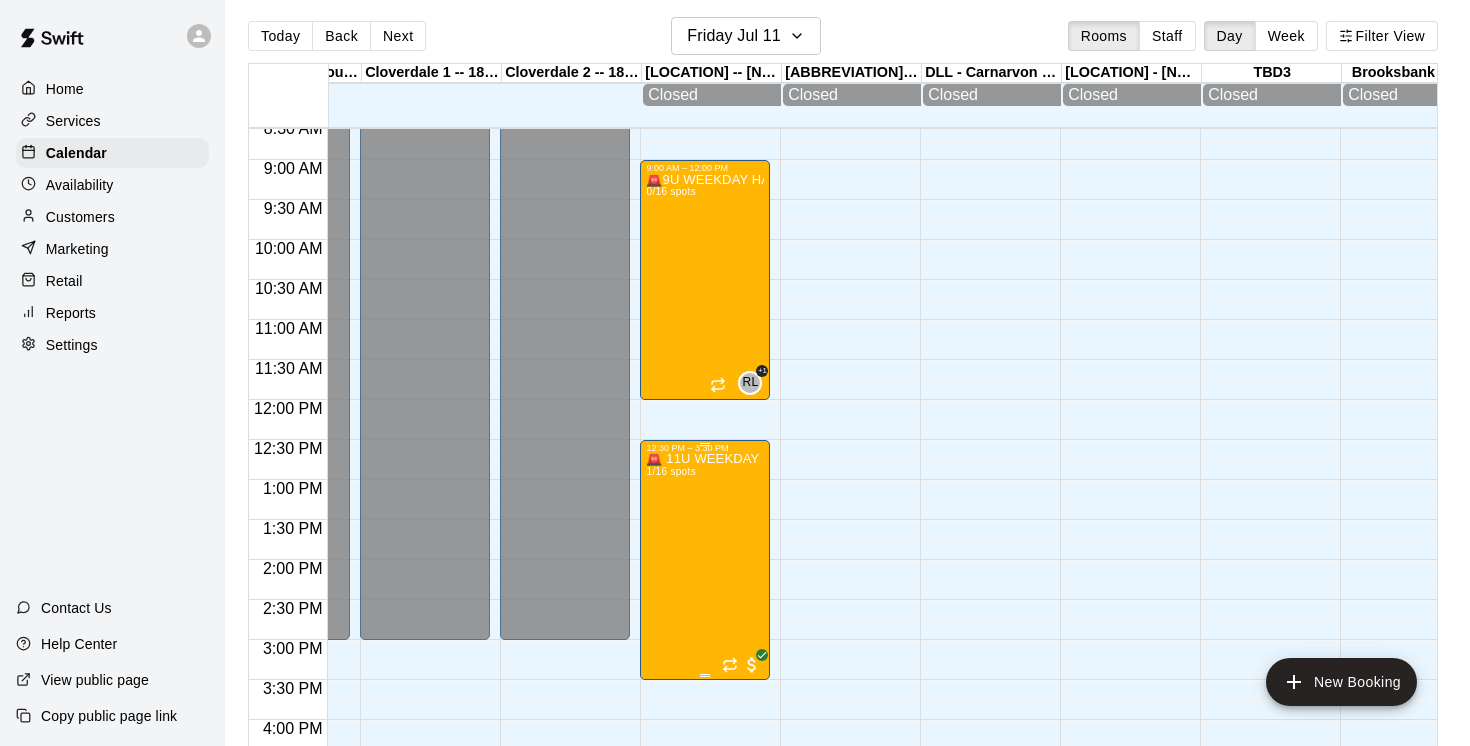 click on "🚨 11U WEEKDAY HALF - DAY SUMMER CAMPS 🚨 1/16 spots" at bounding box center (705, 826) 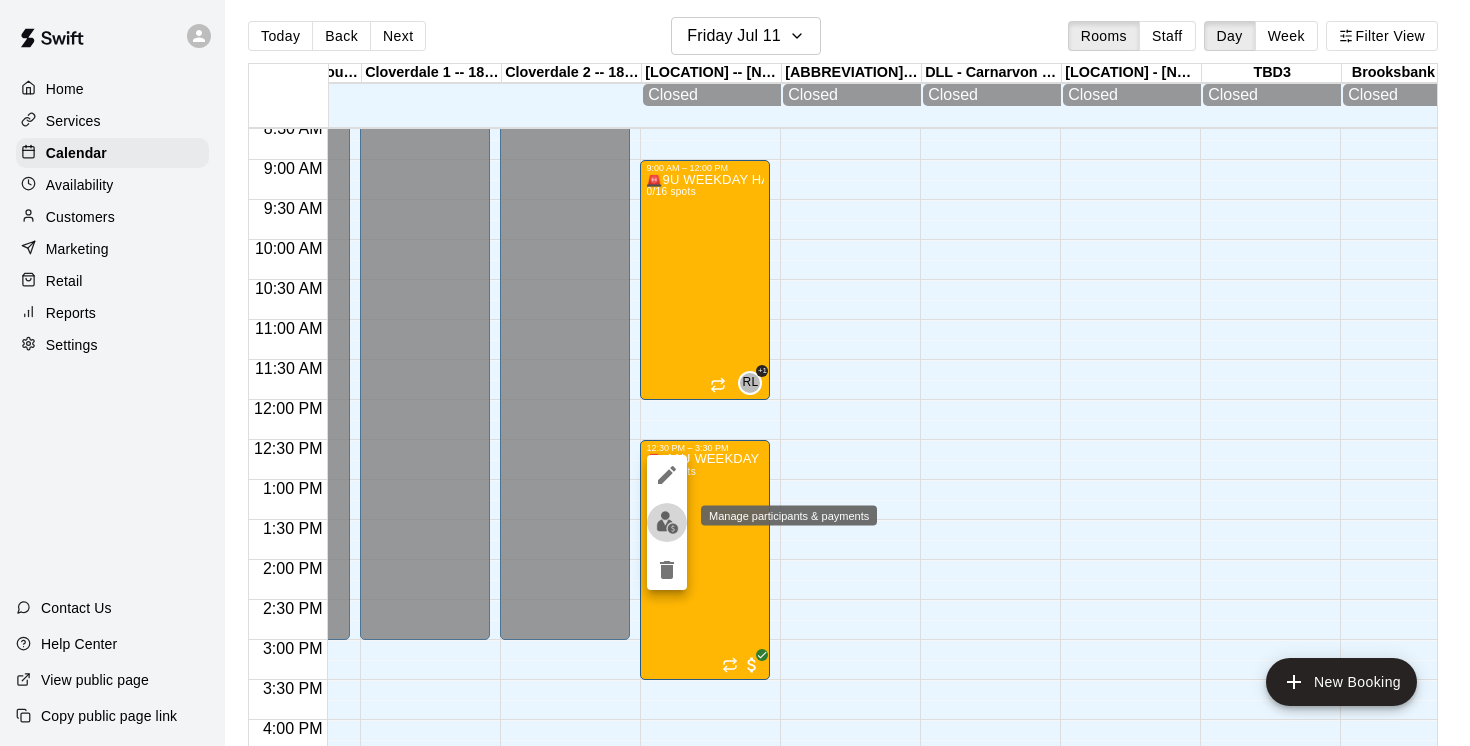 click at bounding box center [667, 522] 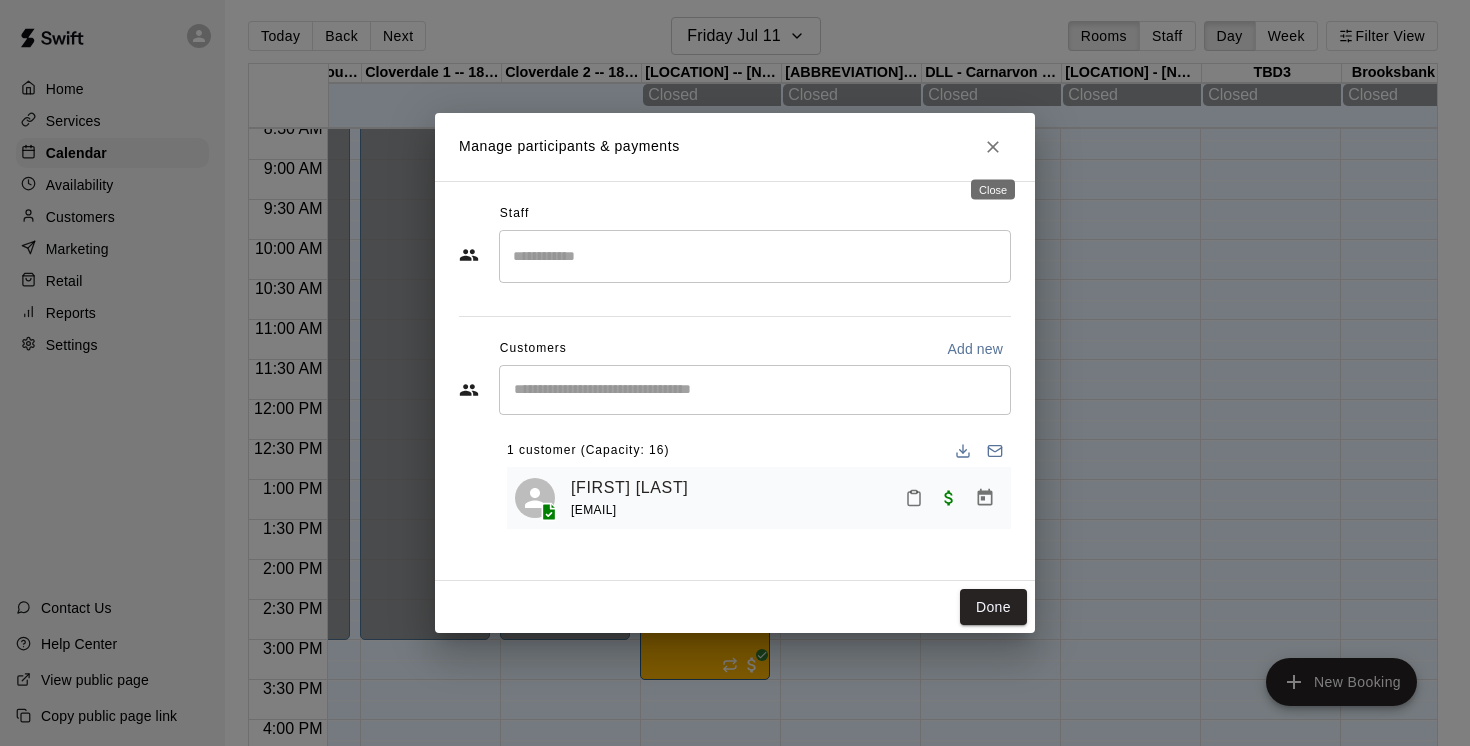 click 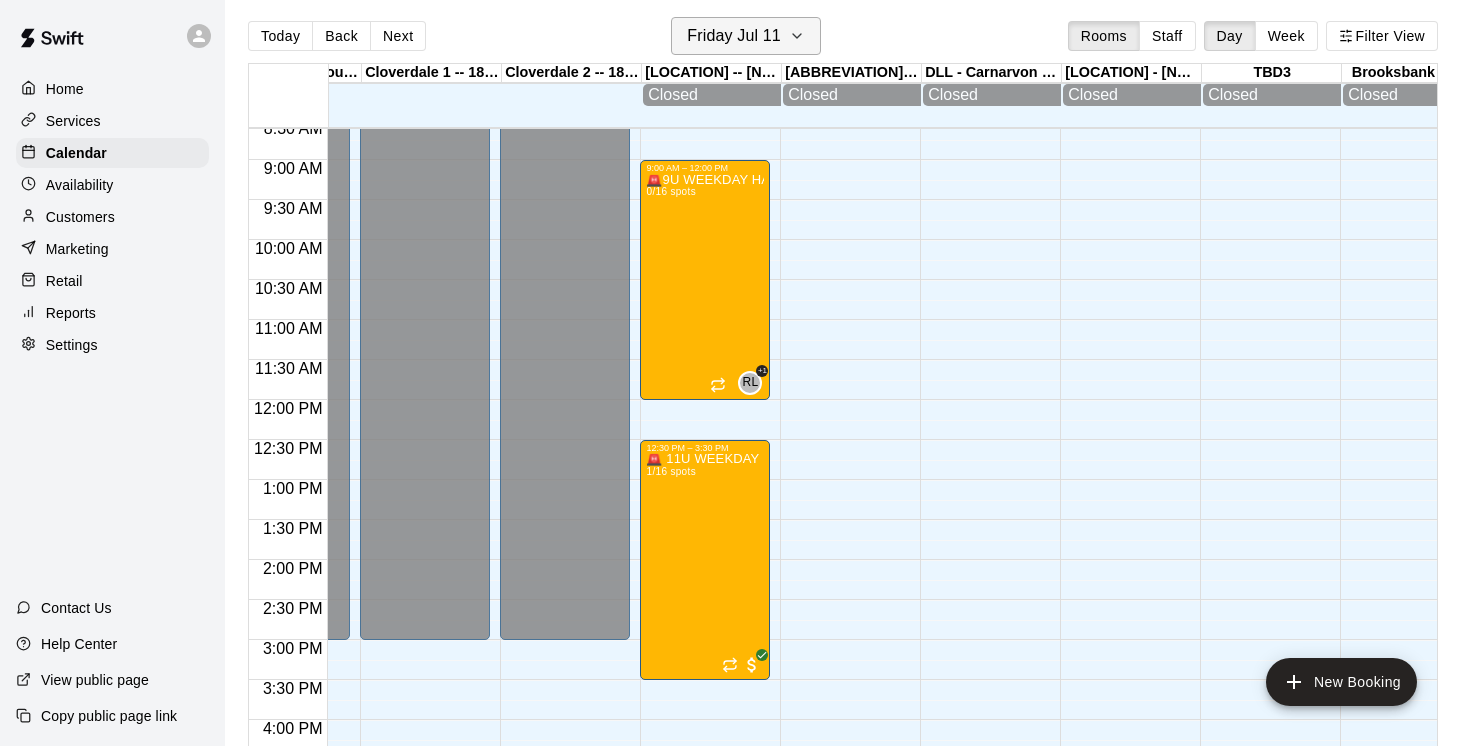 click 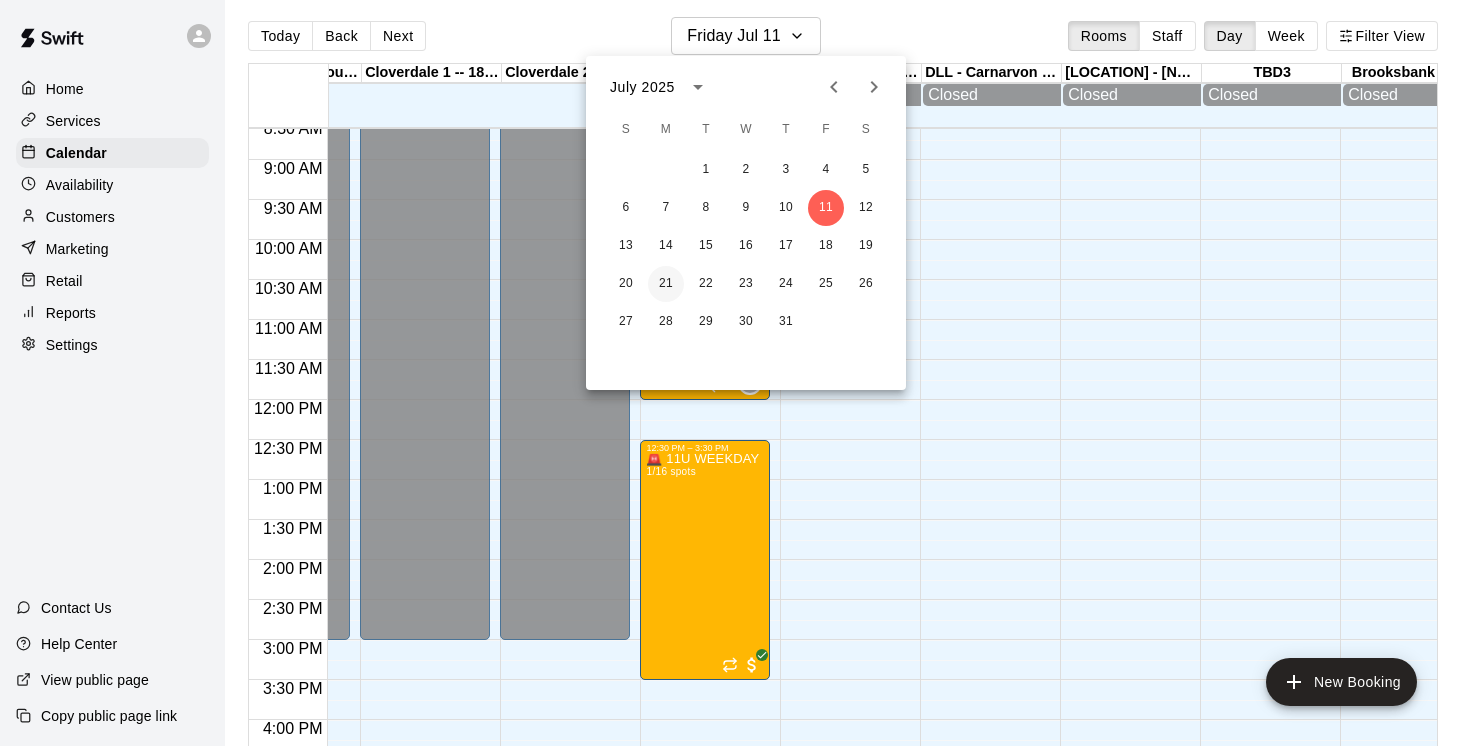click on "21" at bounding box center (666, 284) 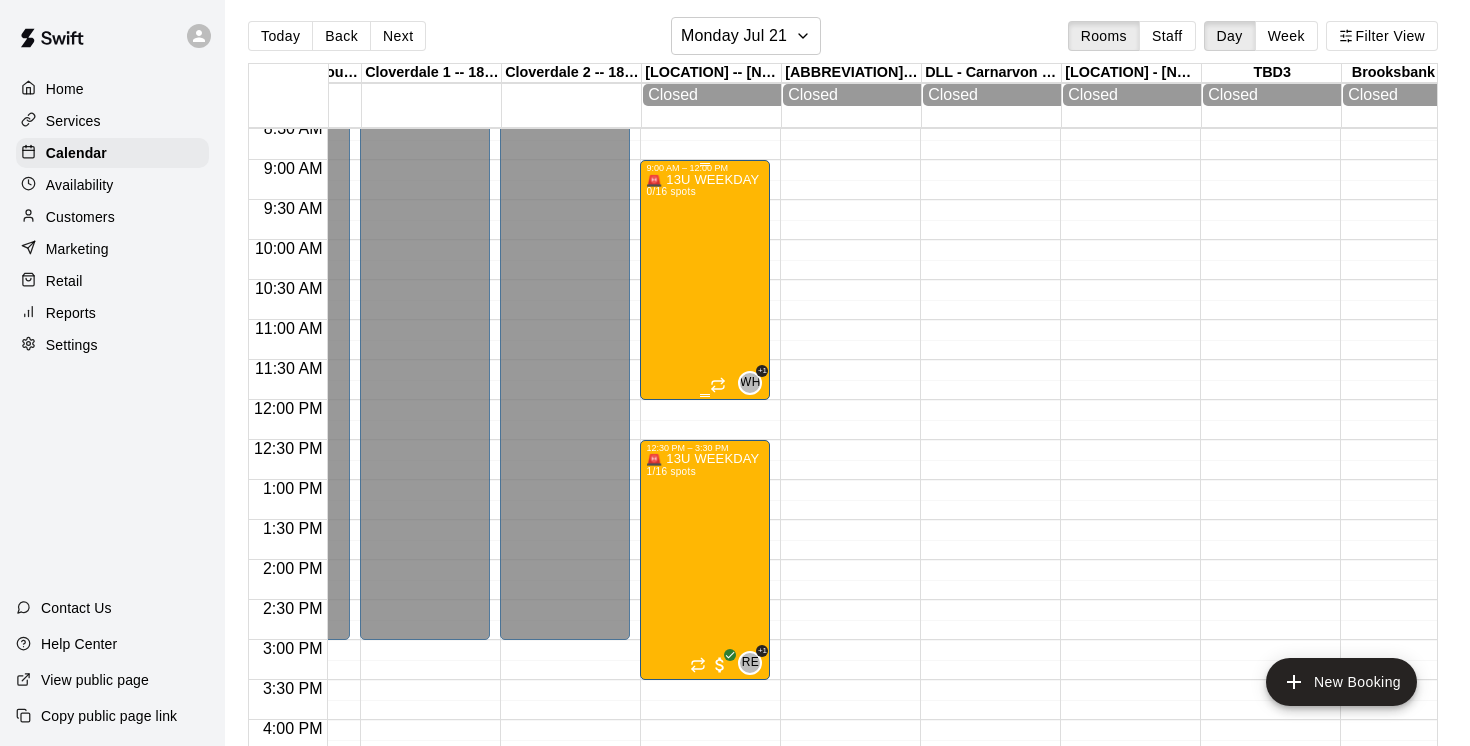 click on "🚨 13U WEEKDAY HALF - DAY SUMMER CAMPS 🚨 0/16 spots" at bounding box center (705, 546) 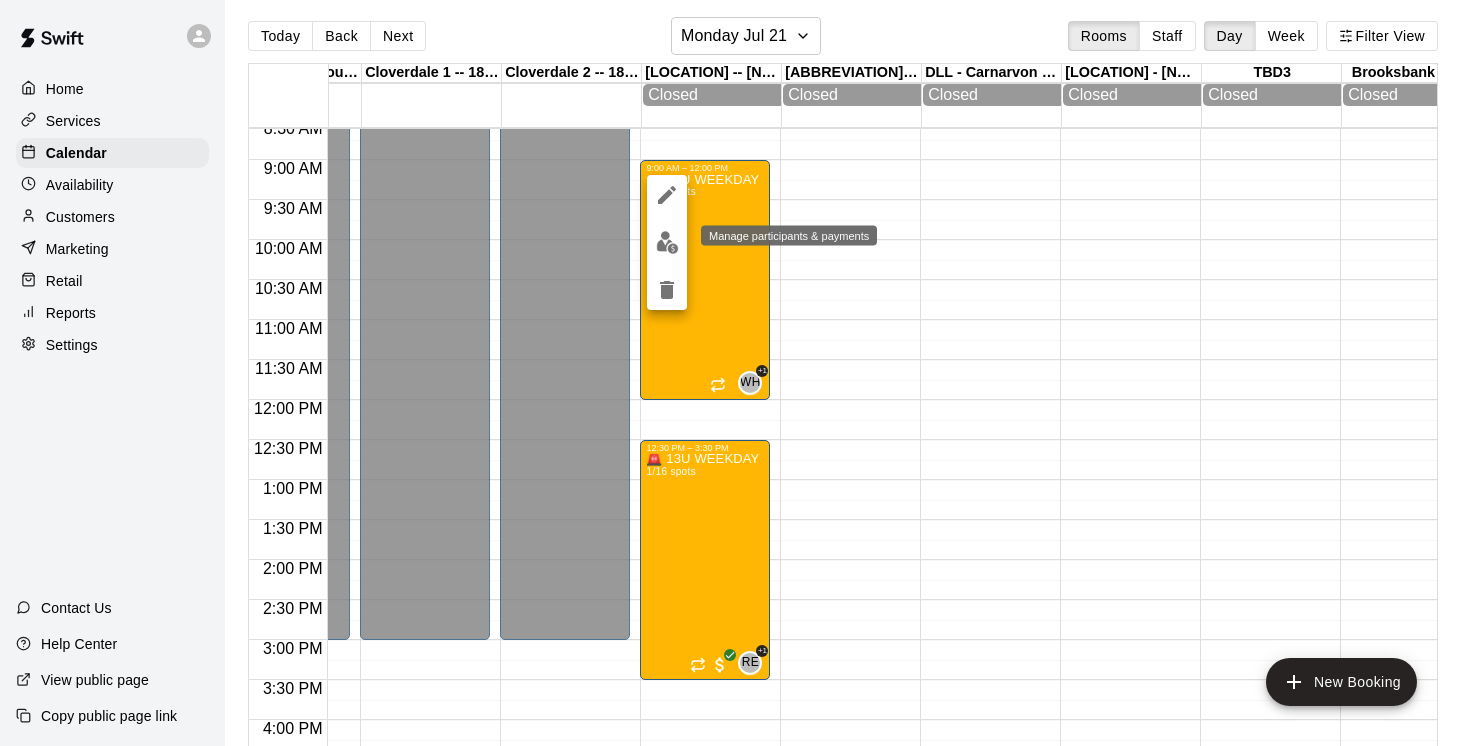 click at bounding box center [667, 242] 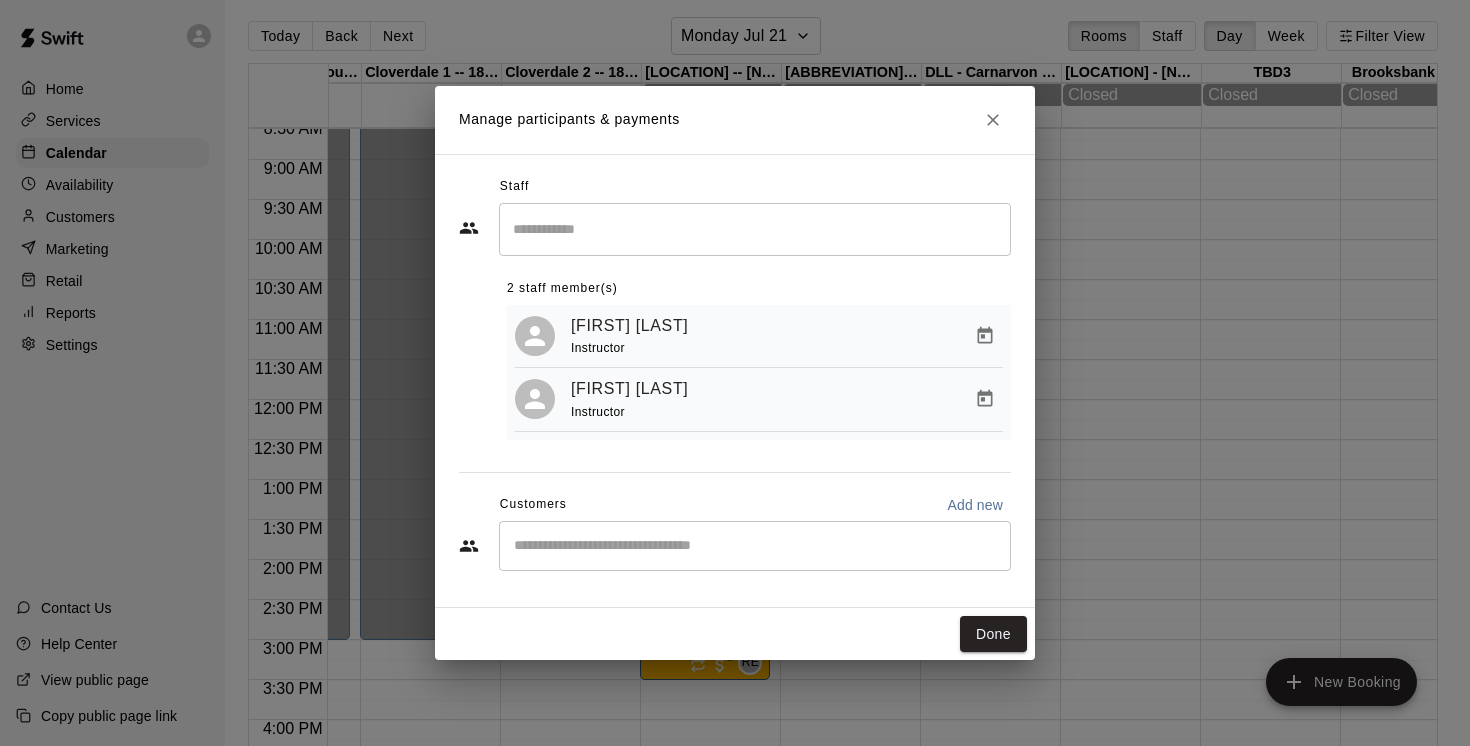 click on "​" at bounding box center [755, 546] 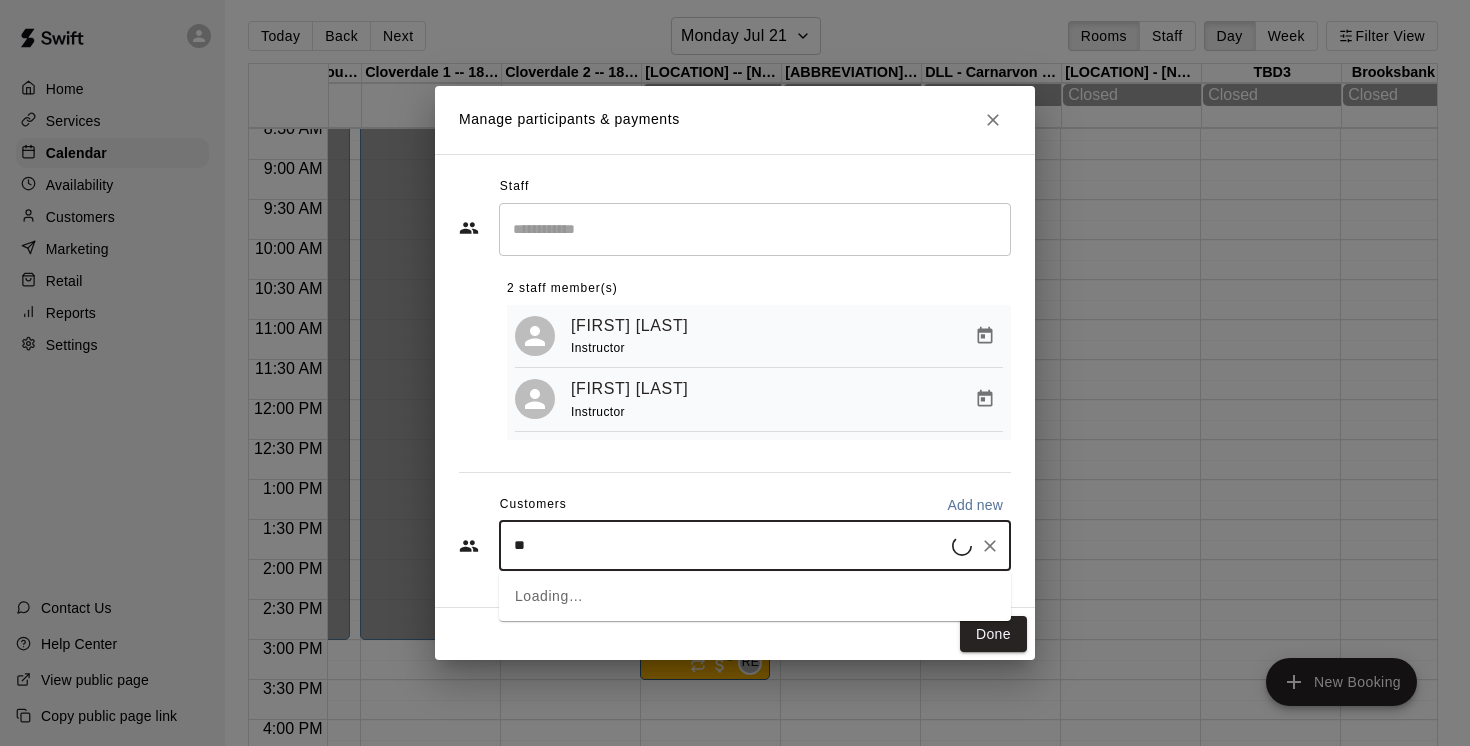 type on "*" 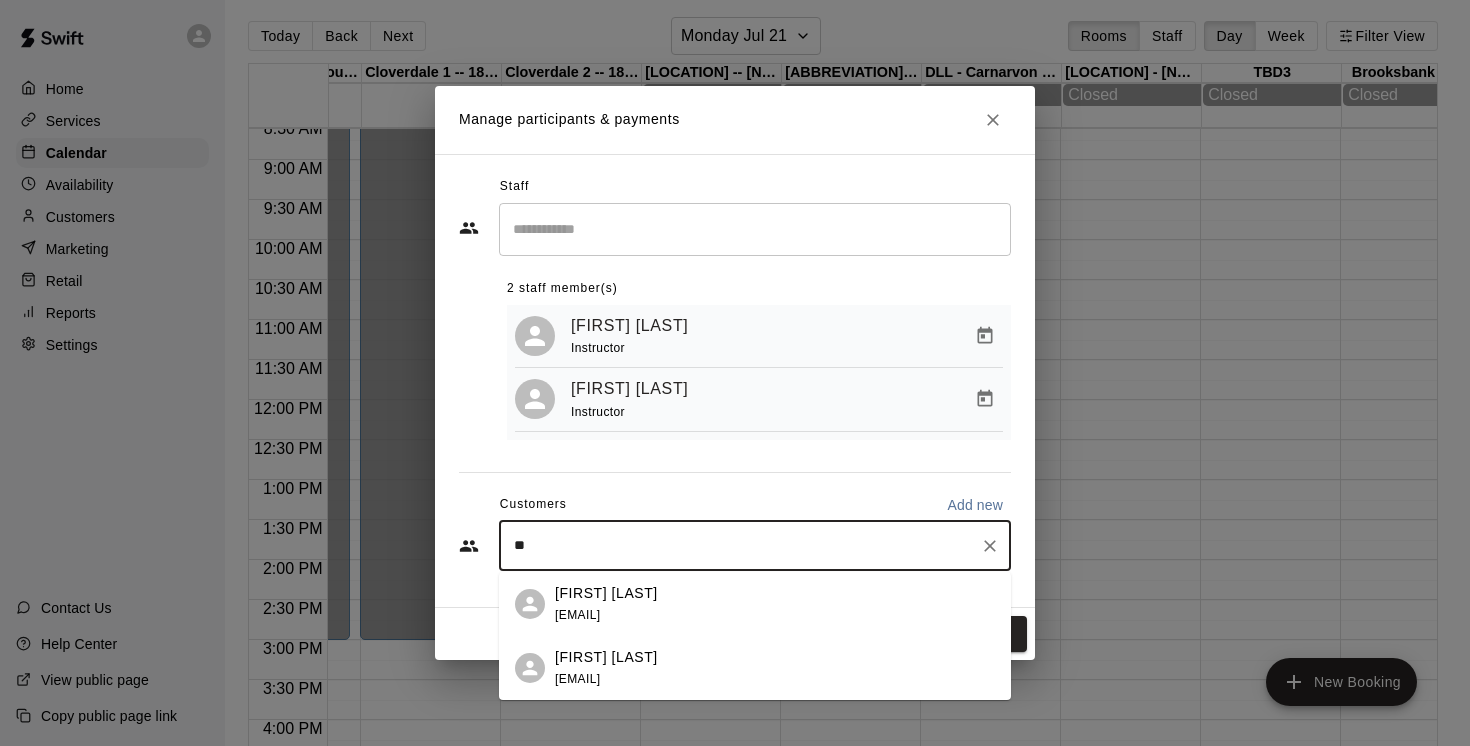 type on "*" 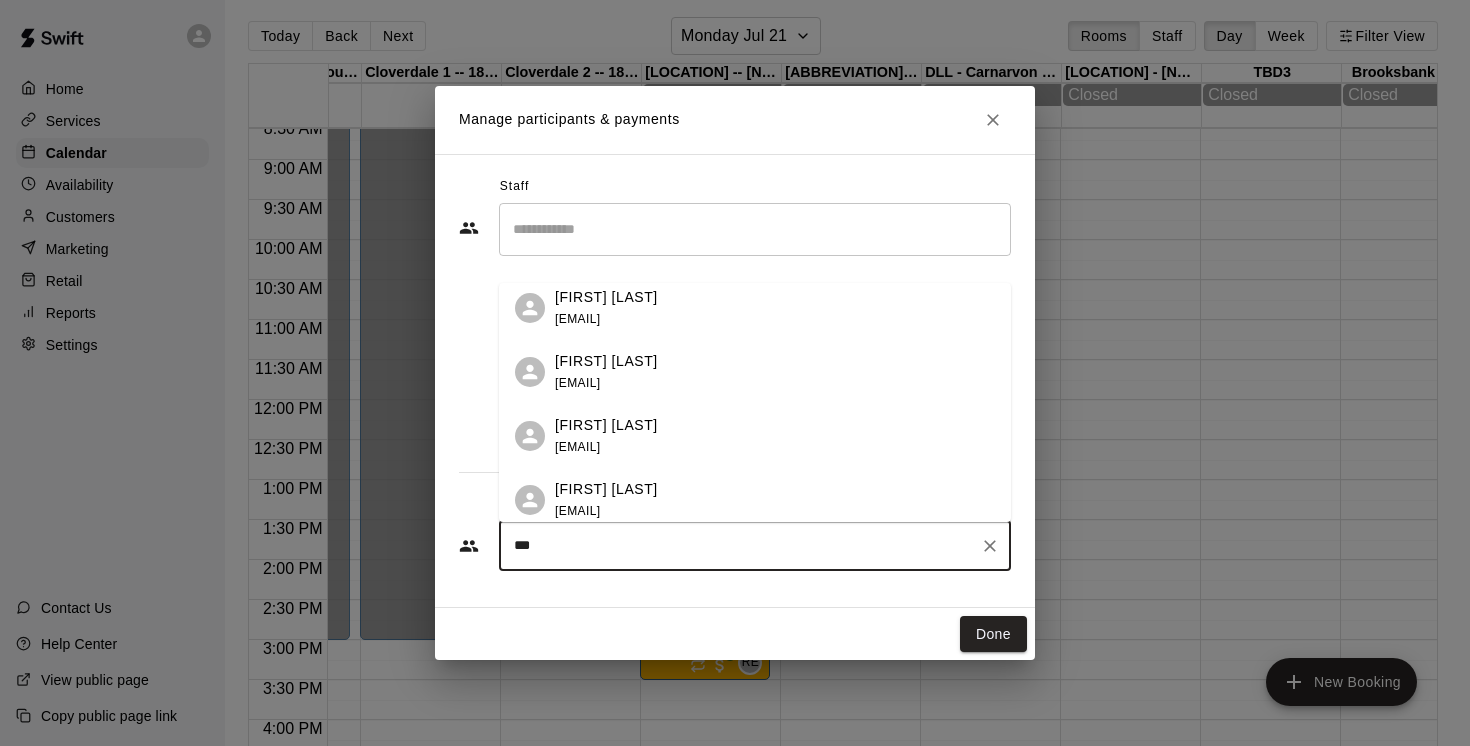 scroll, scrollTop: 1130, scrollLeft: 0, axis: vertical 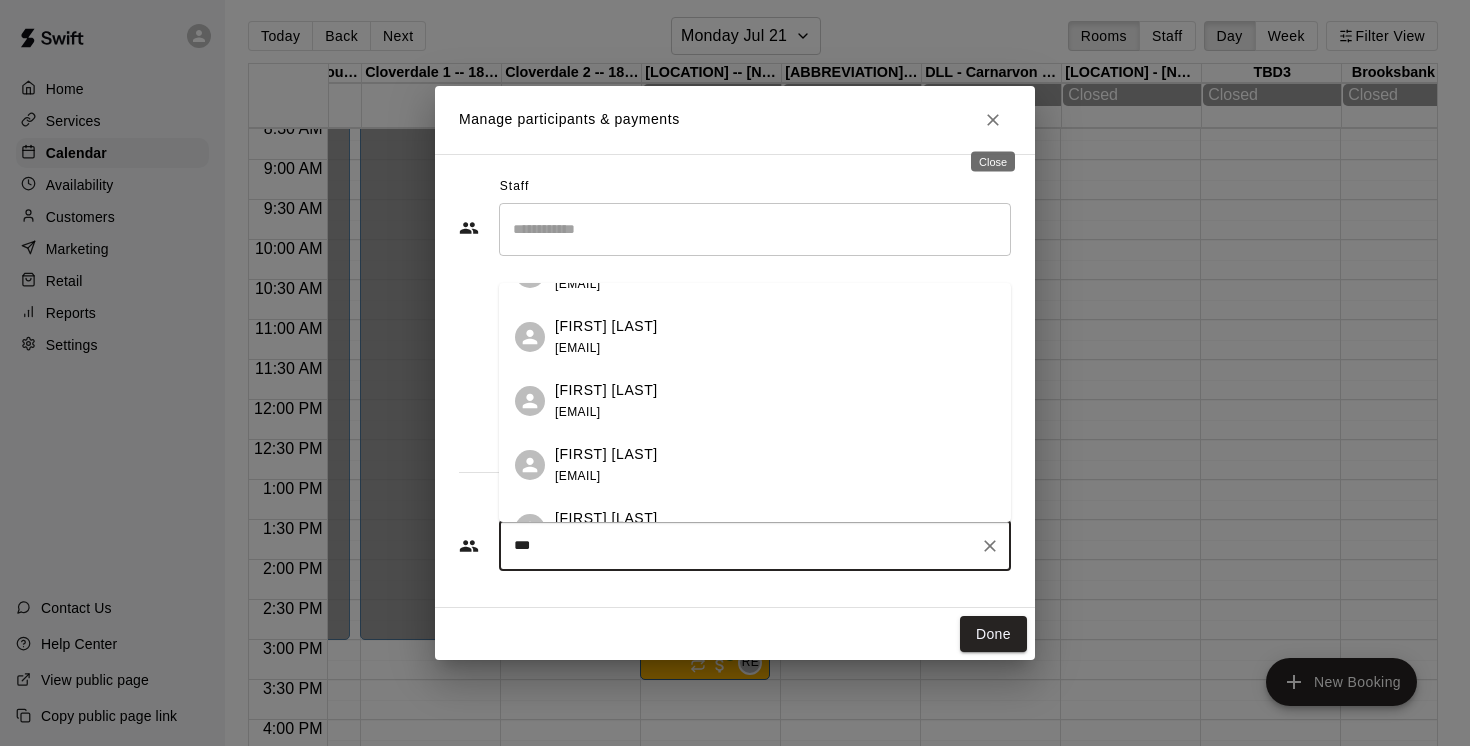 type on "***" 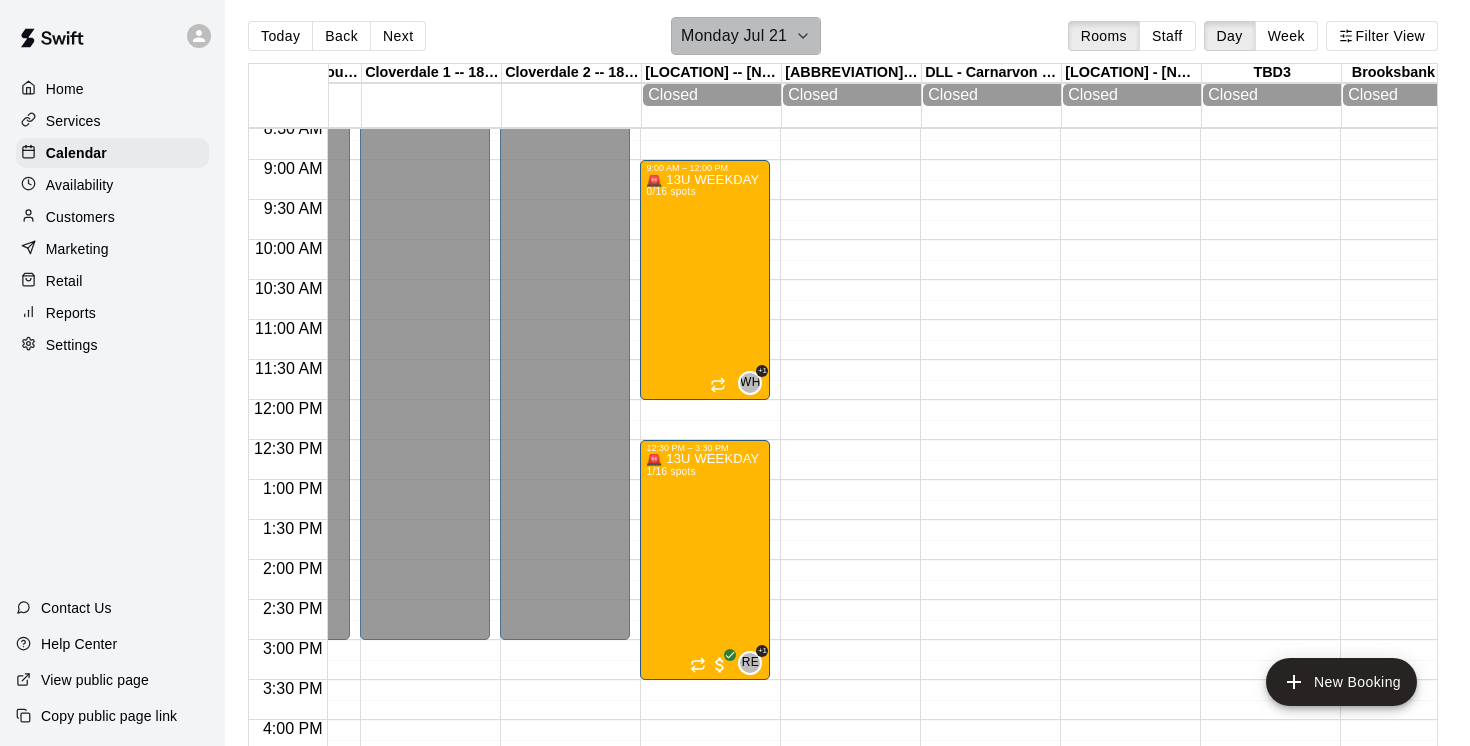 click 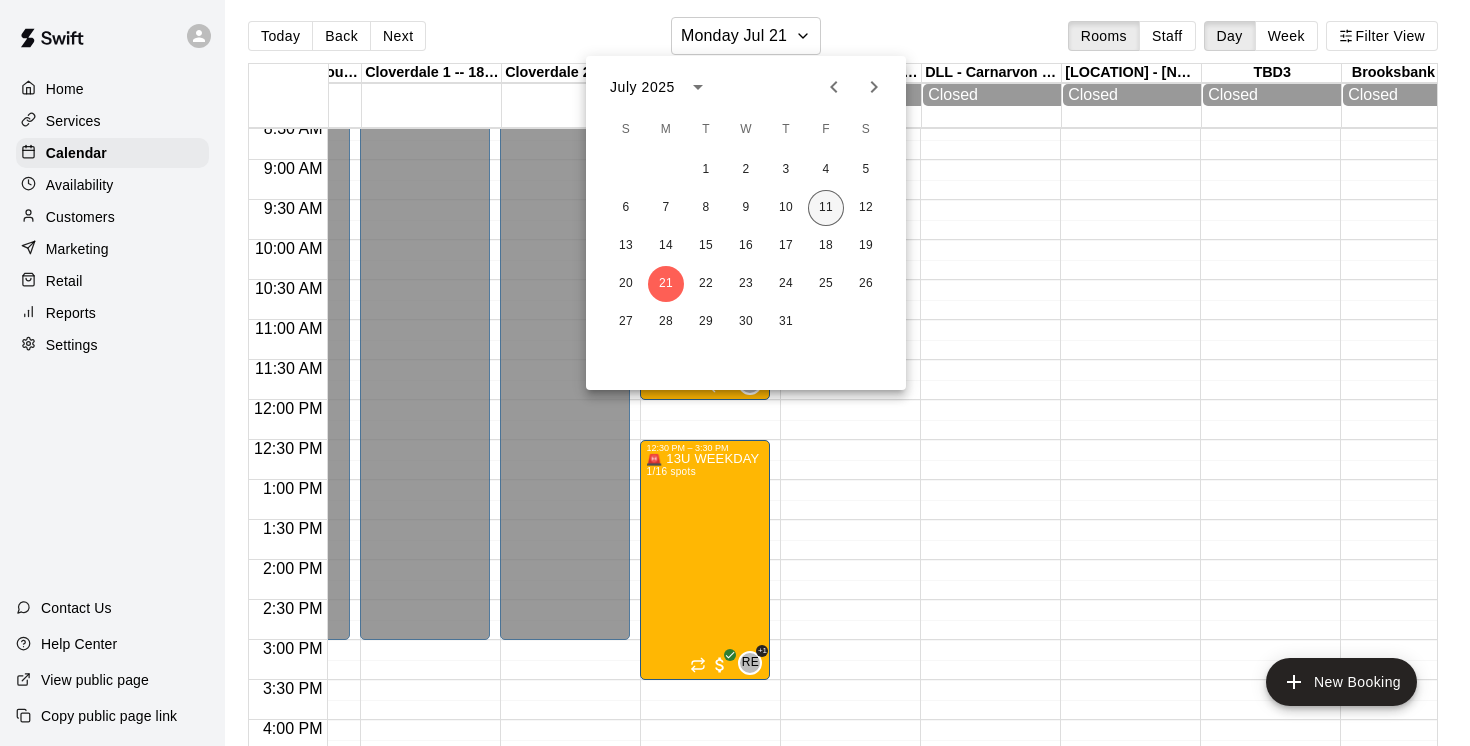 click on "11" at bounding box center [826, 208] 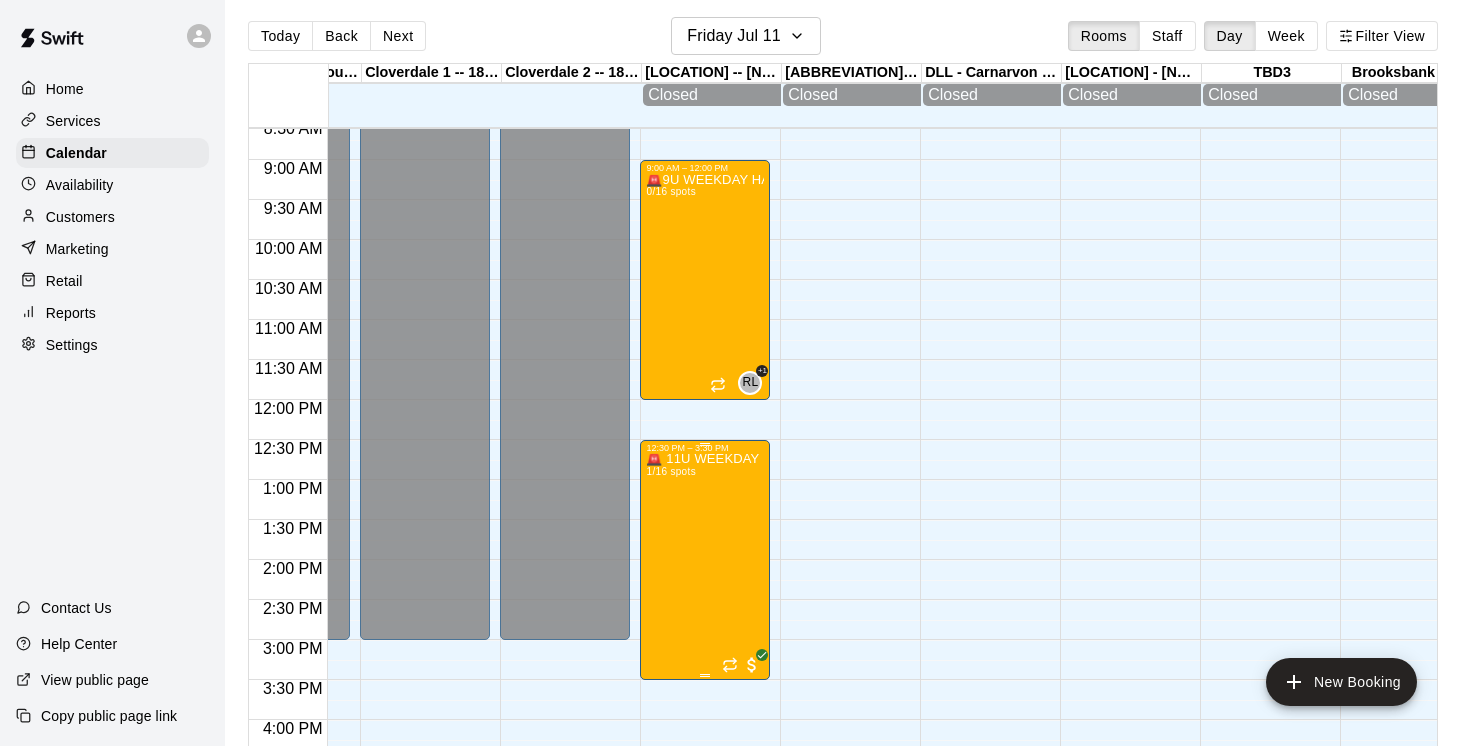 click on "🚨 11U WEEKDAY HALF - DAY SUMMER CAMPS 🚨 1/16 spots" at bounding box center [705, 826] 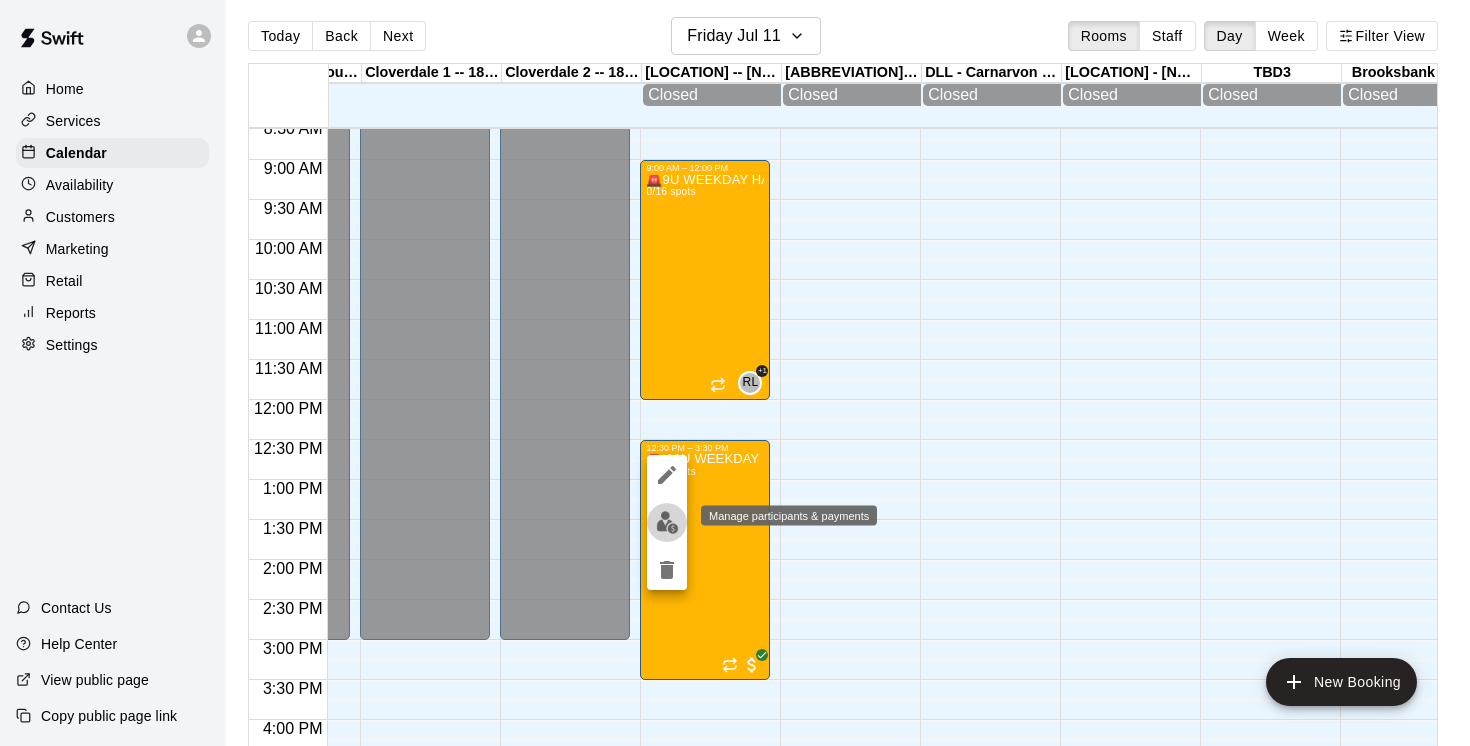 click at bounding box center [667, 522] 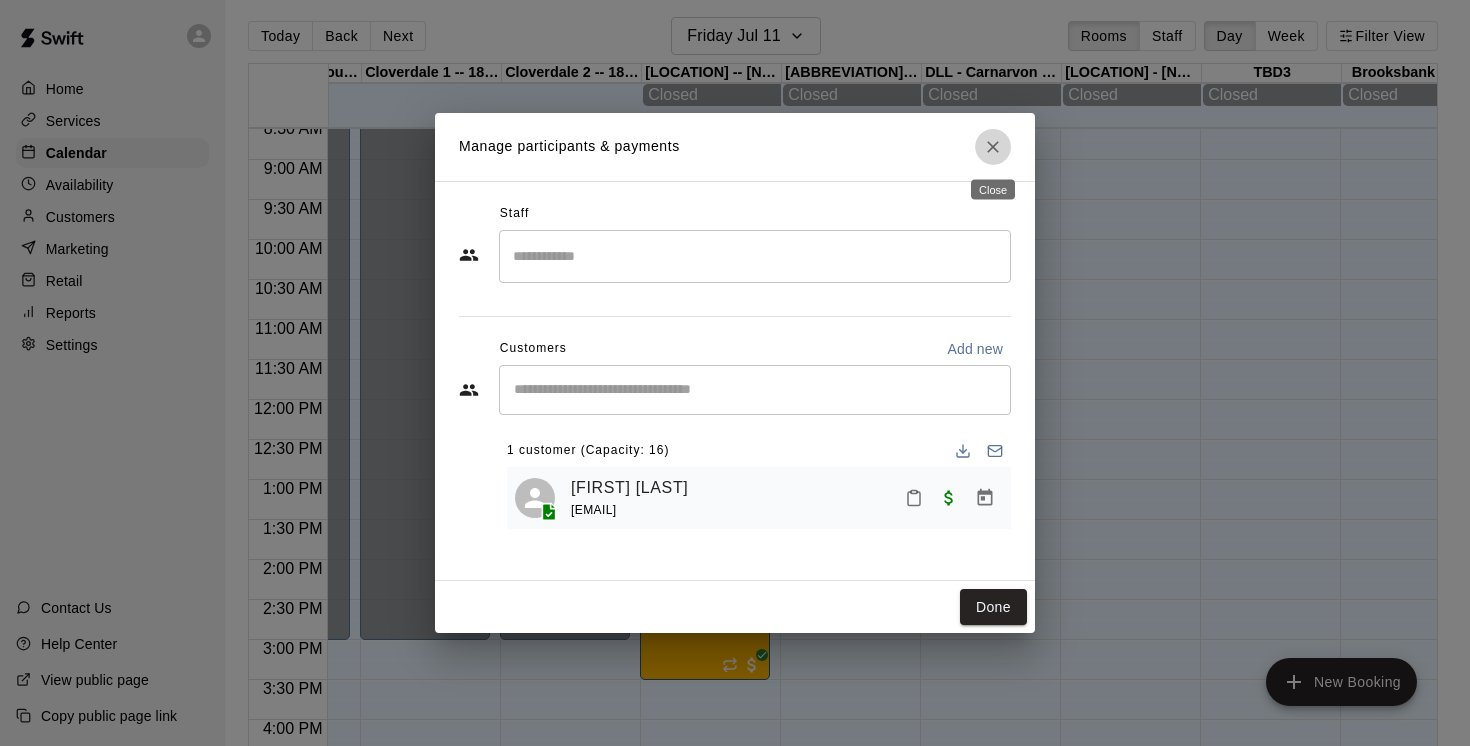 click 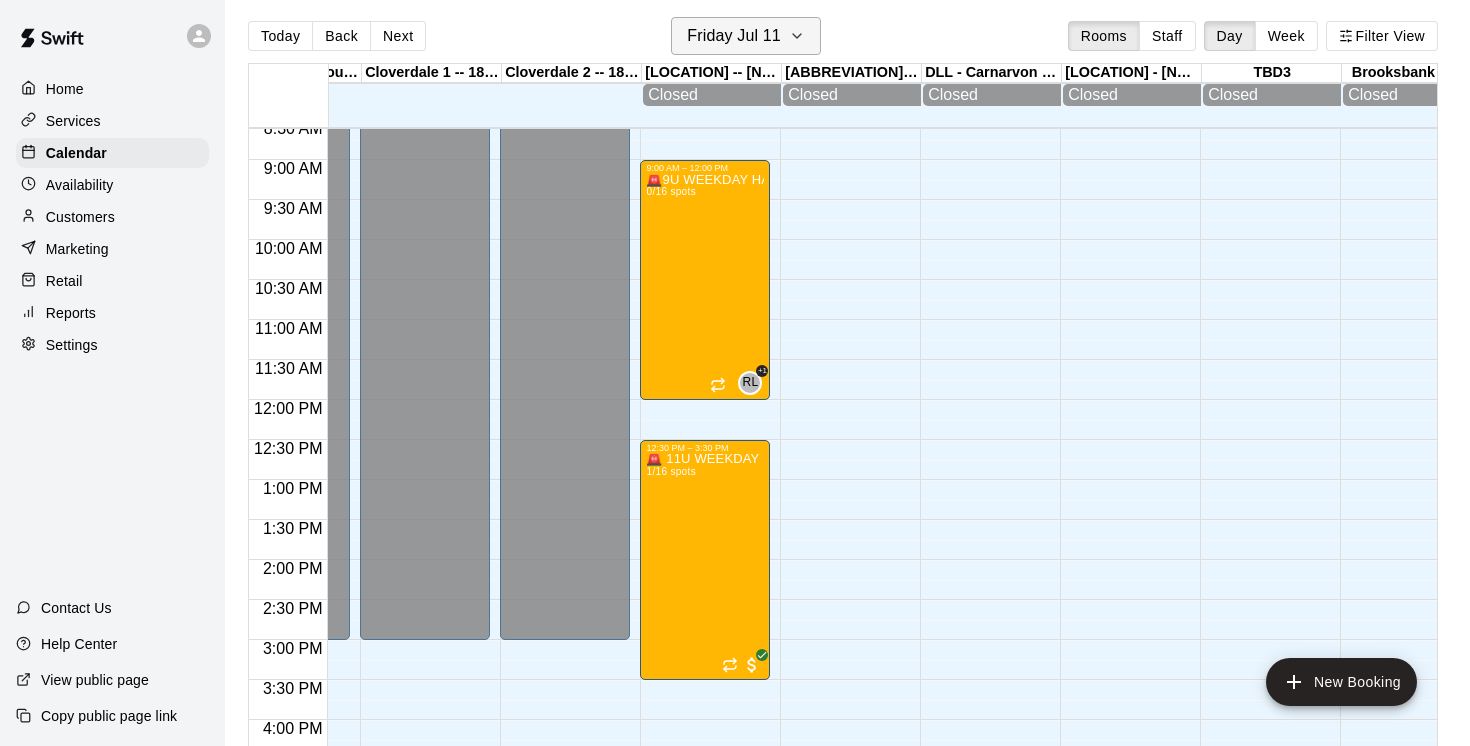 click 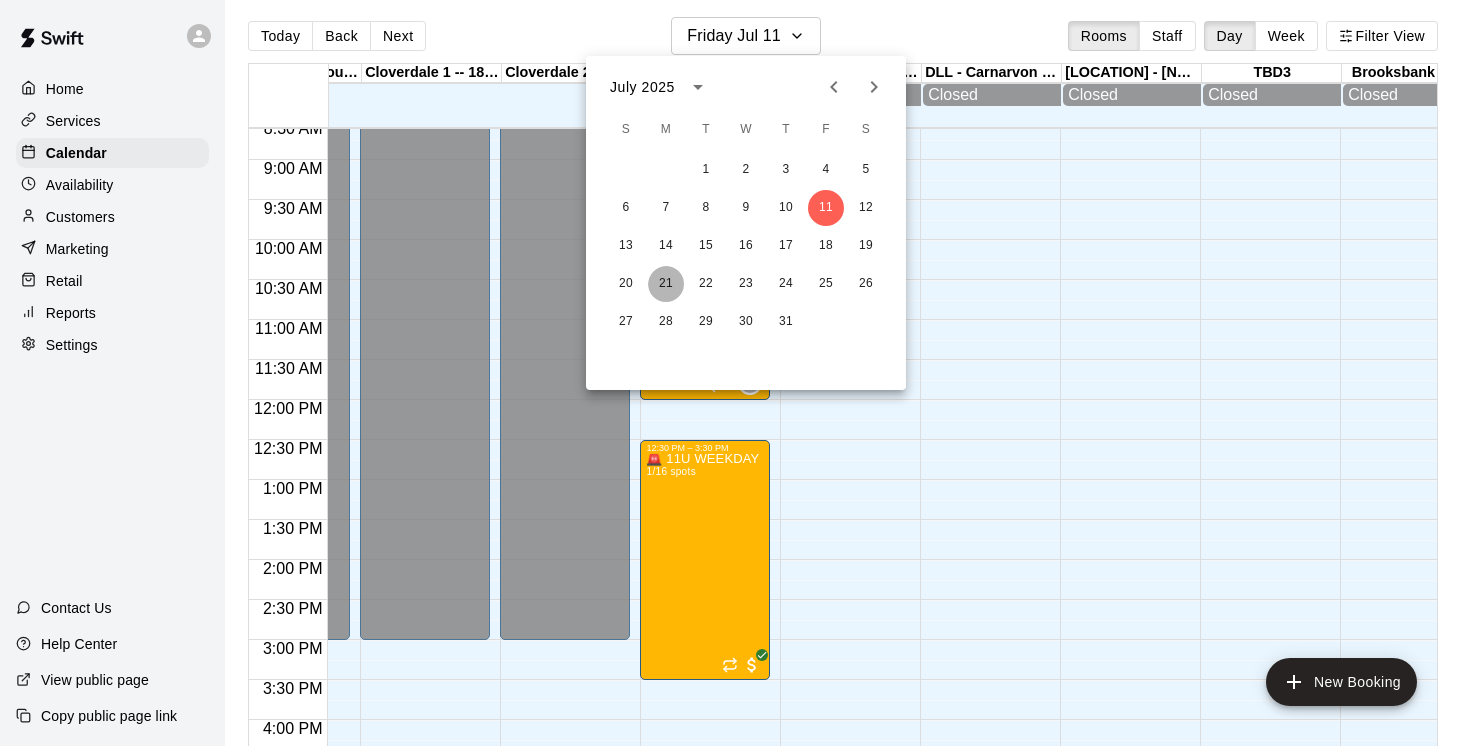 click on "21" at bounding box center [666, 284] 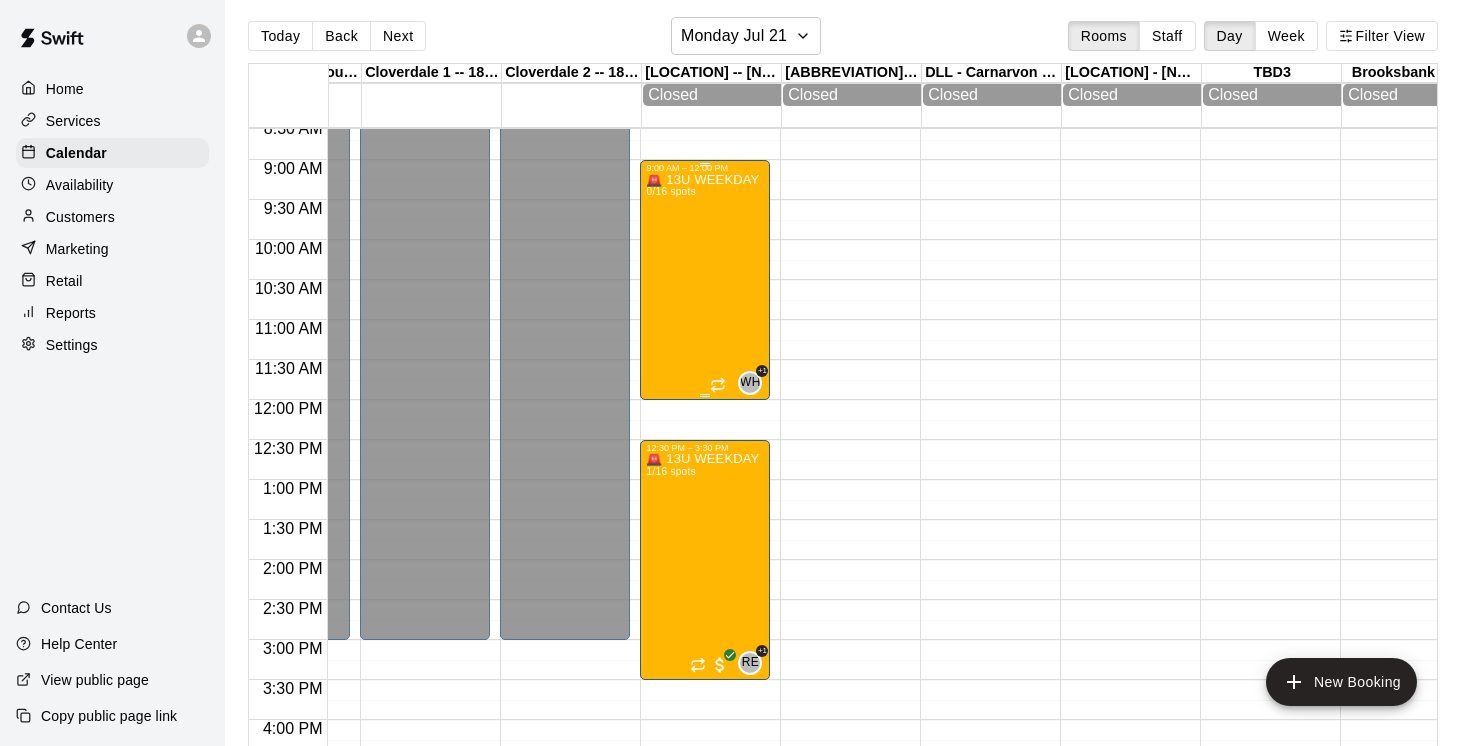 click on "🚨 13U WEEKDAY HALF - DAY SUMMER CAMPS 🚨 0/16 spots" at bounding box center [705, 546] 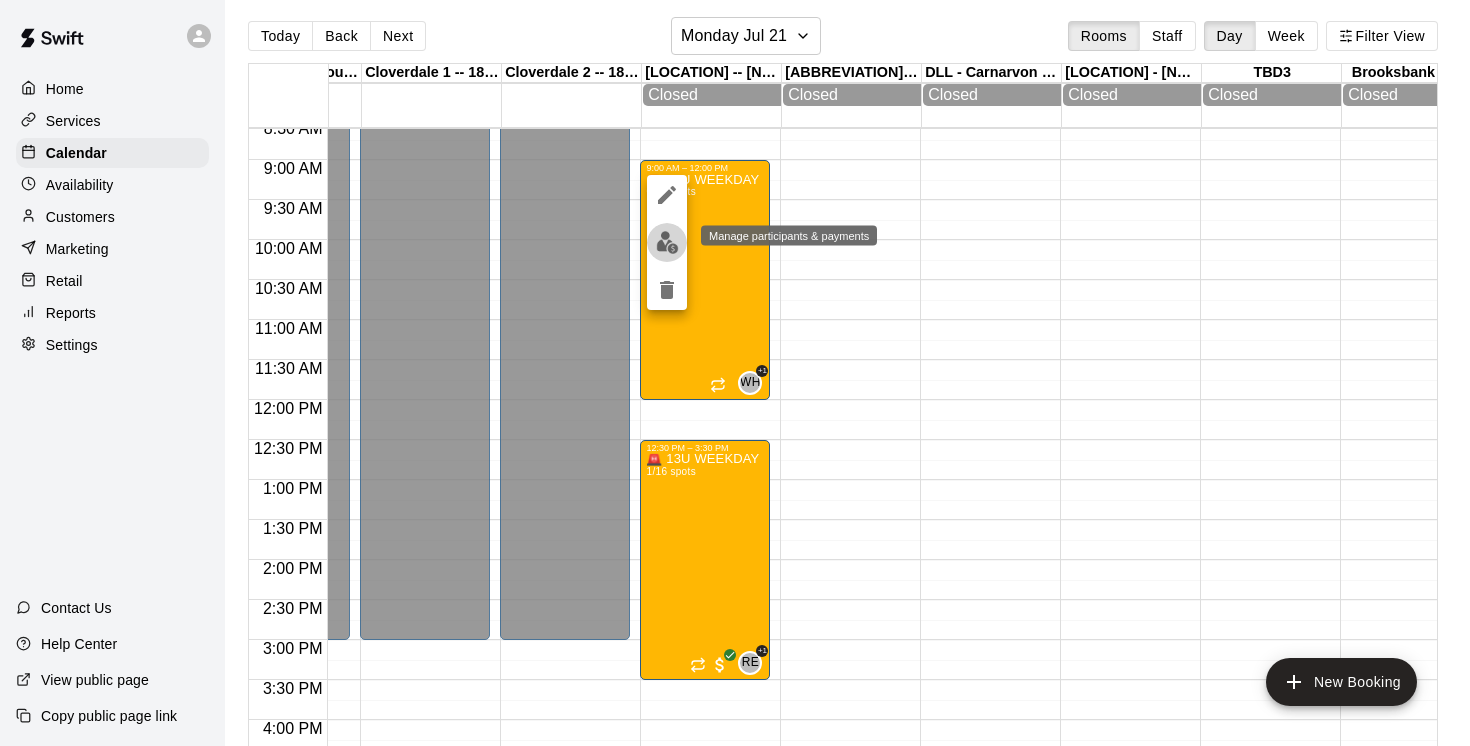 click at bounding box center [667, 242] 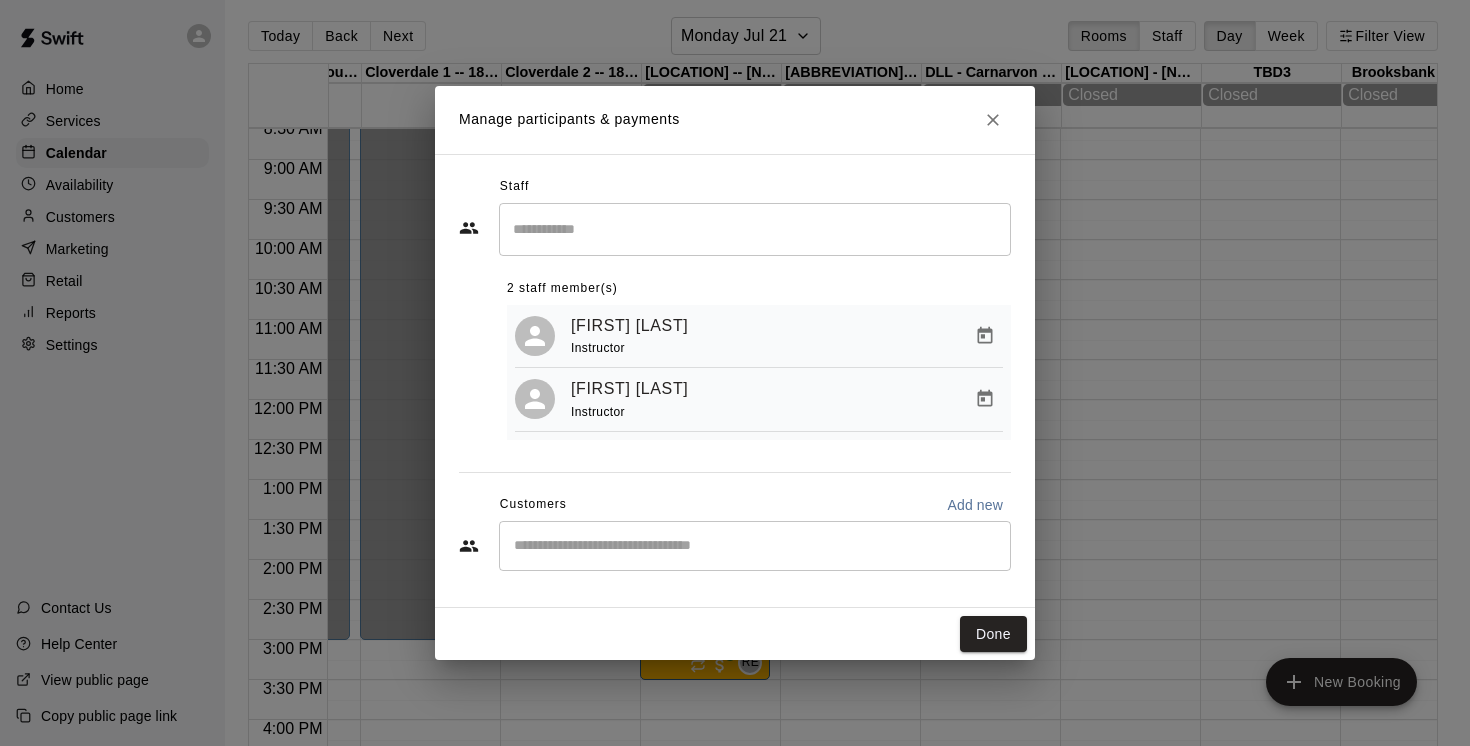 click at bounding box center (755, 546) 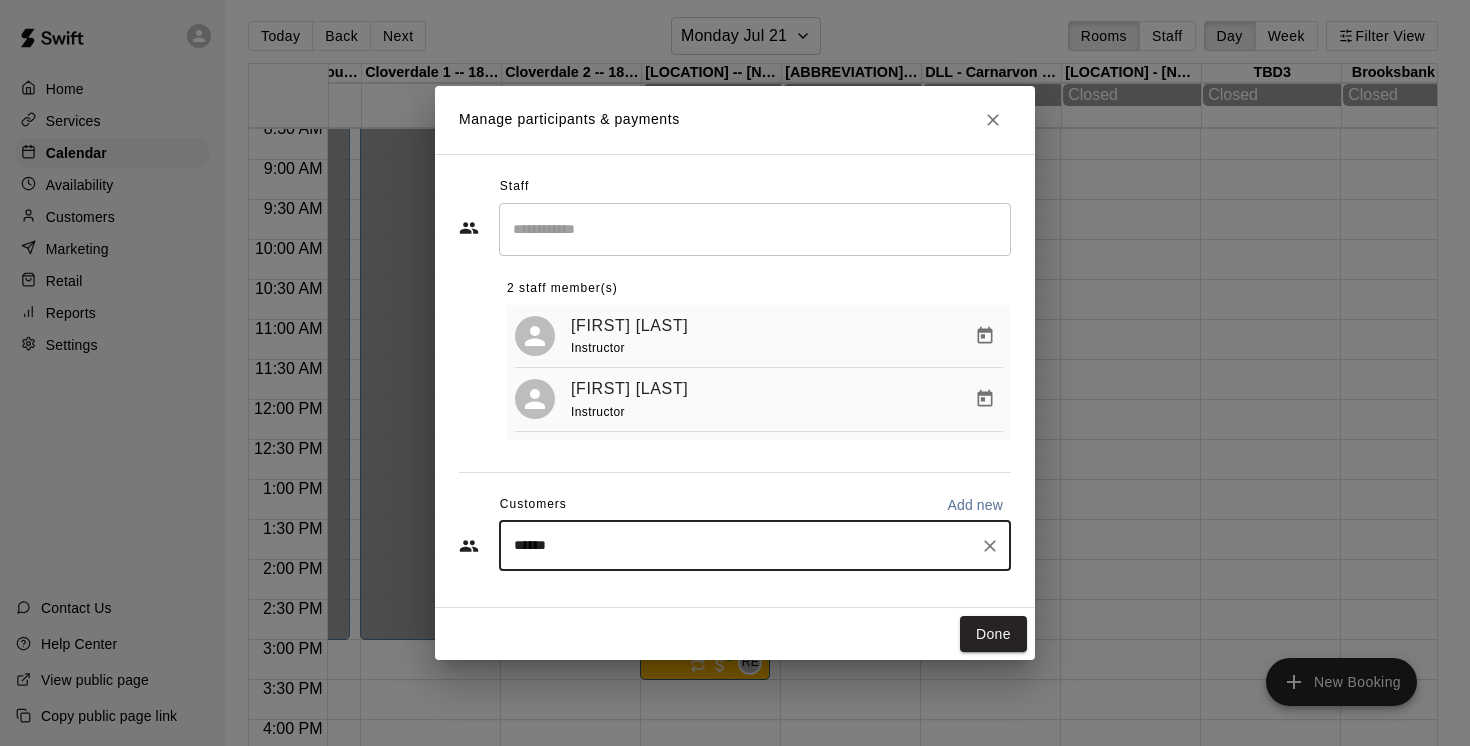 type on "*******" 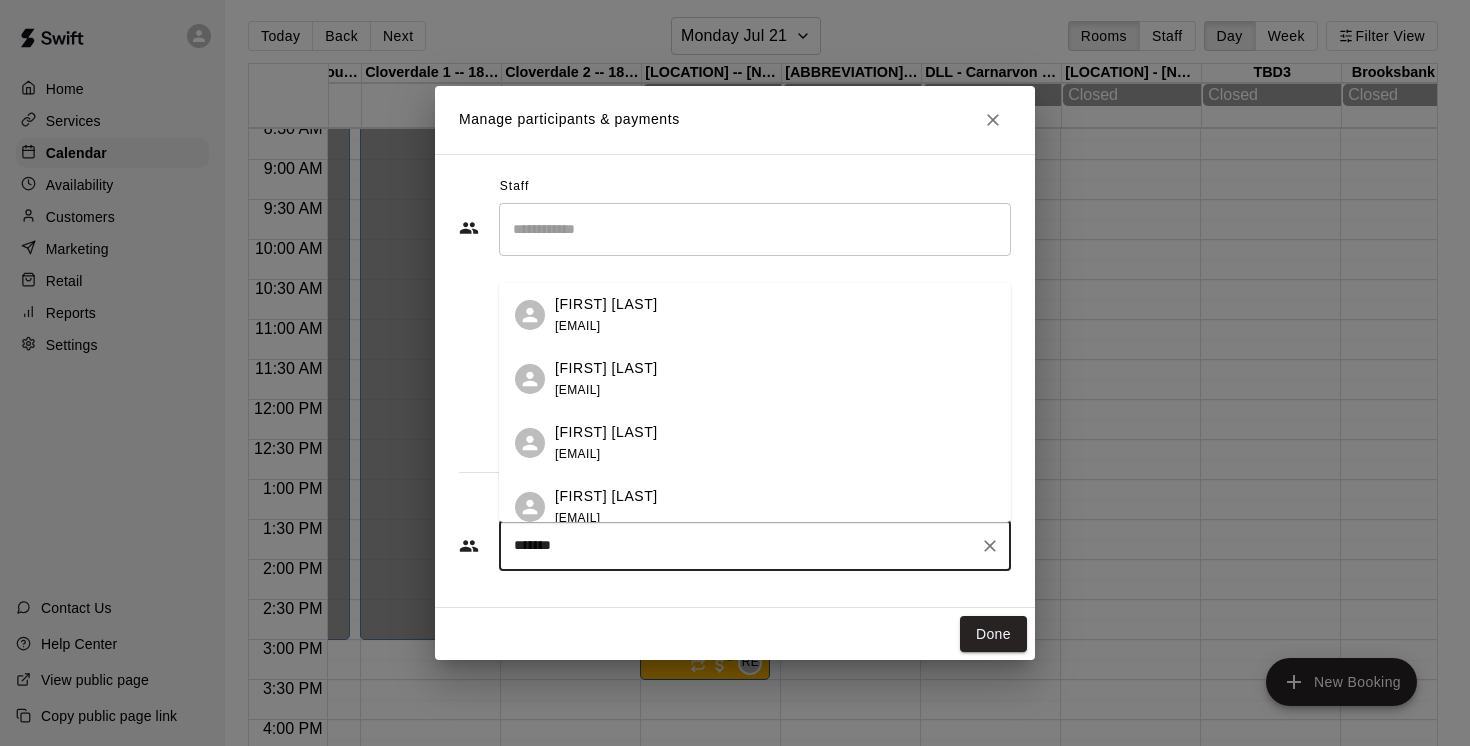 click on "[FIRST] [LAST] [EMAIL]" at bounding box center (606, 315) 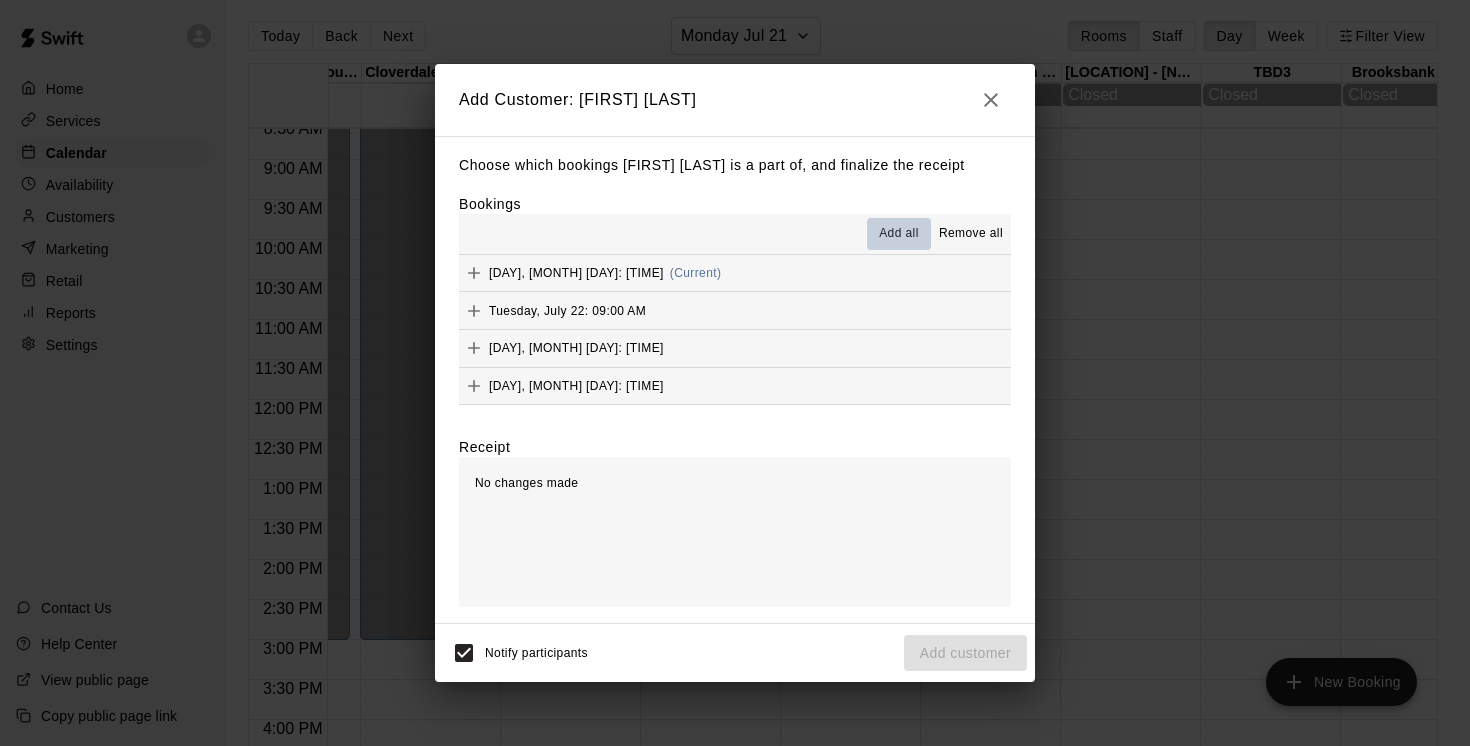 click on "Add all" at bounding box center (899, 234) 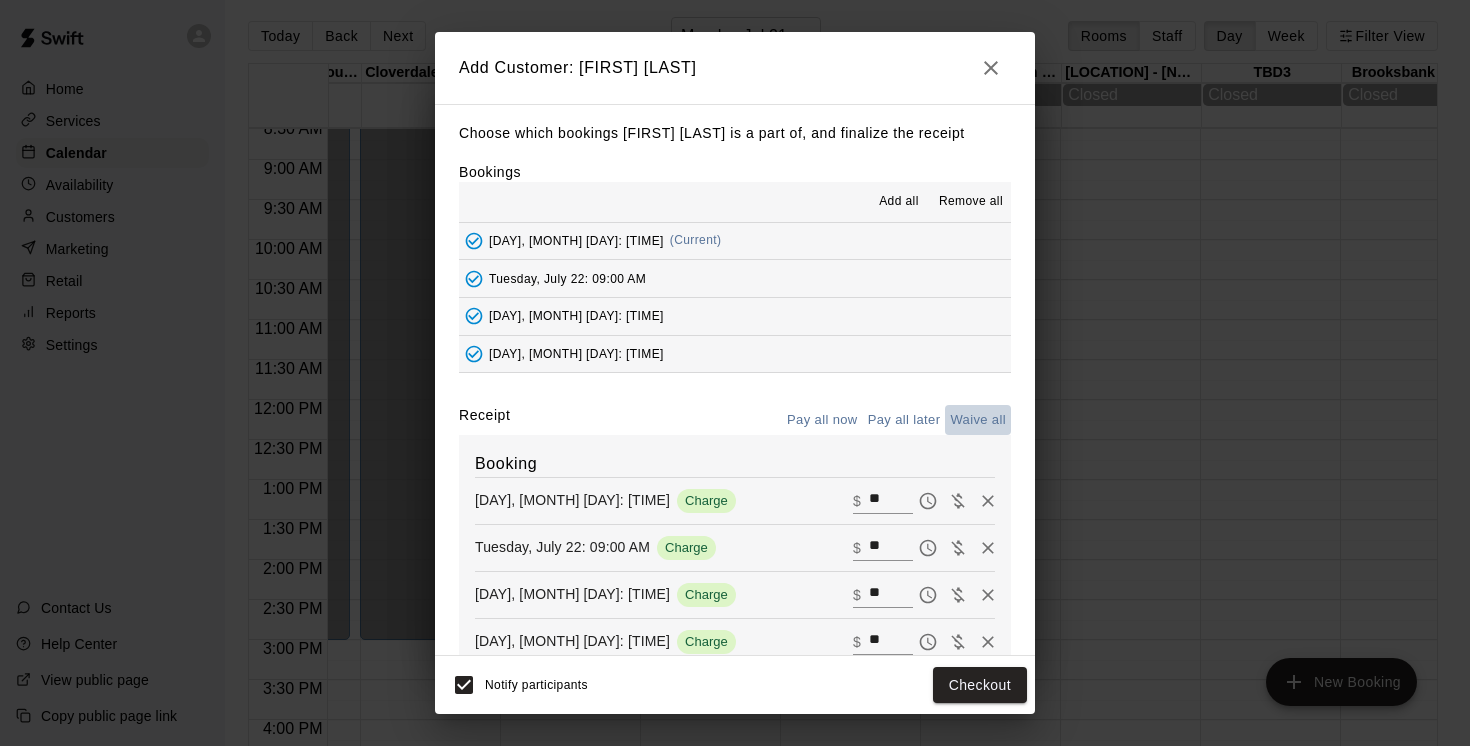 click on "Waive all" at bounding box center [978, 420] 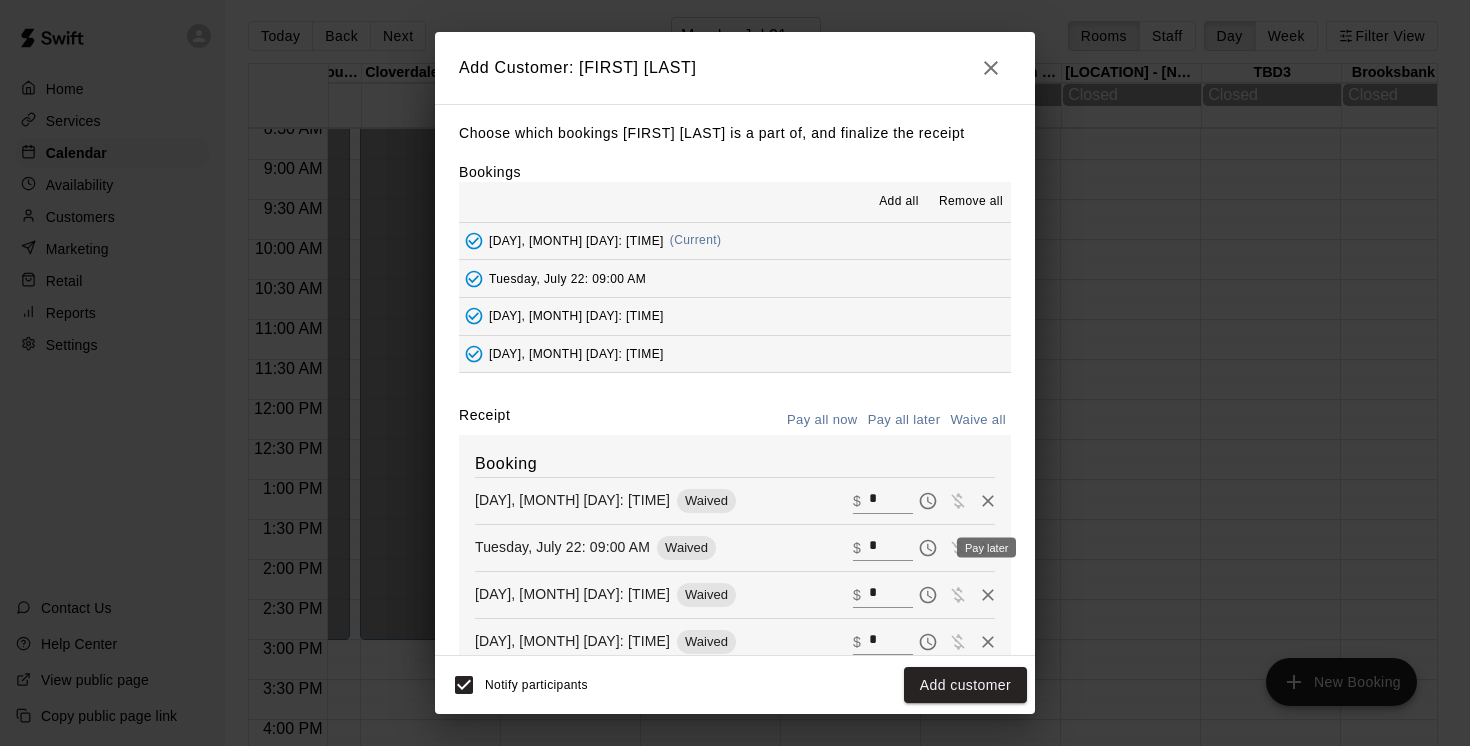 scroll, scrollTop: 149, scrollLeft: 0, axis: vertical 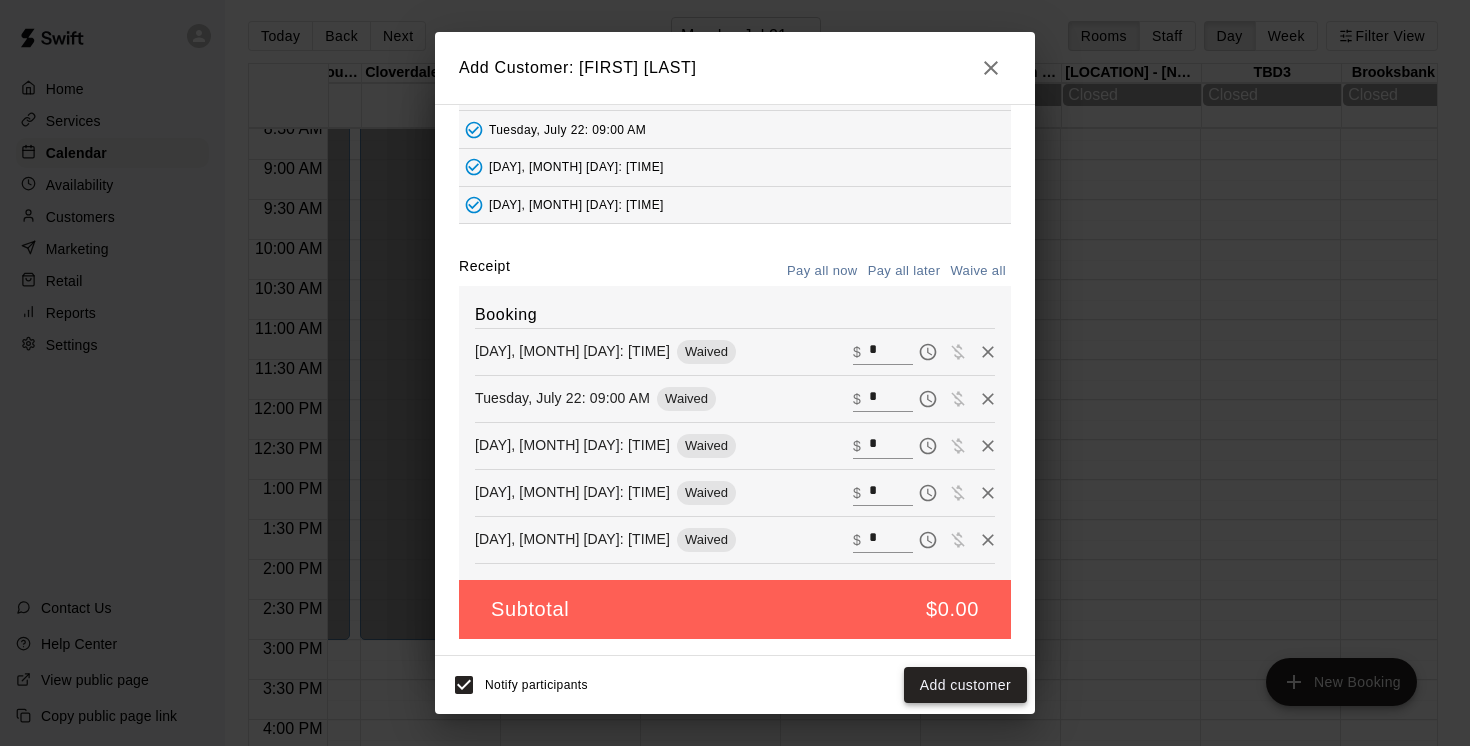 click on "Add customer" at bounding box center [965, 685] 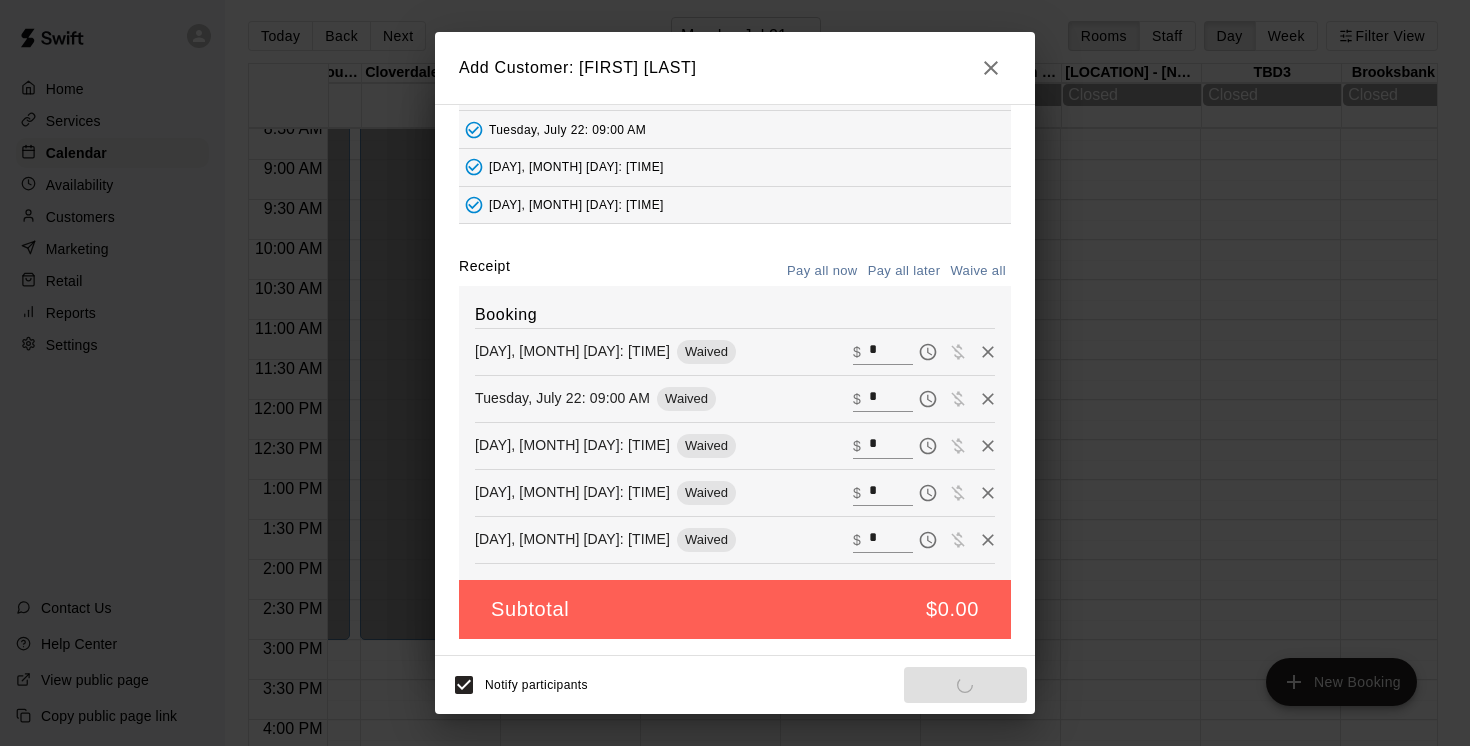 scroll, scrollTop: 80, scrollLeft: 0, axis: vertical 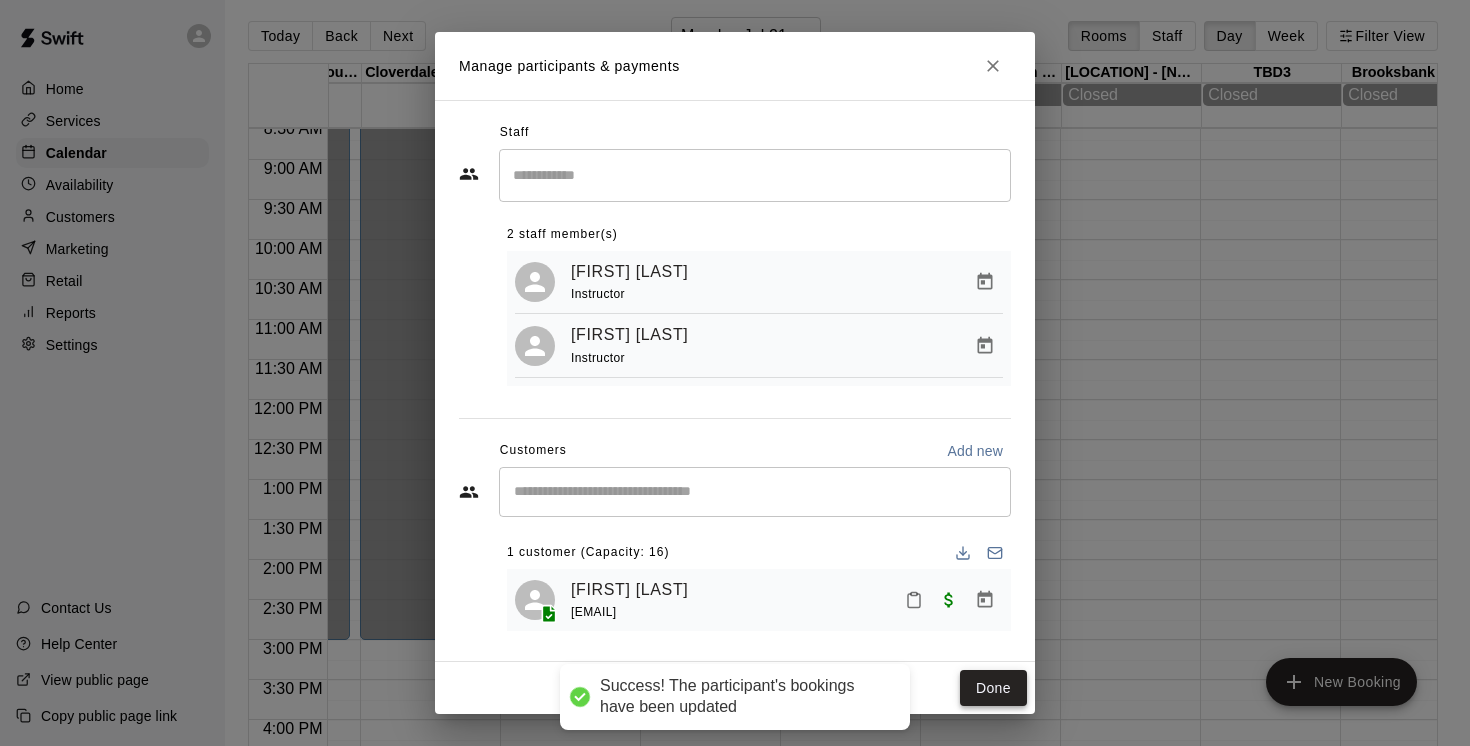 click on "Done" at bounding box center (993, 688) 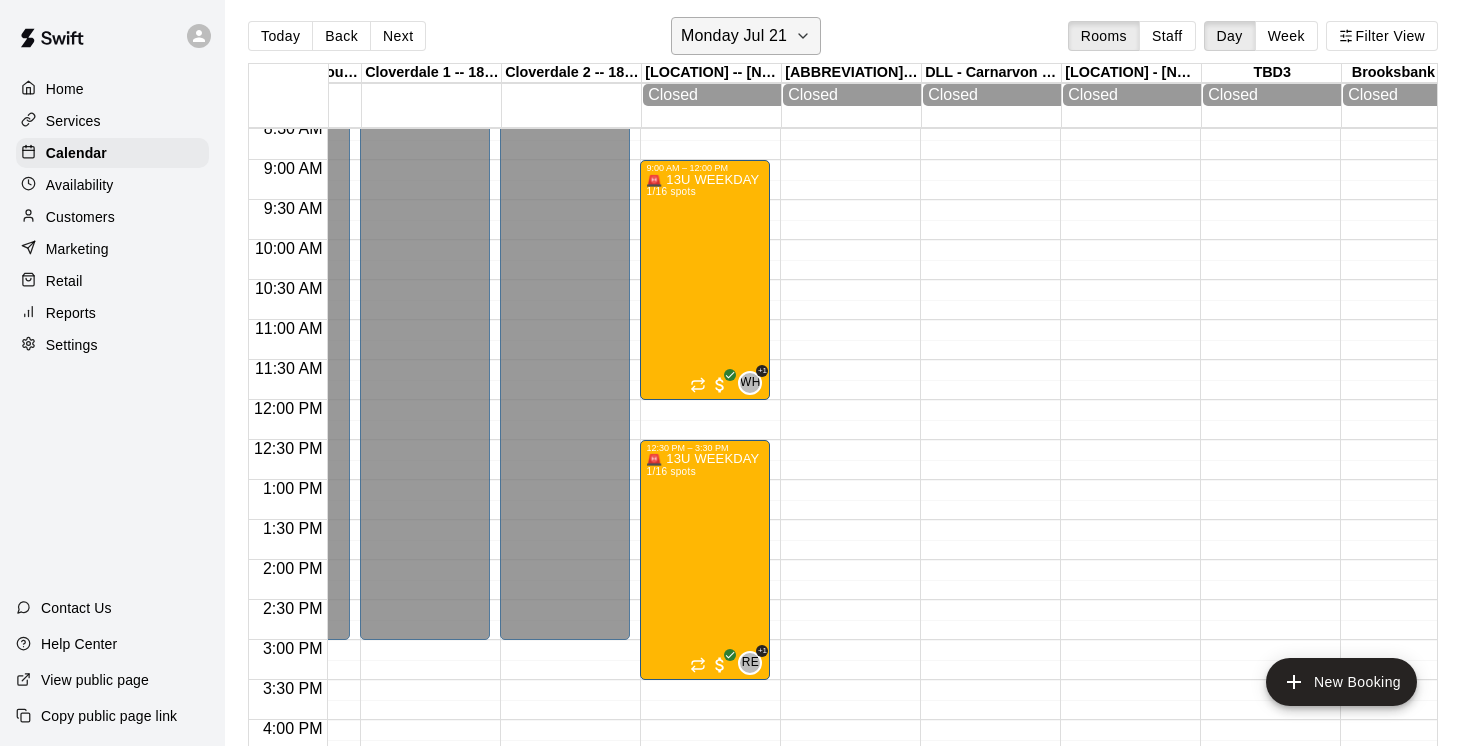 click on "Monday Jul 21" at bounding box center [746, 36] 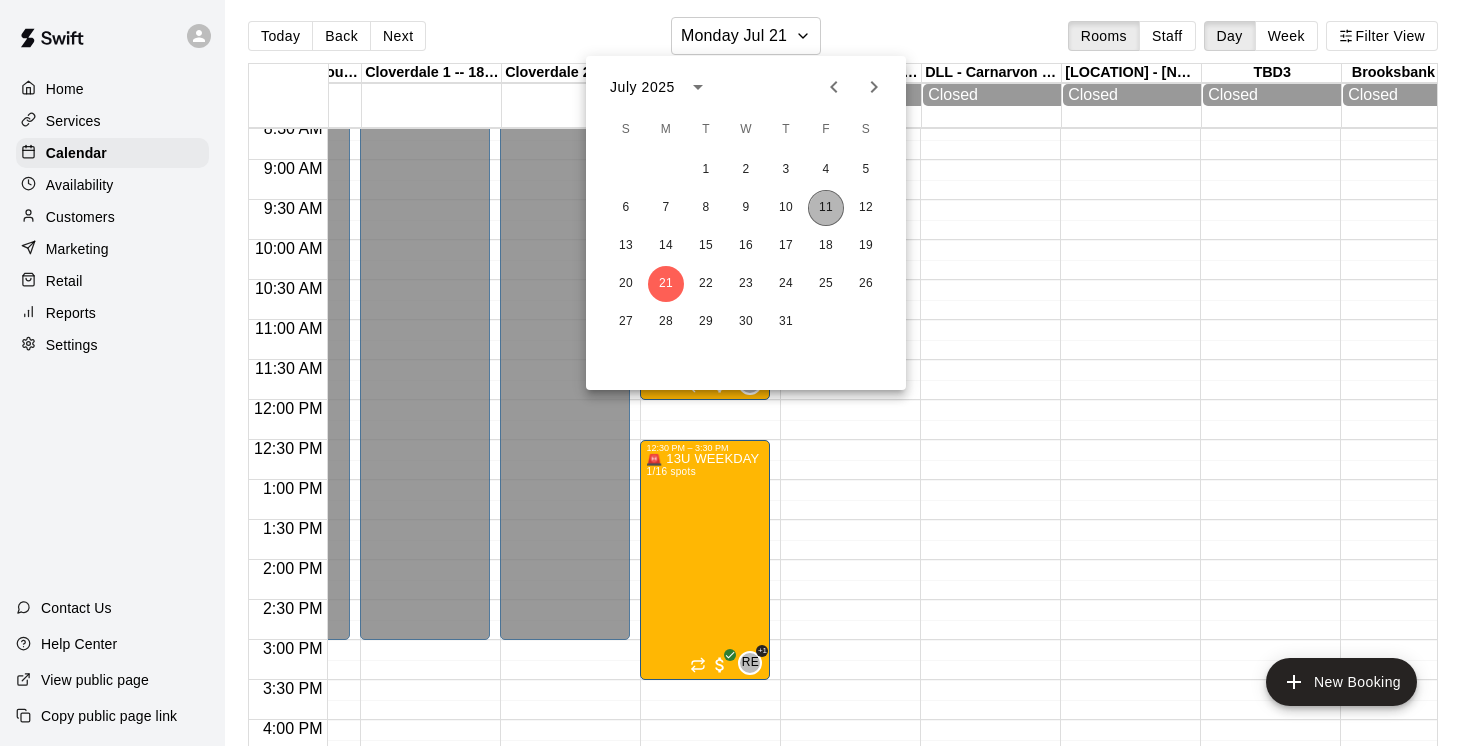 click on "11" at bounding box center [826, 208] 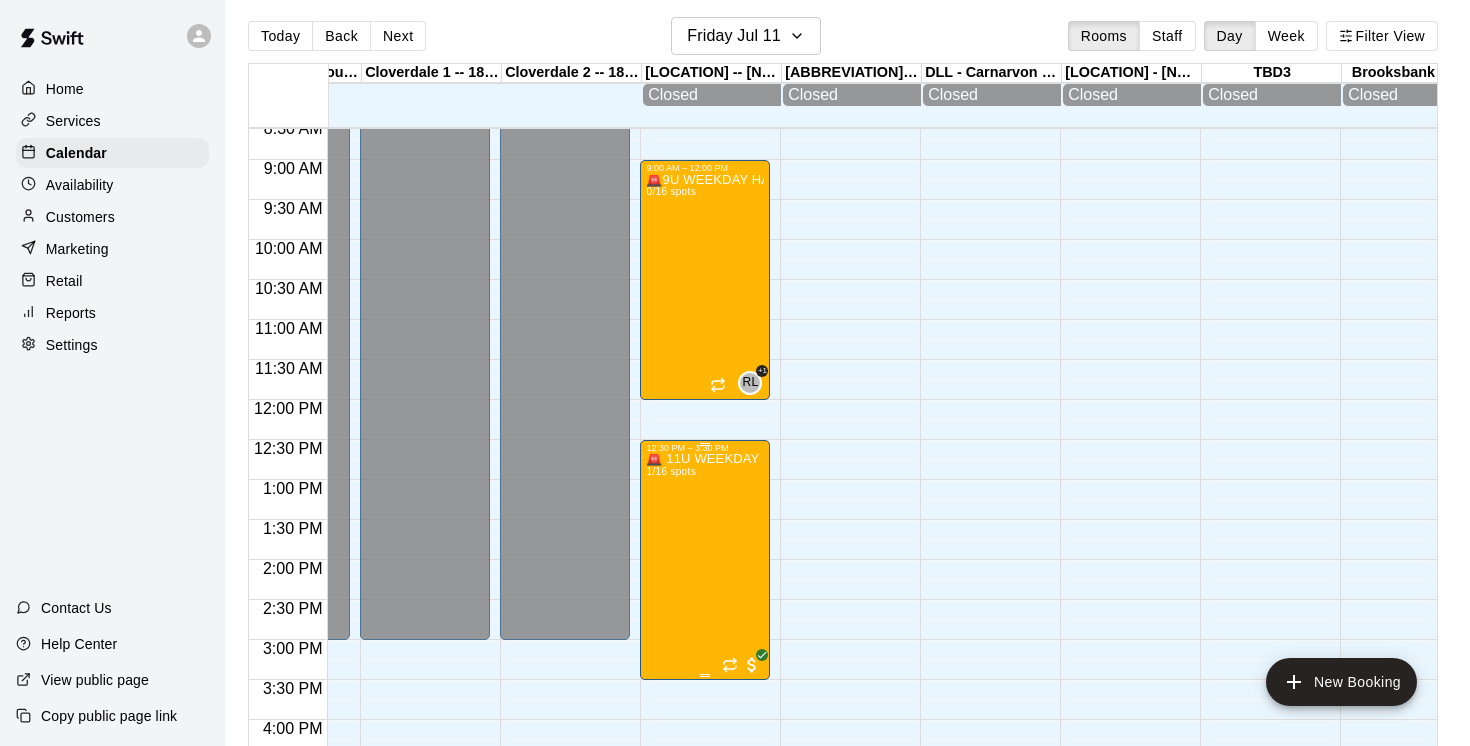 click on "🚨 11U WEEKDAY HALF - DAY SUMMER CAMPS 🚨 1/16 spots" at bounding box center [705, 826] 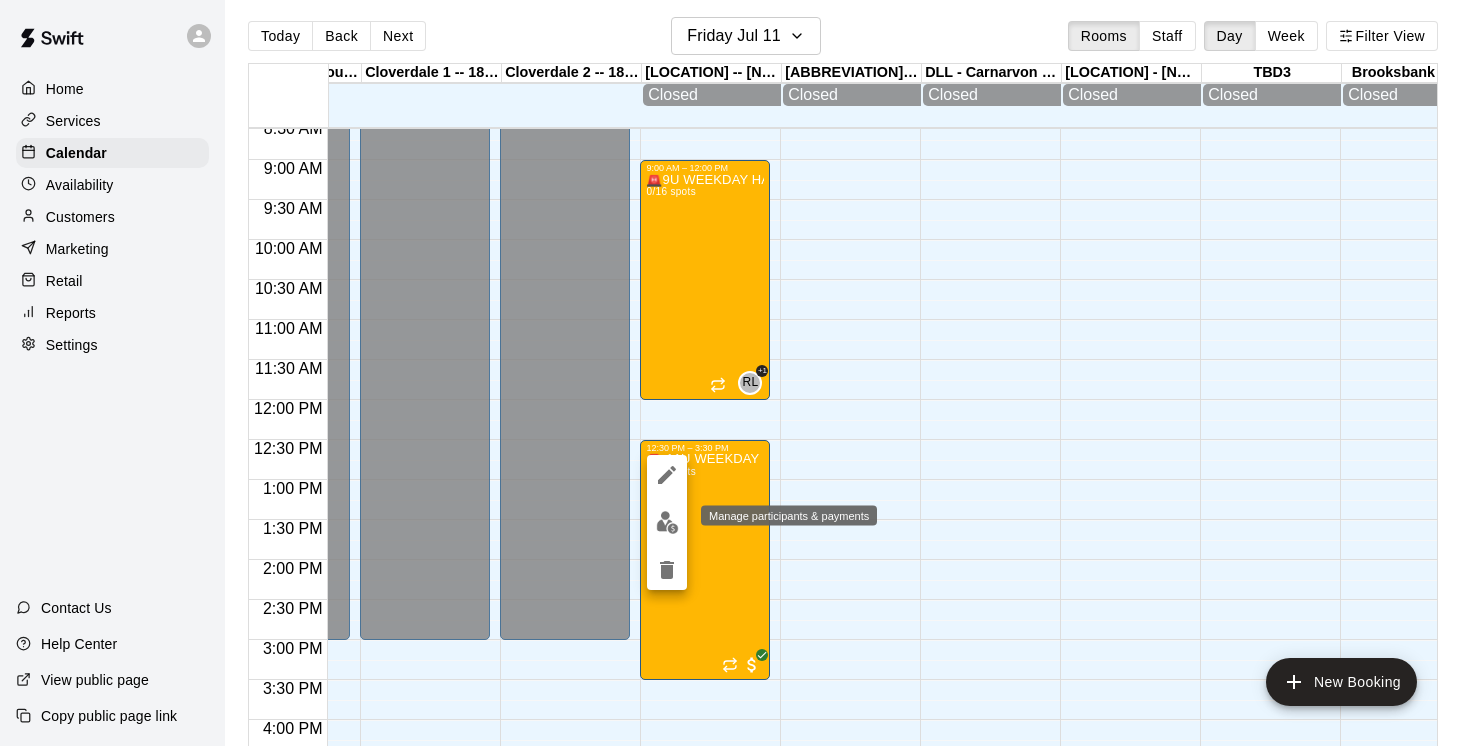 click at bounding box center (667, 522) 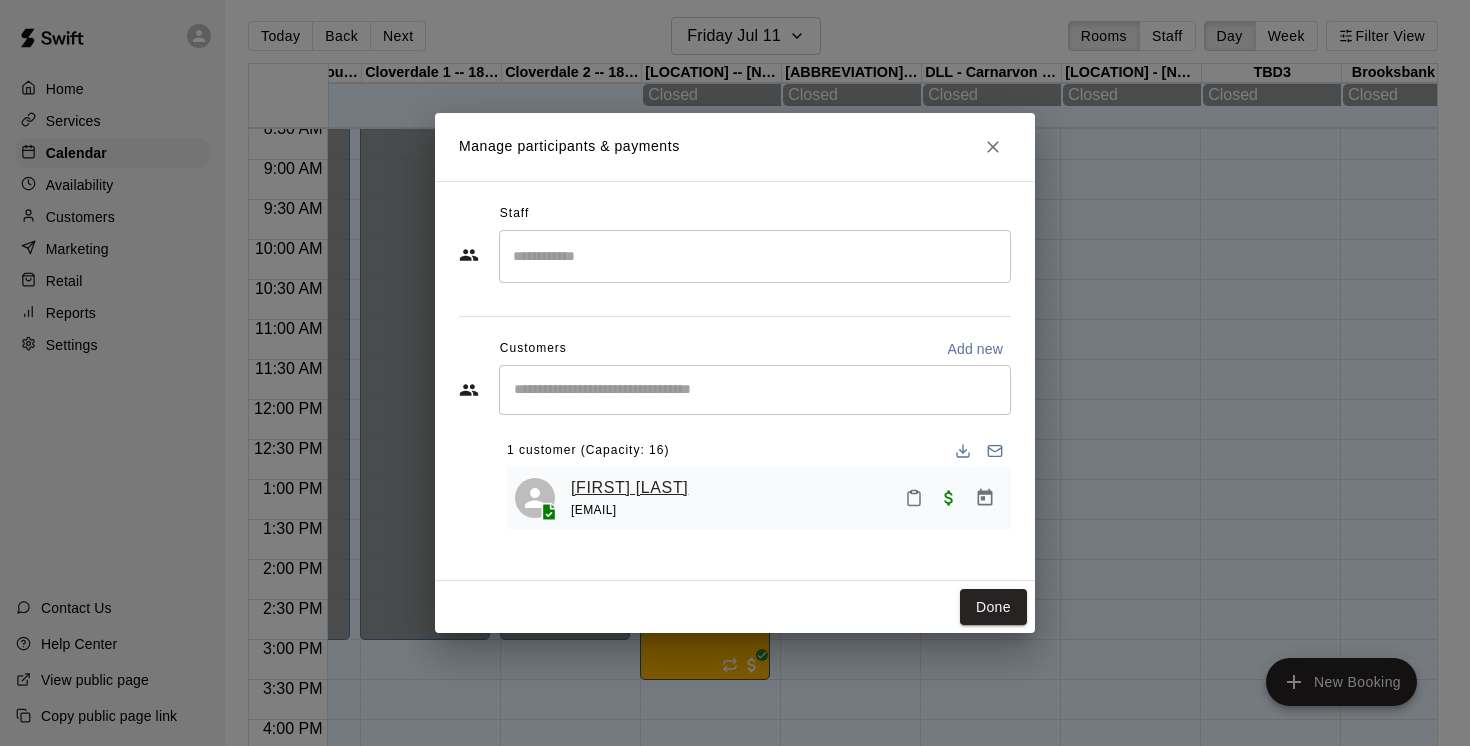 click on "[FIRST] [LAST]" at bounding box center (629, 488) 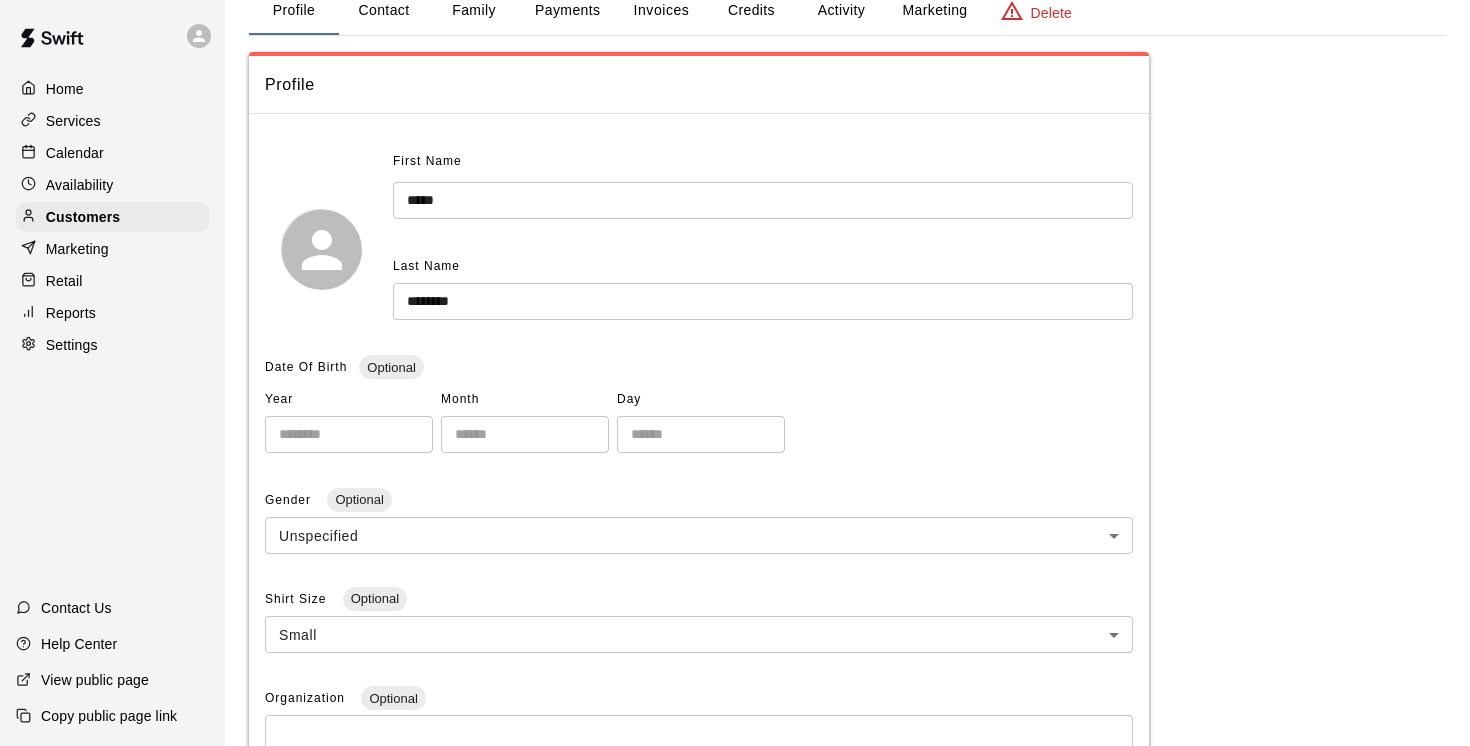 scroll, scrollTop: 0, scrollLeft: 0, axis: both 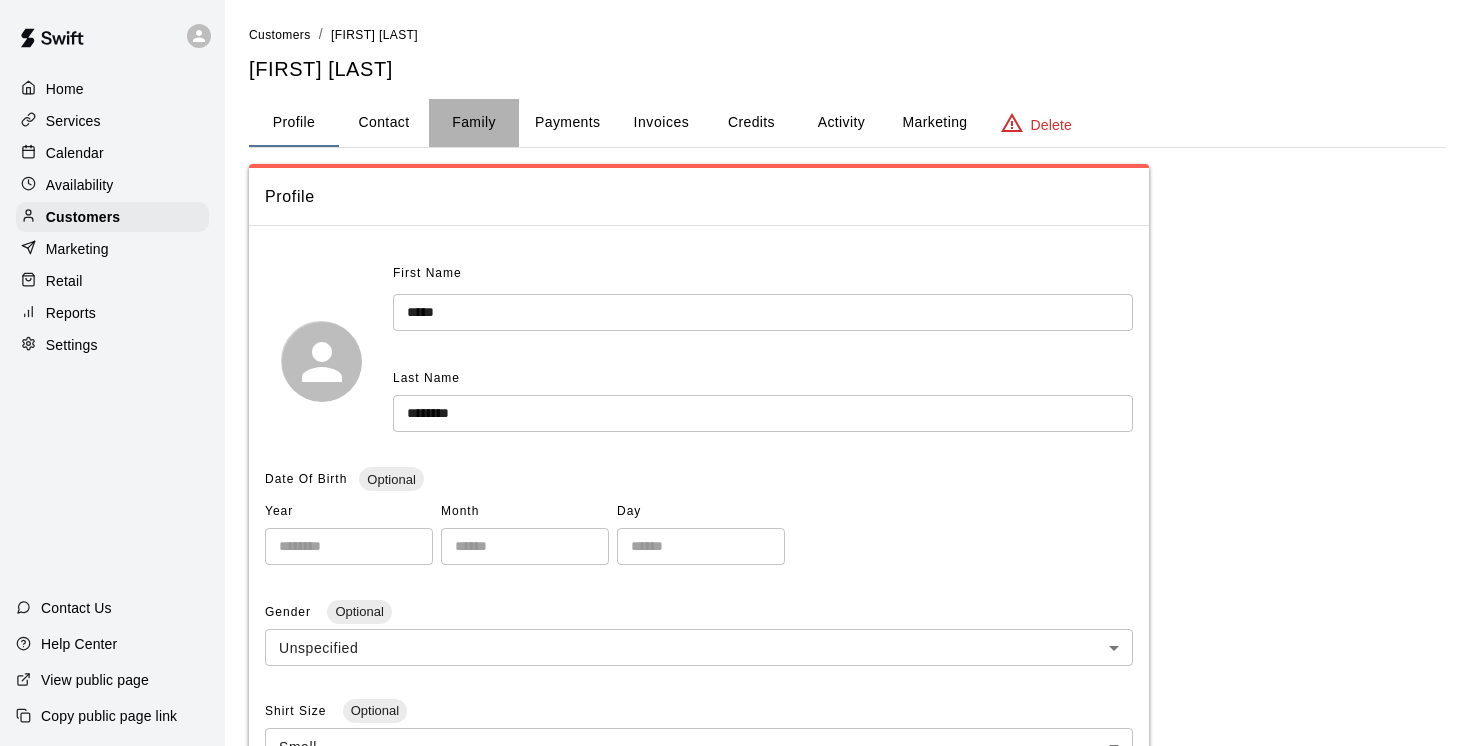 click on "Family" at bounding box center (474, 123) 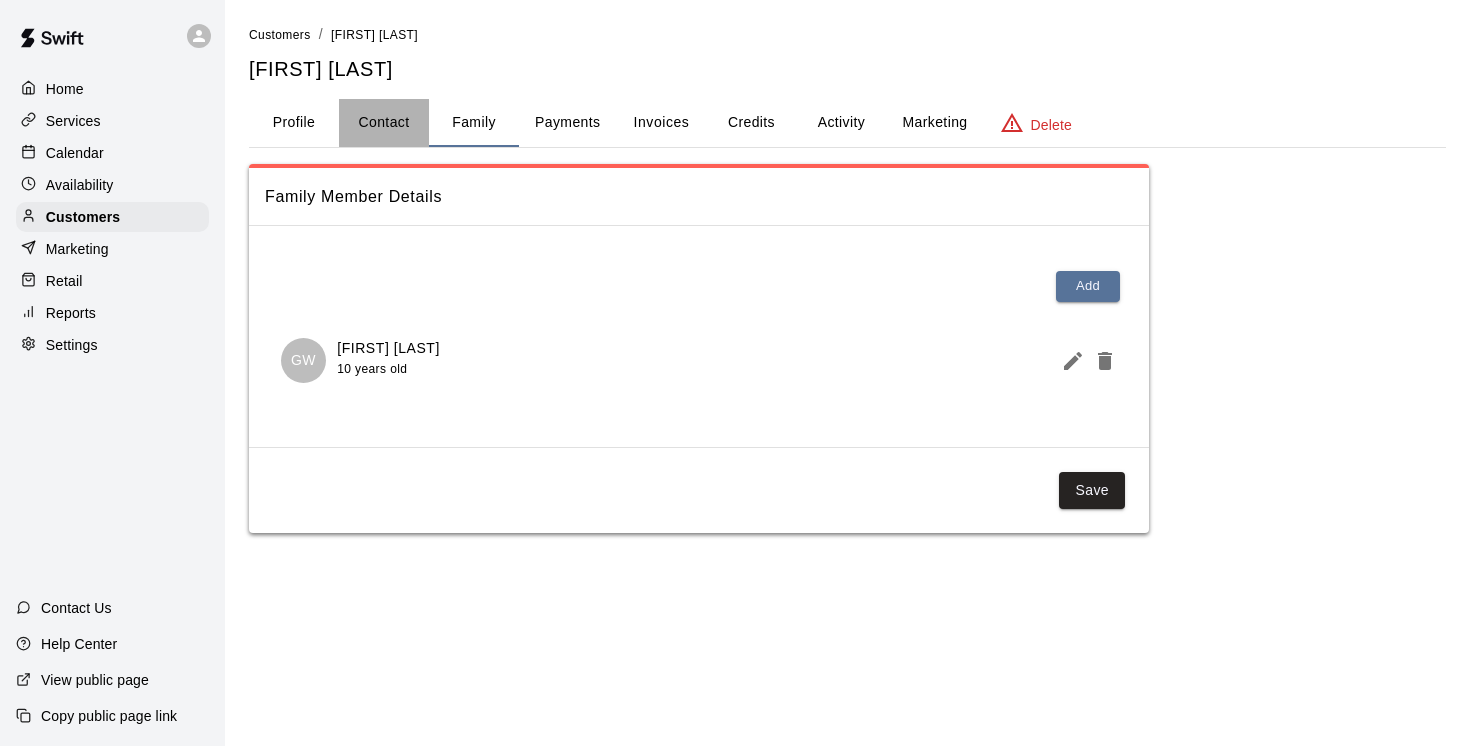 click on "Contact" at bounding box center (384, 123) 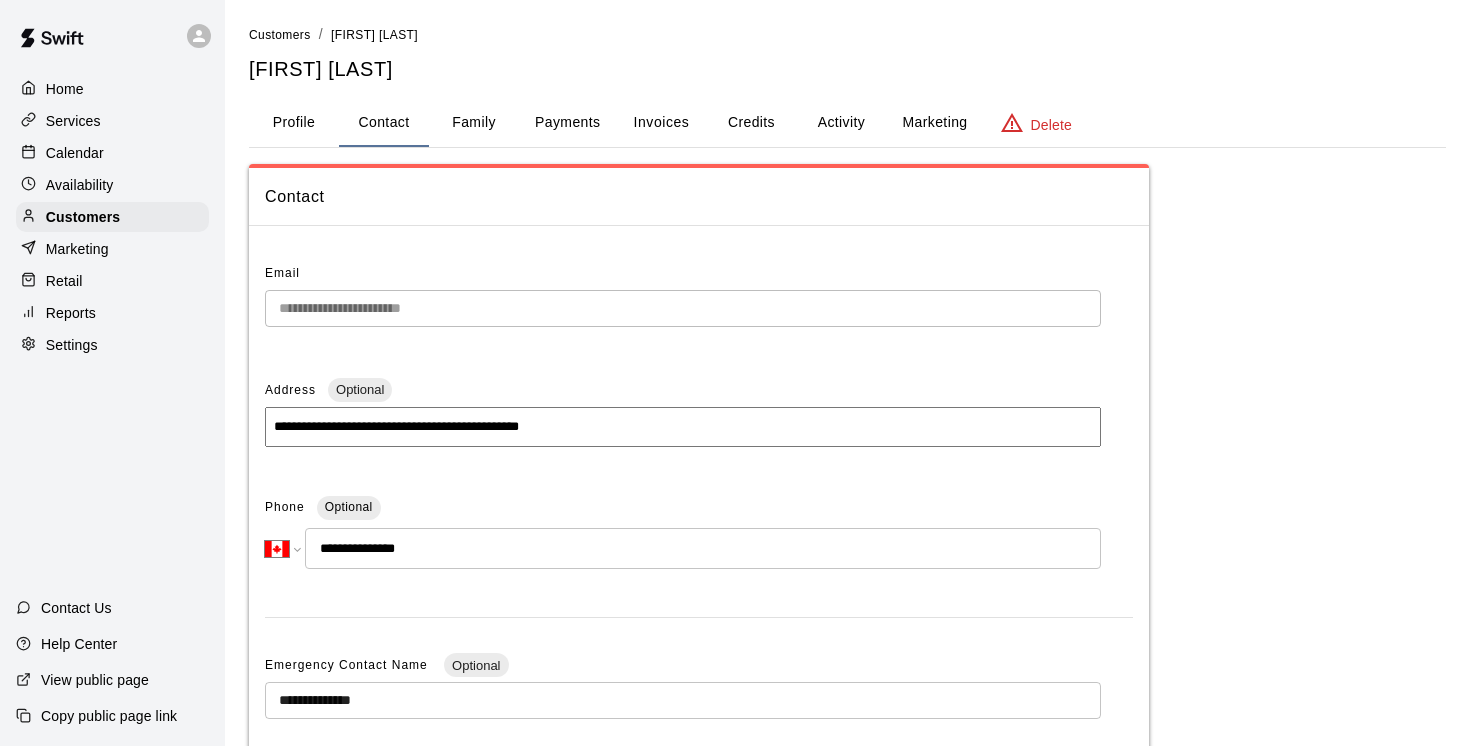 click on "Calendar" at bounding box center [75, 153] 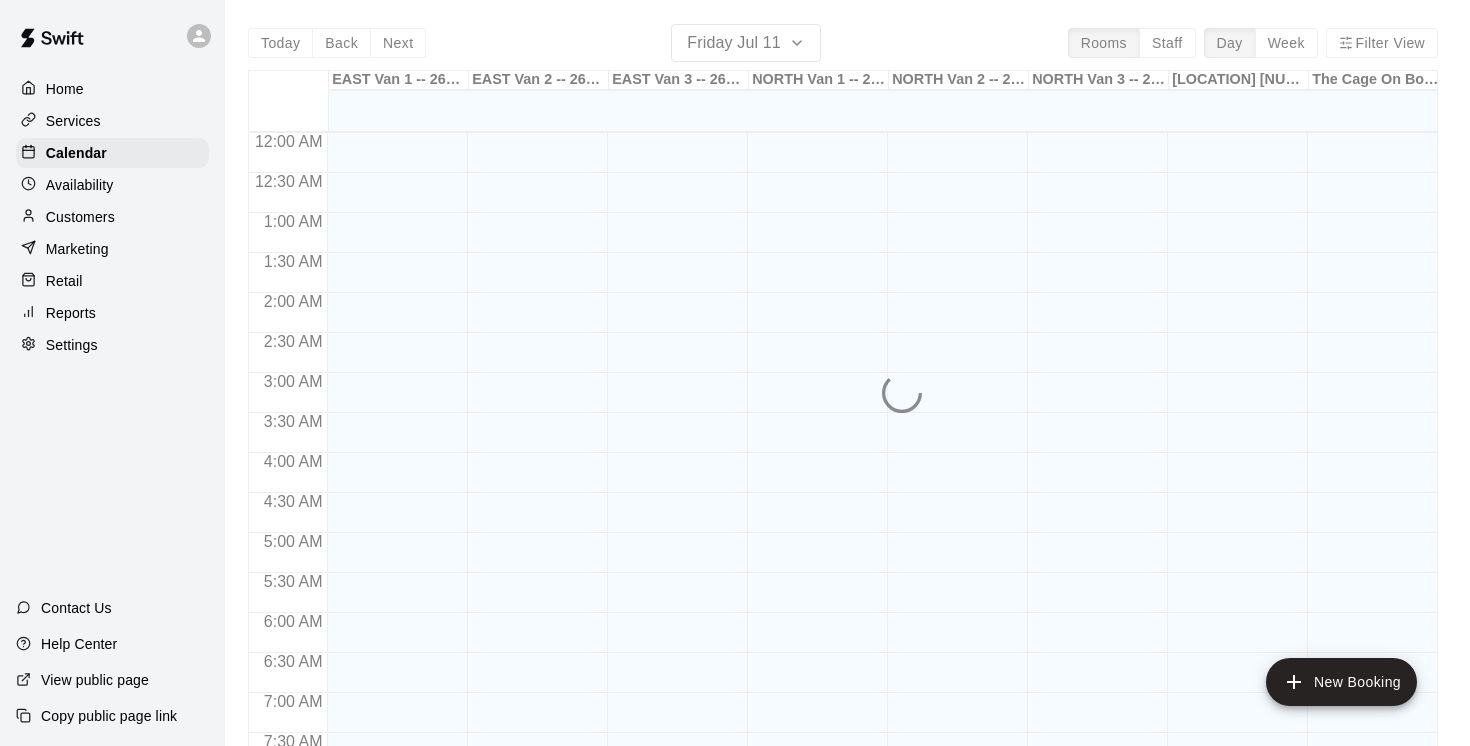 scroll, scrollTop: 674, scrollLeft: 0, axis: vertical 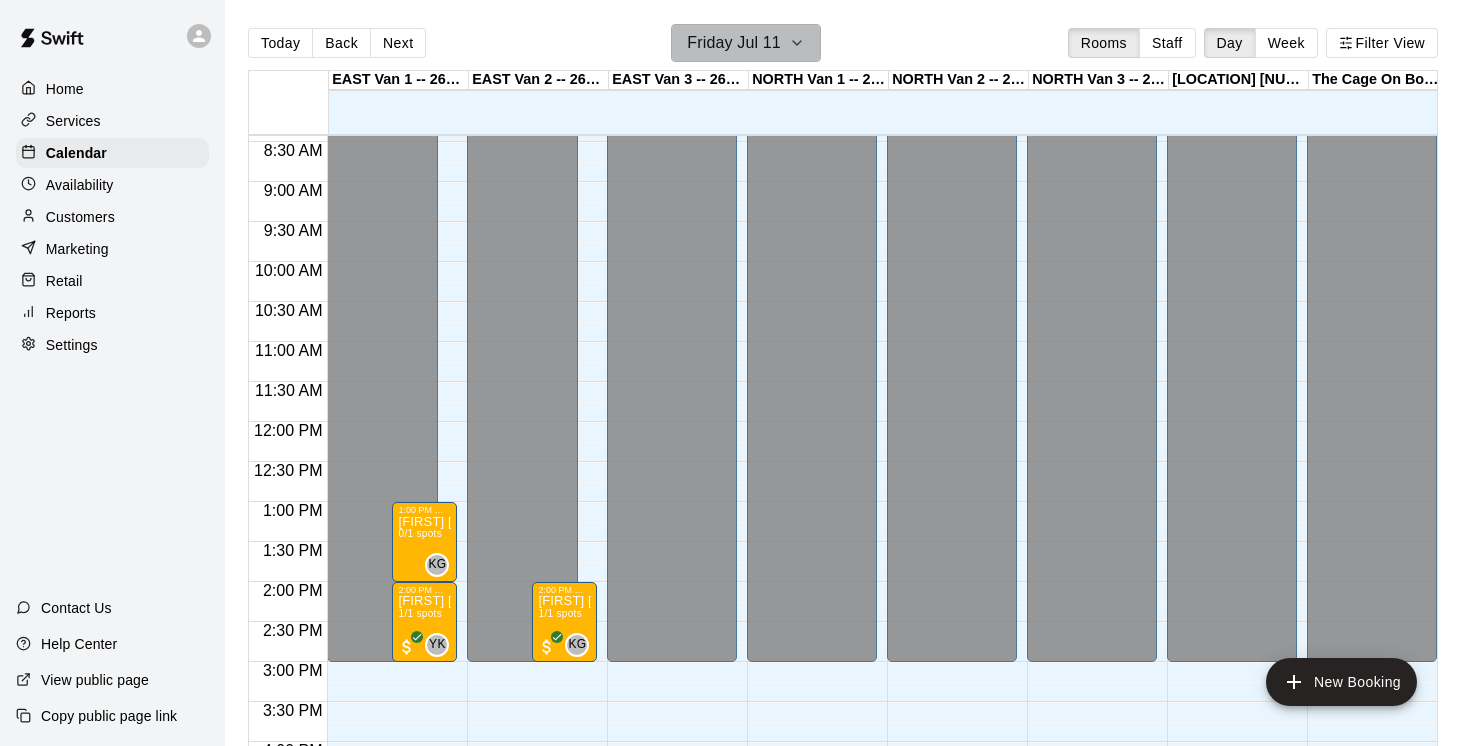 click 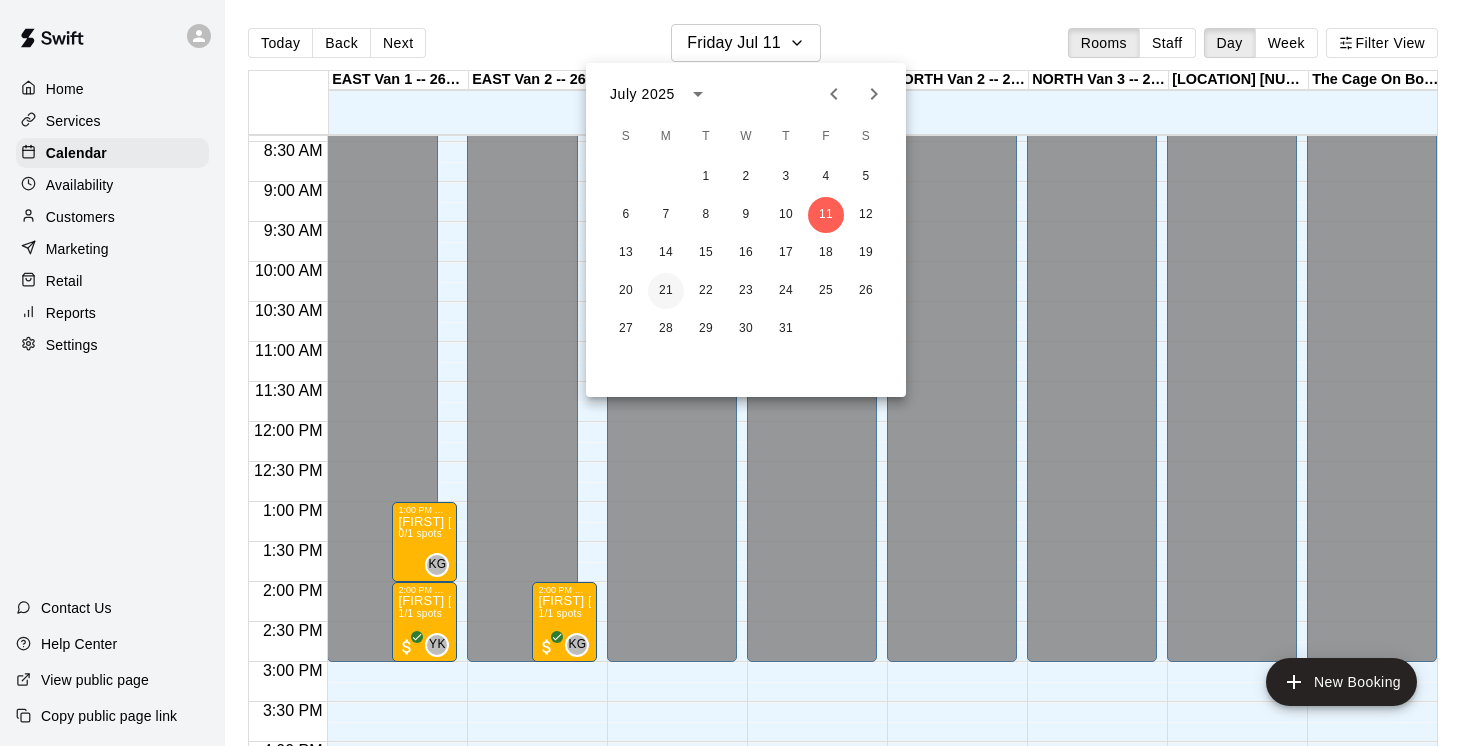 click on "21" at bounding box center [666, 291] 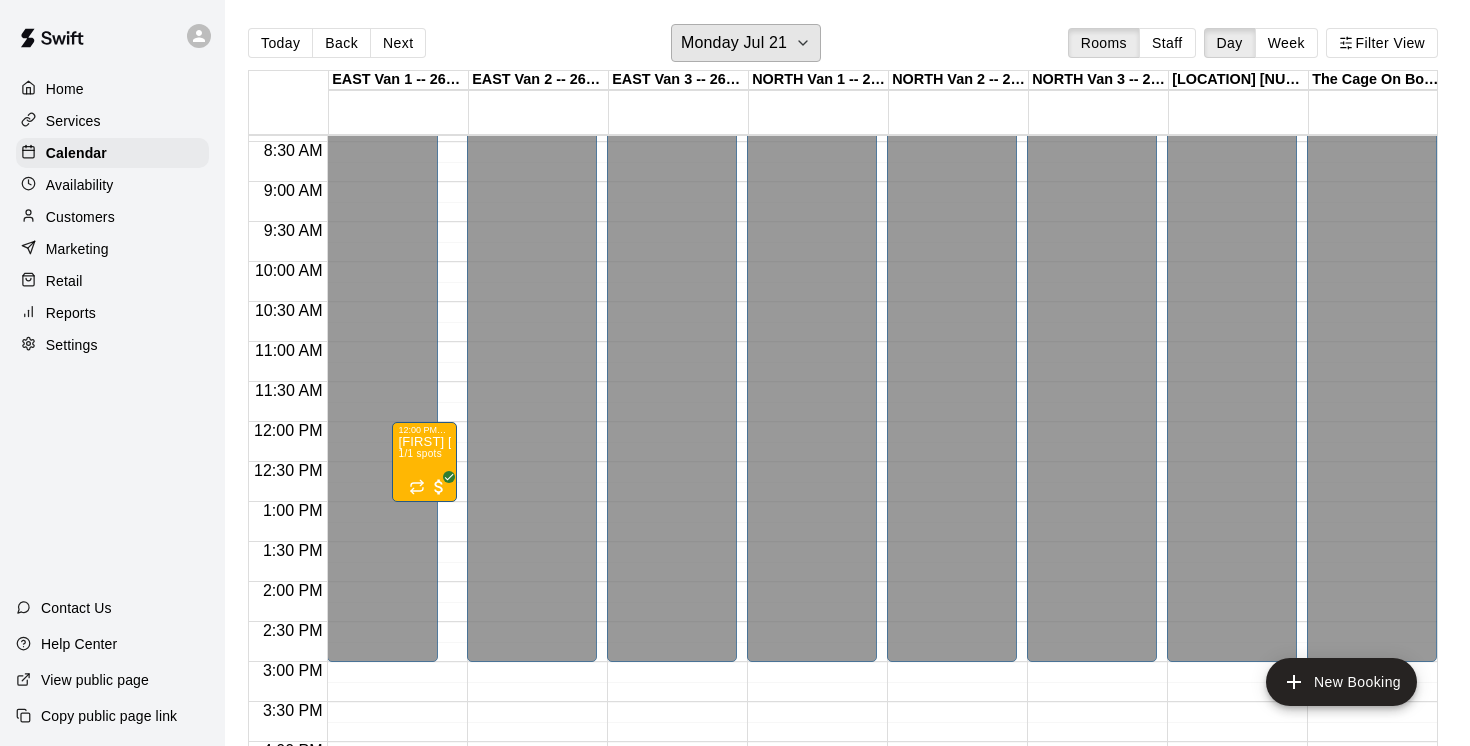 scroll, scrollTop: 674, scrollLeft: 124, axis: both 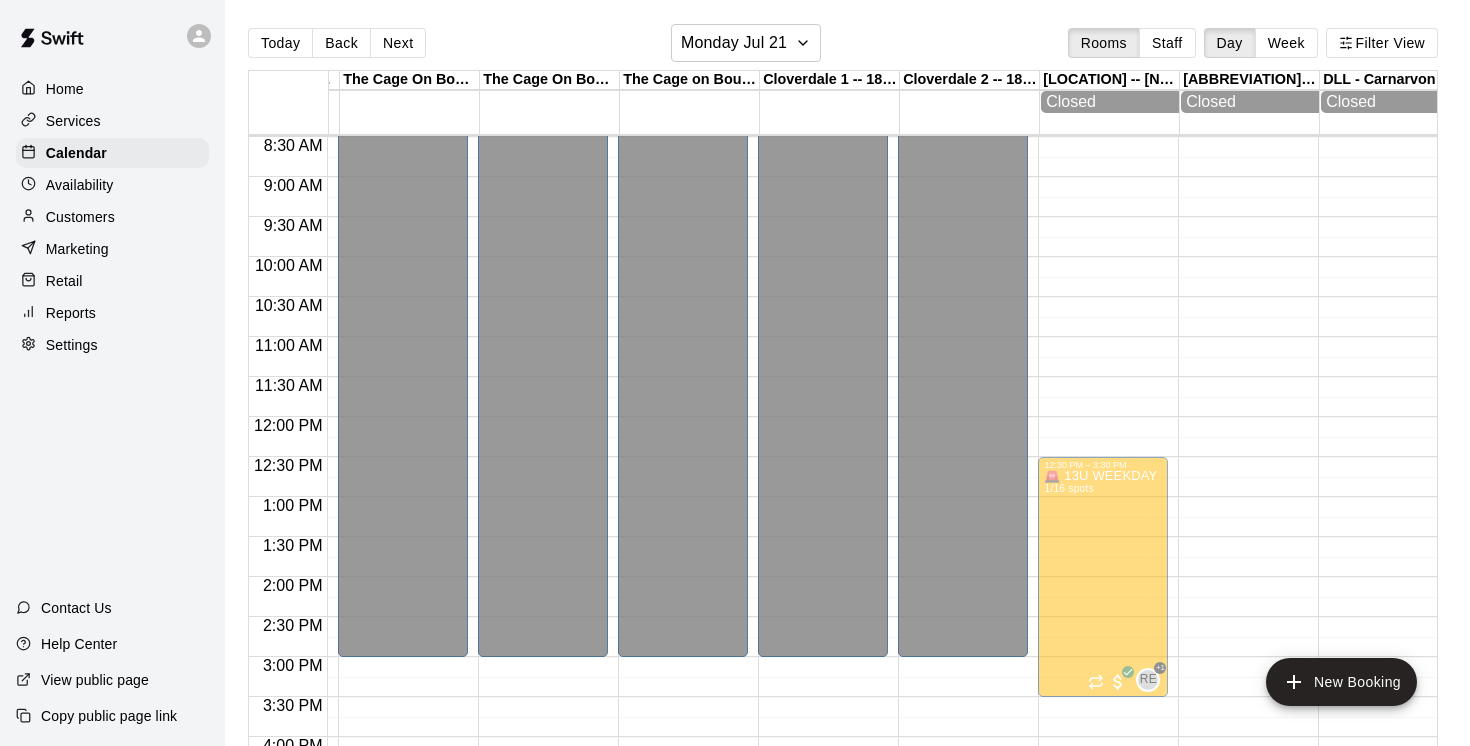 click on "🚨 13U WEEKDAY HALF - DAY SUMMER CAMPS 🚨 1/16 spots" at bounding box center [1103, 563] 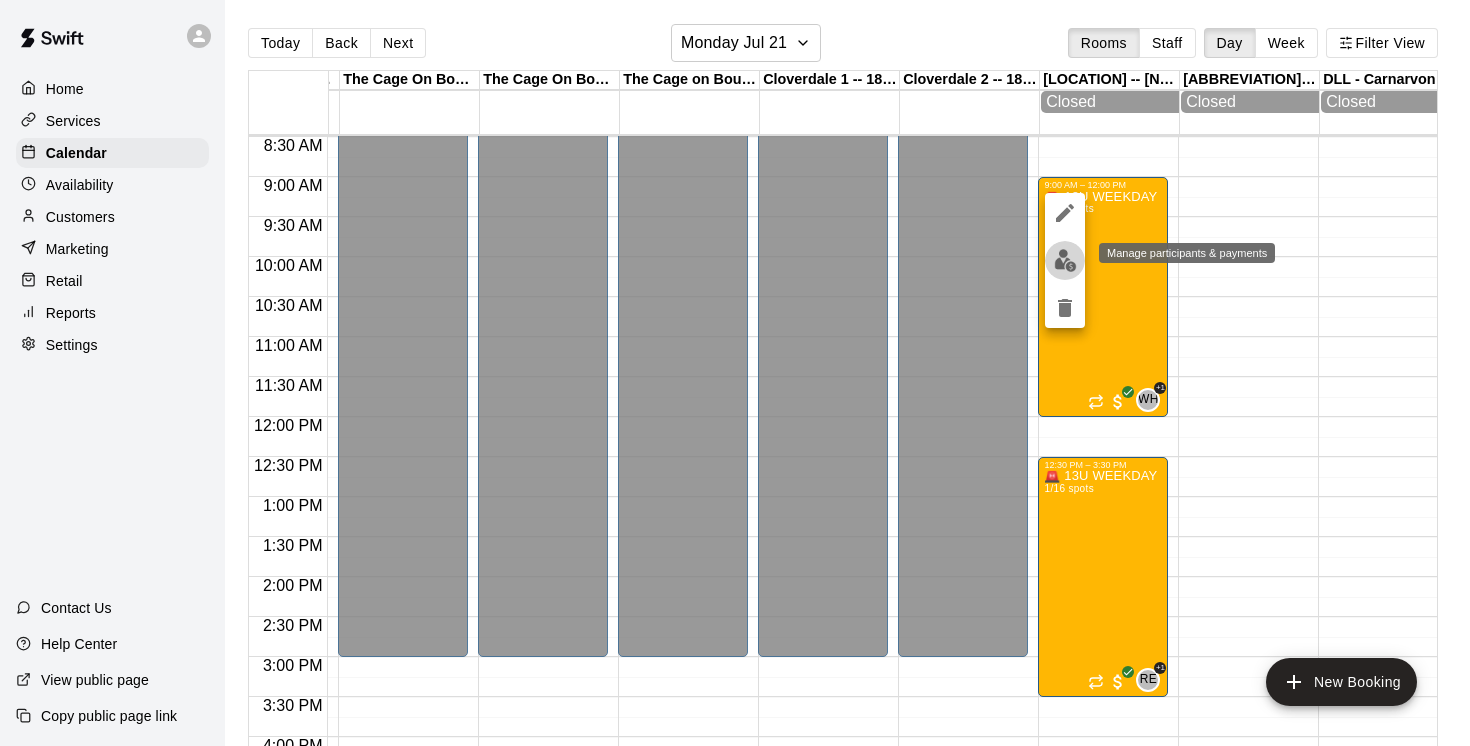 click at bounding box center (1065, 260) 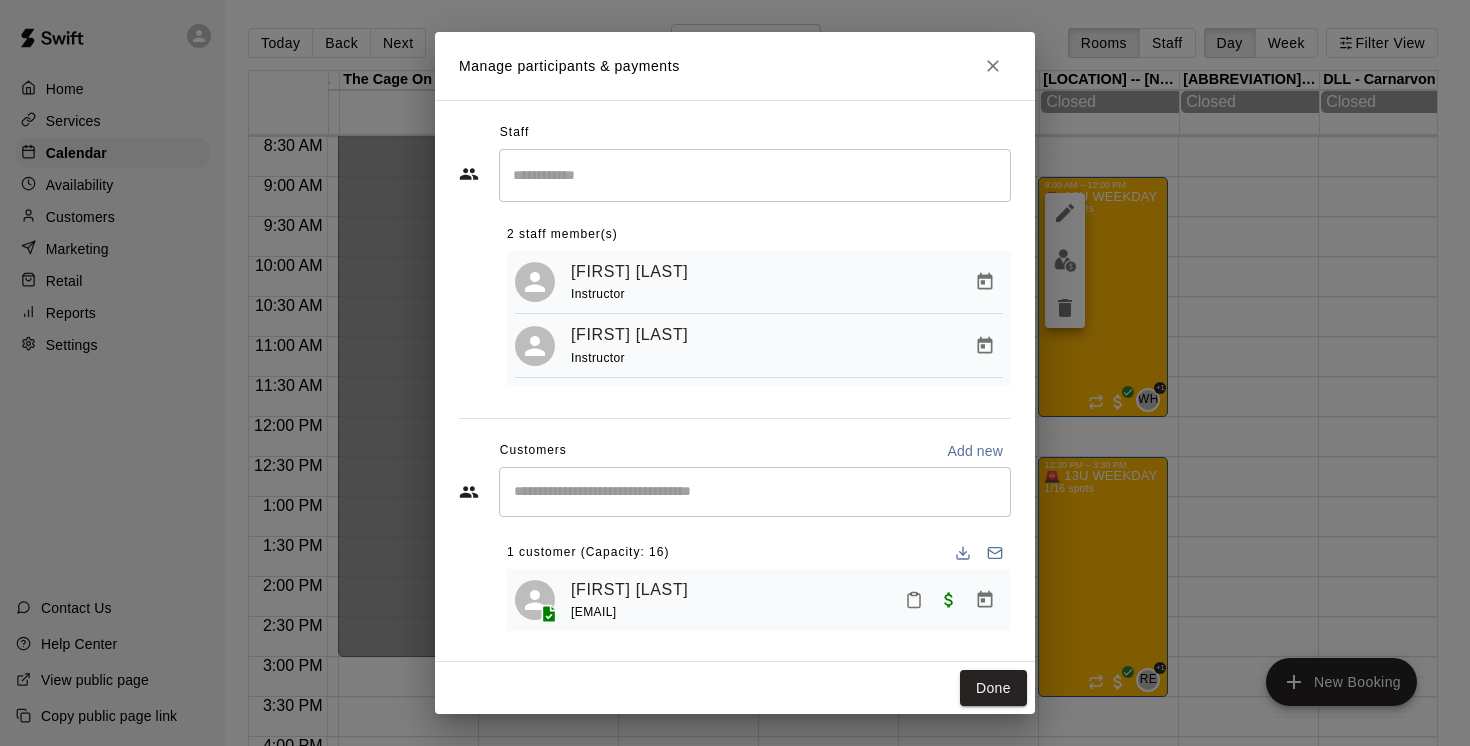 click at bounding box center [755, 492] 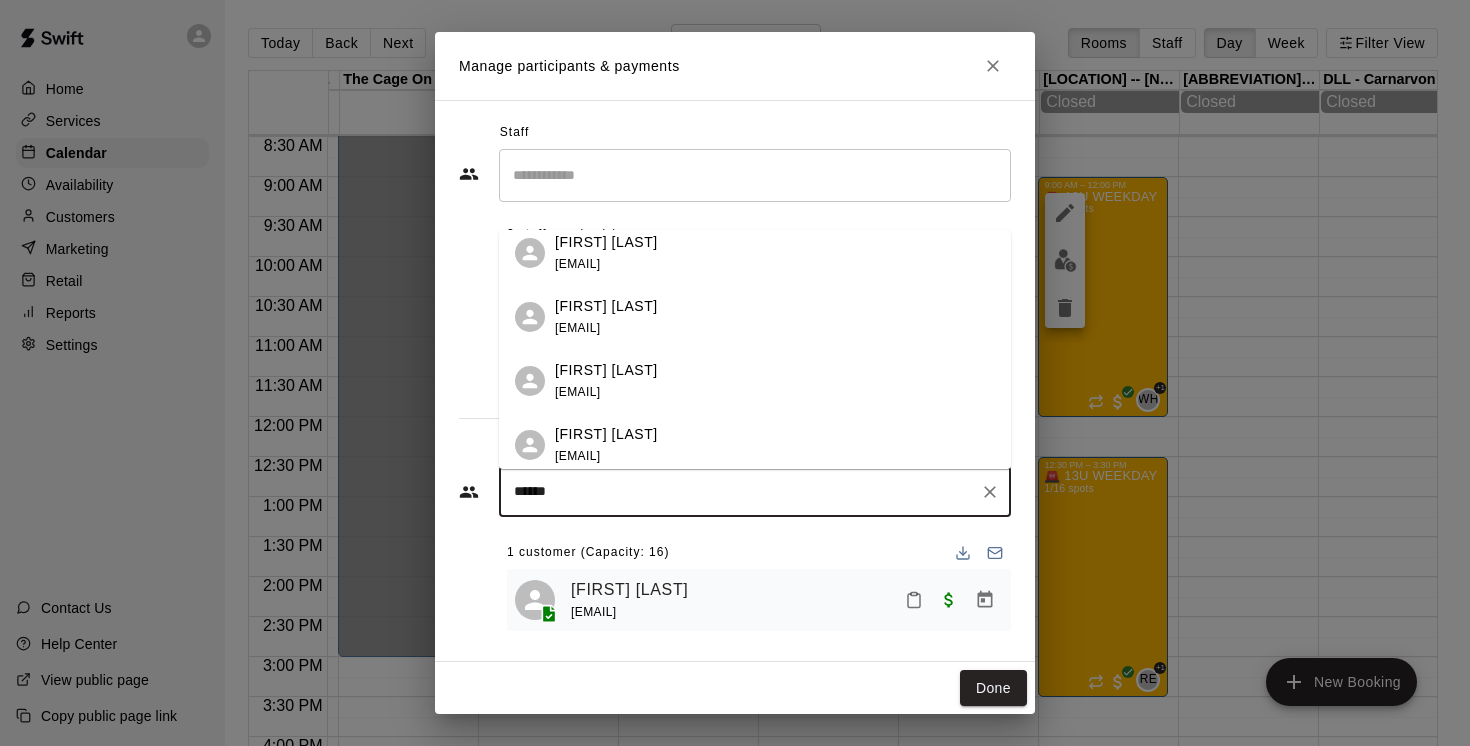 scroll, scrollTop: 124, scrollLeft: 0, axis: vertical 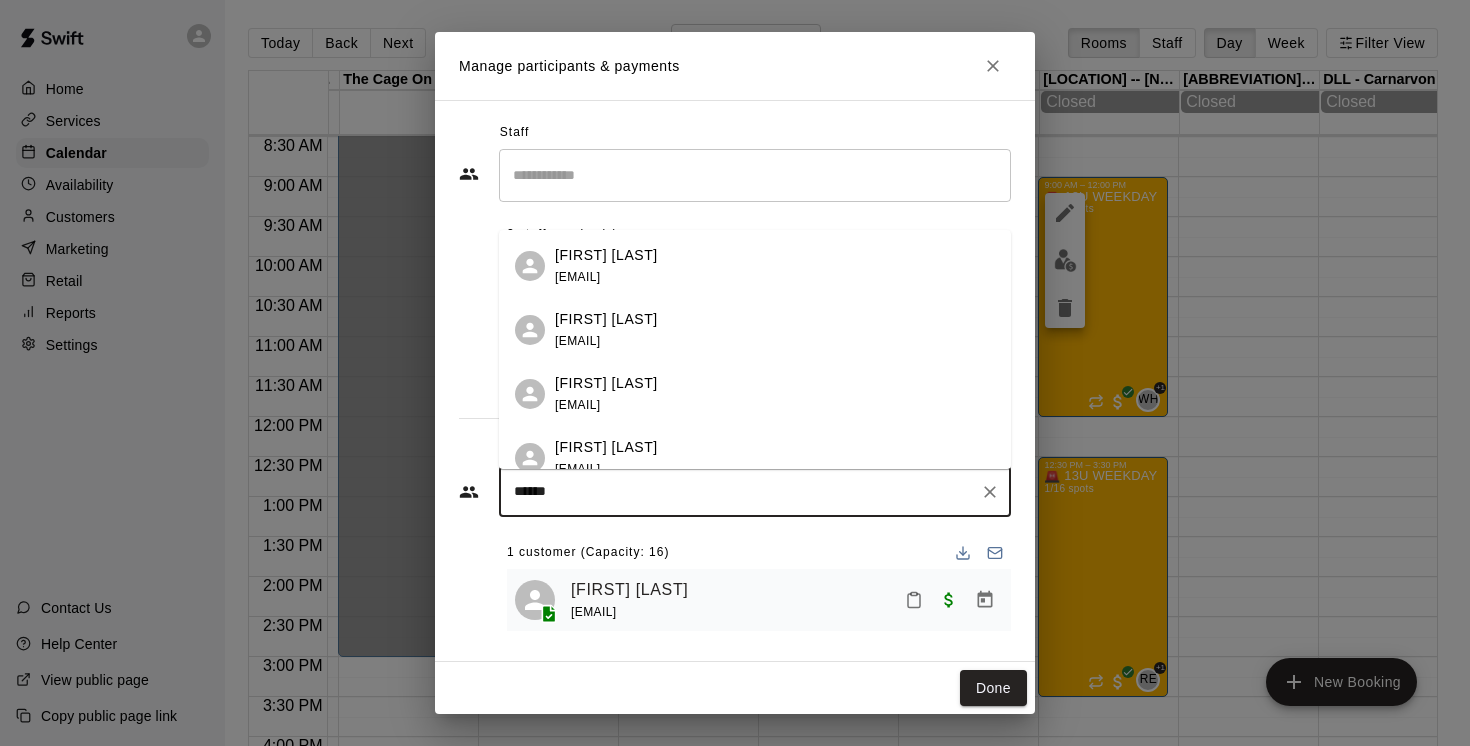 type on "******" 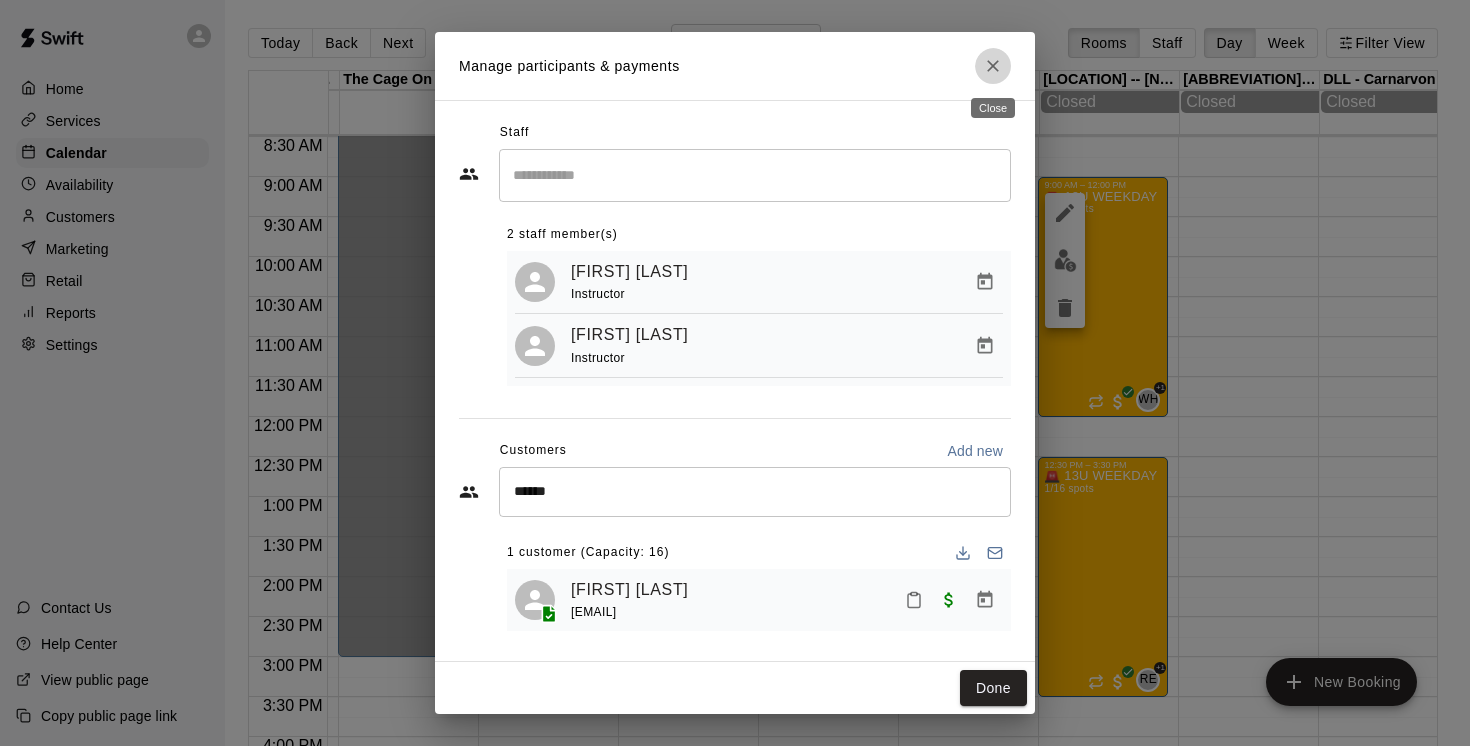 click 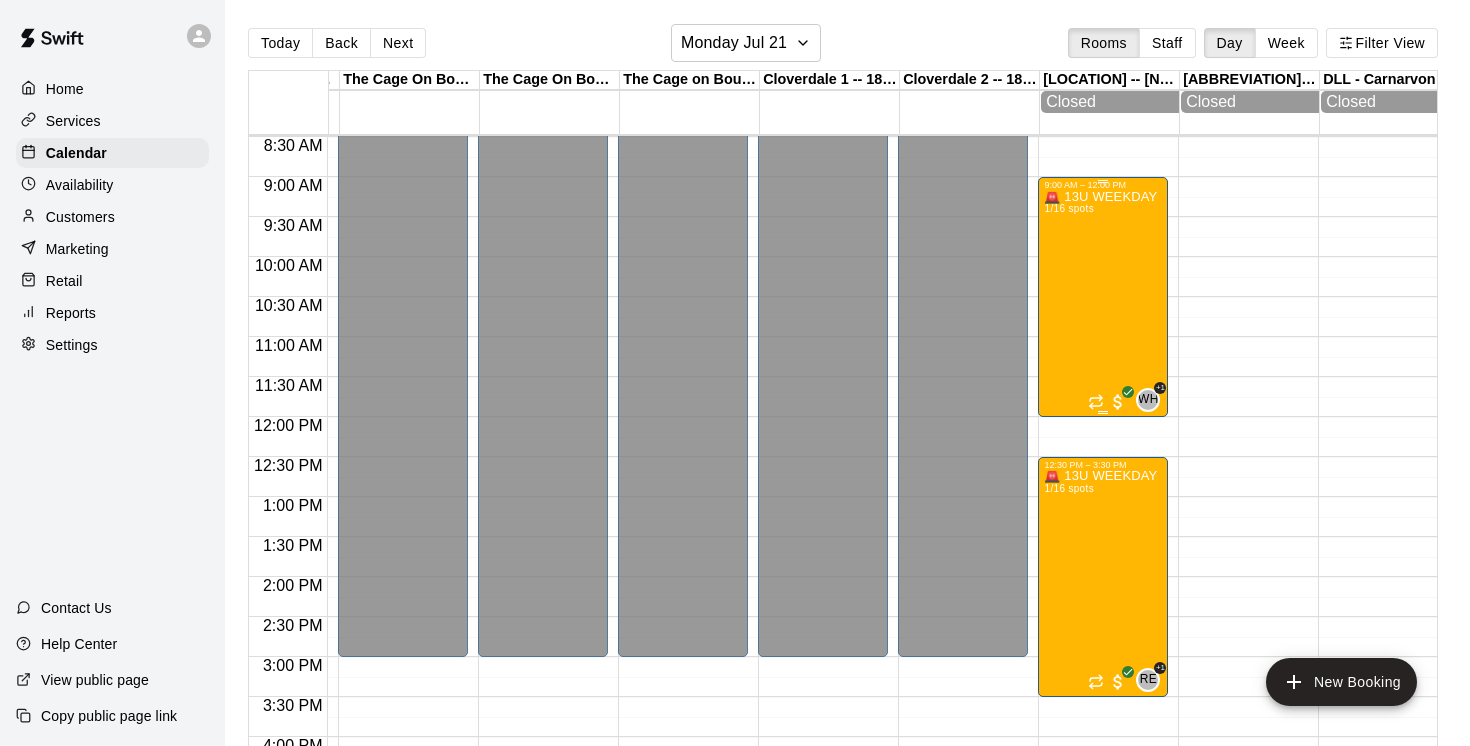 click on "🚨 13U WEEKDAY HALF - DAY SUMMER CAMPS 🚨 1/16 spots" at bounding box center [1103, 563] 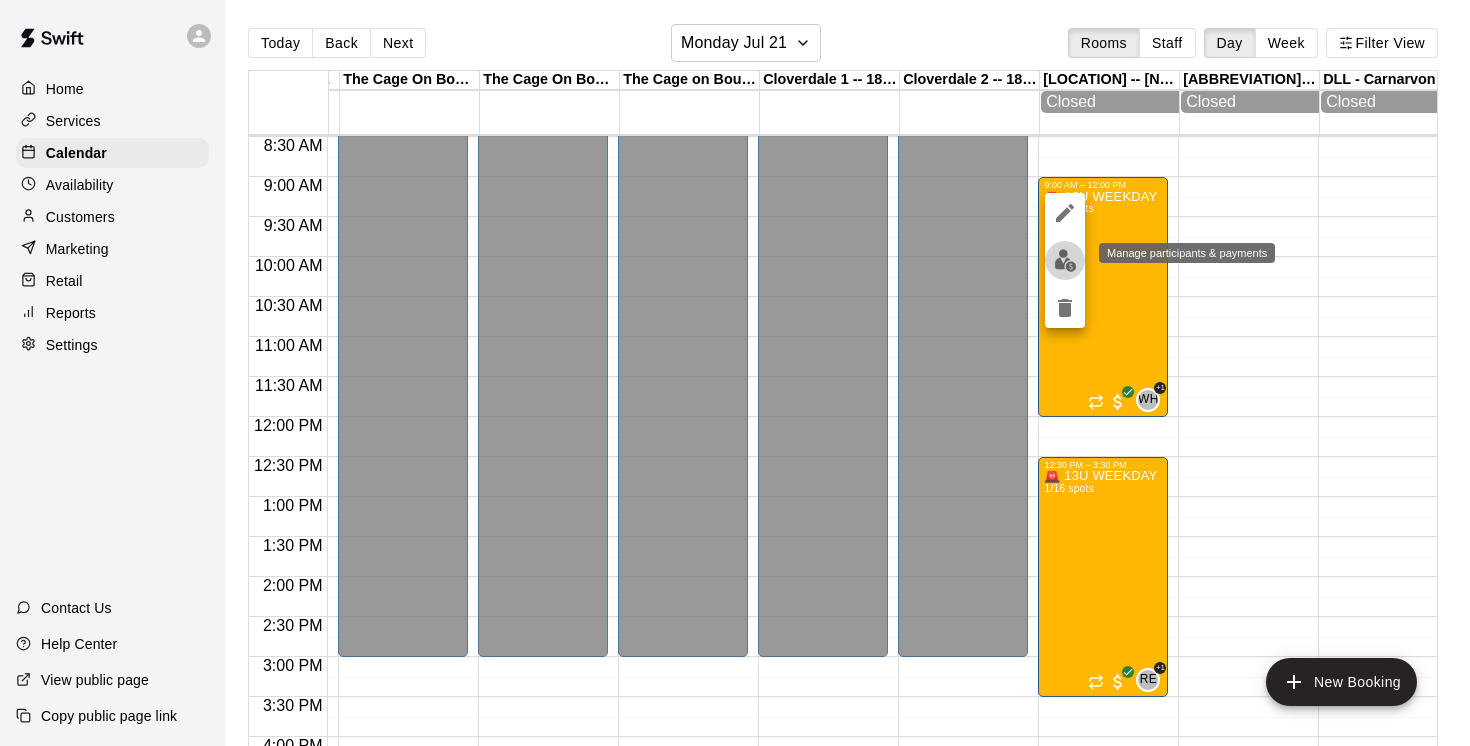 click at bounding box center (1065, 260) 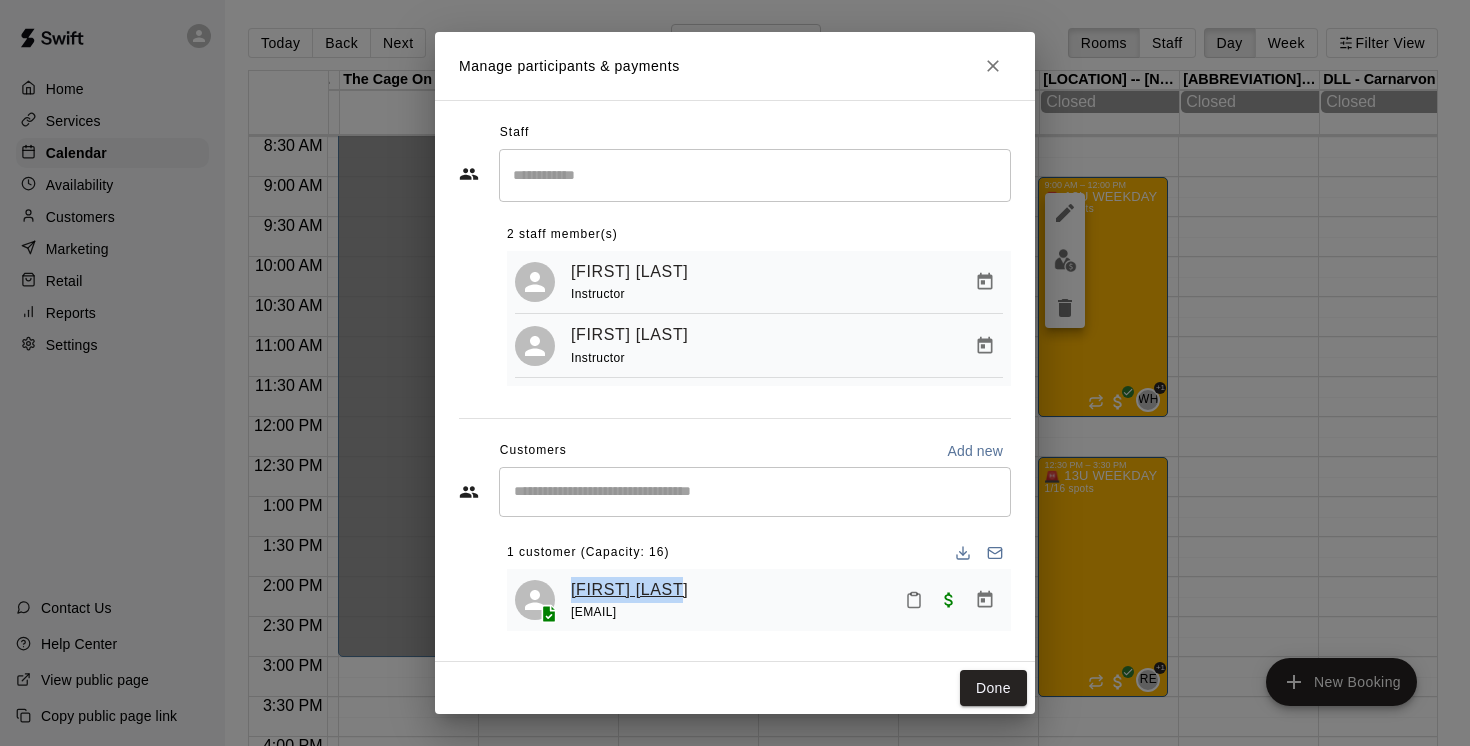 drag, startPoint x: 689, startPoint y: 596, endPoint x: 572, endPoint y: 584, distance: 117.61378 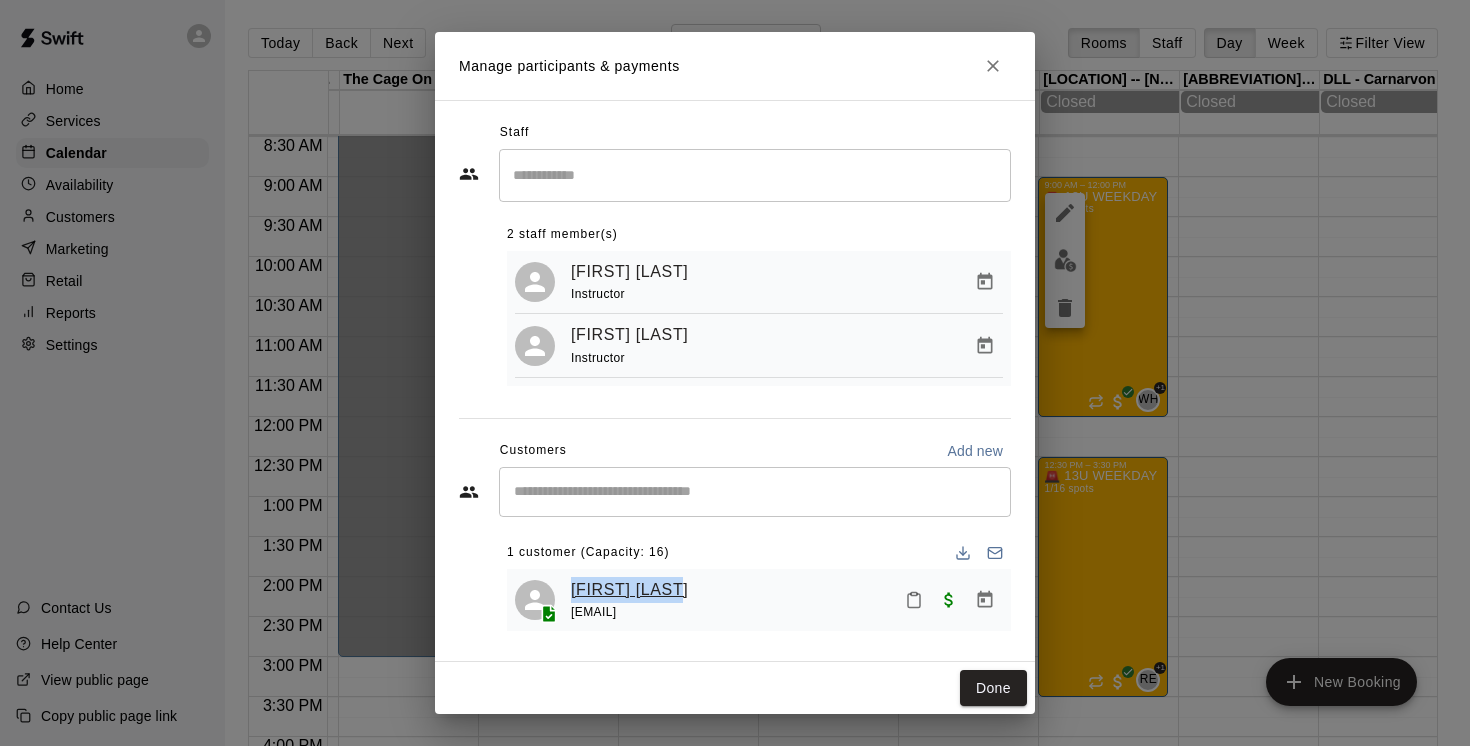 click on "[FIRST] [LAST]" at bounding box center (633, 590) 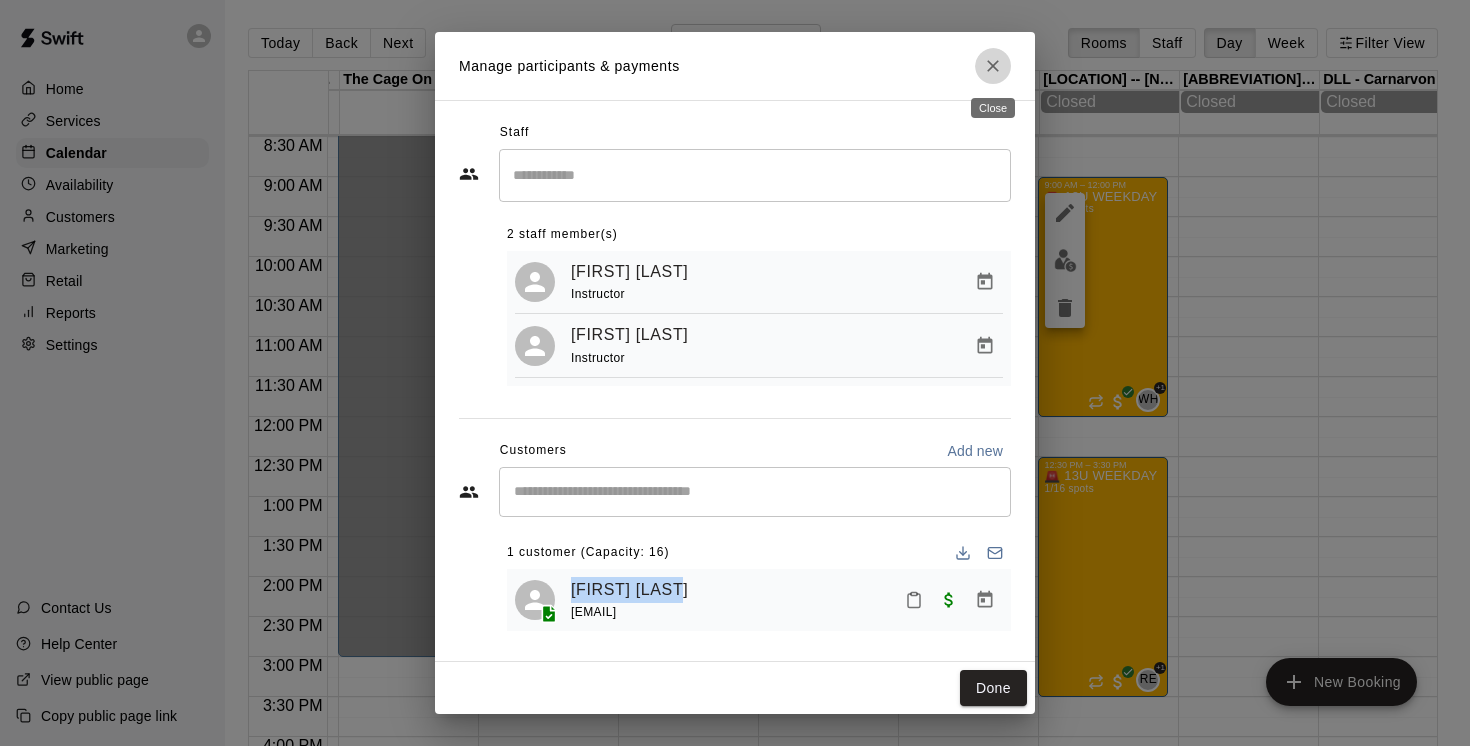 click 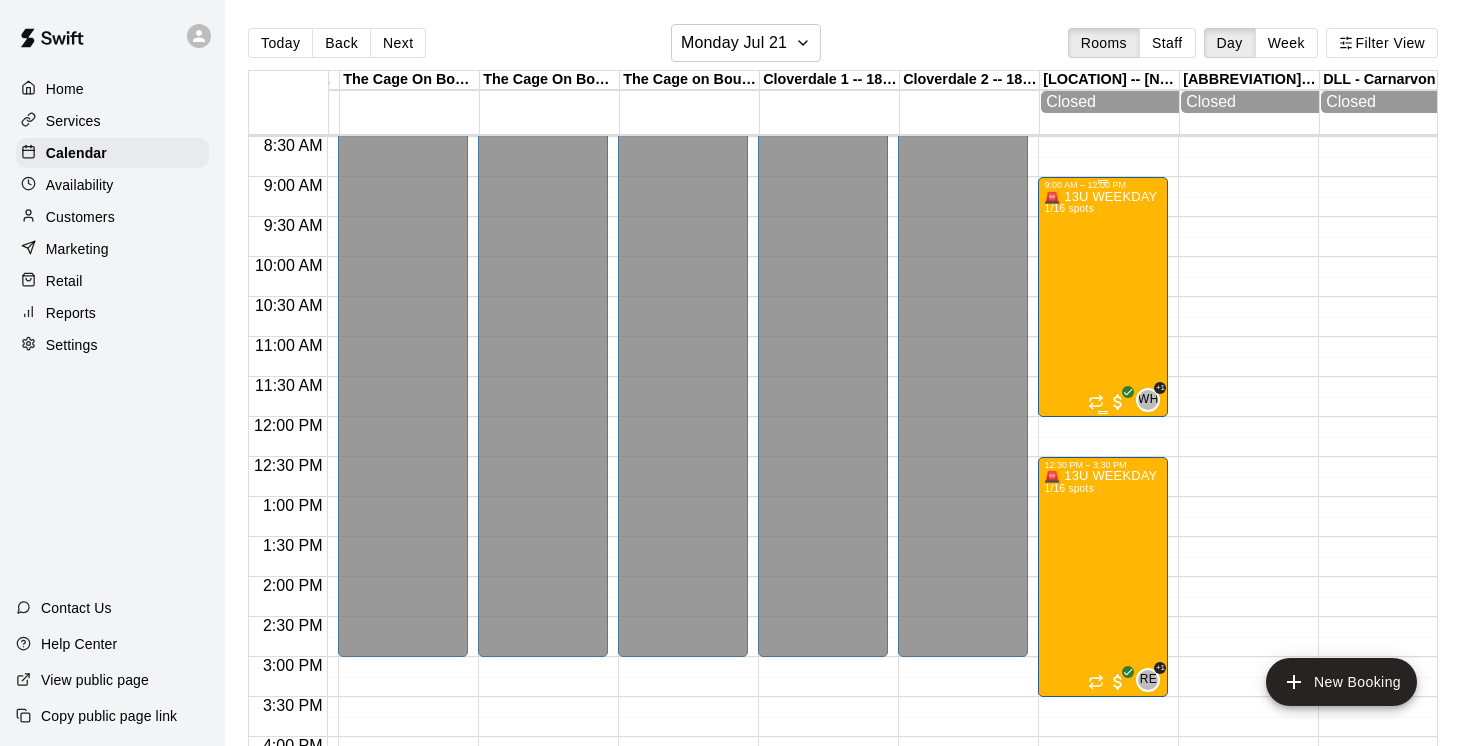 click on "🚨 13U WEEKDAY HALF - DAY SUMMER CAMPS 🚨 1/16 spots" at bounding box center [1103, 563] 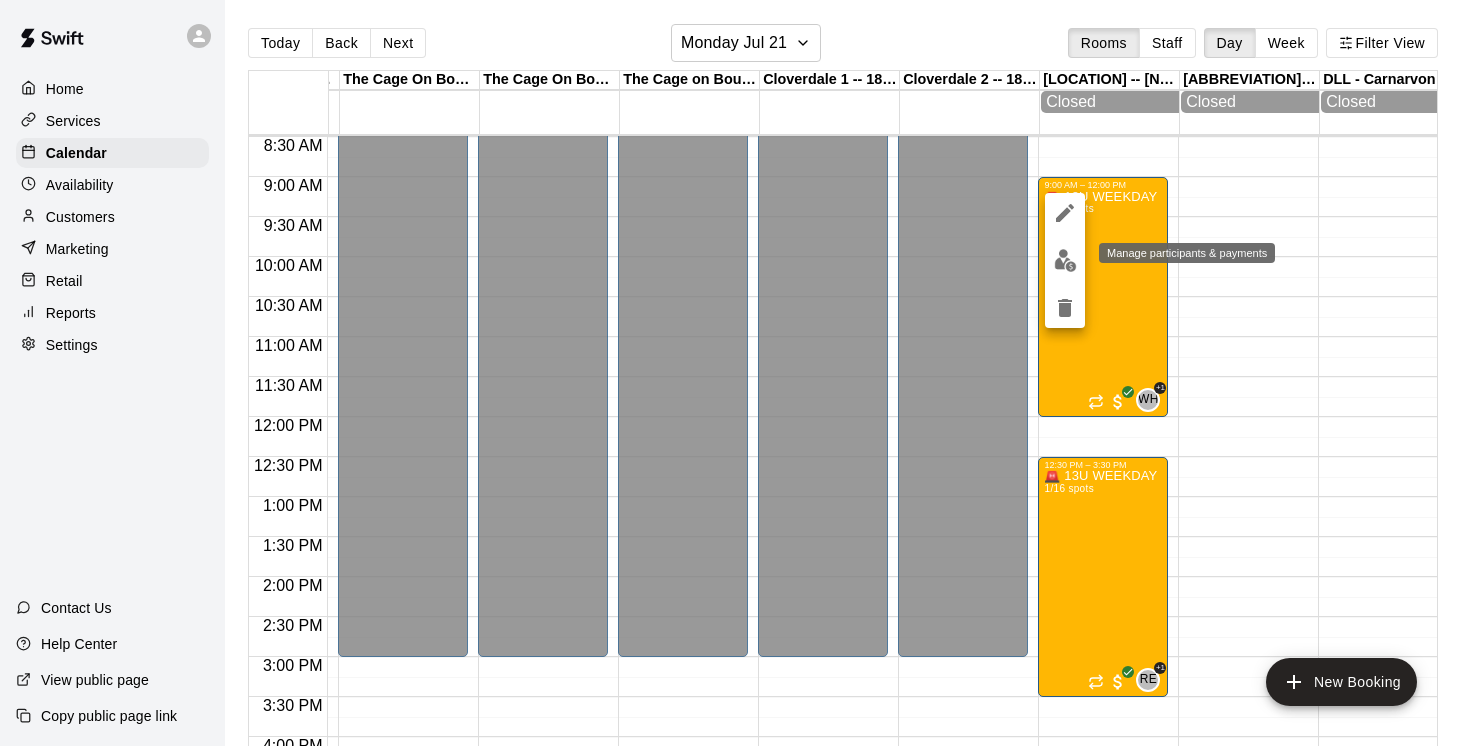 click at bounding box center [1065, 260] 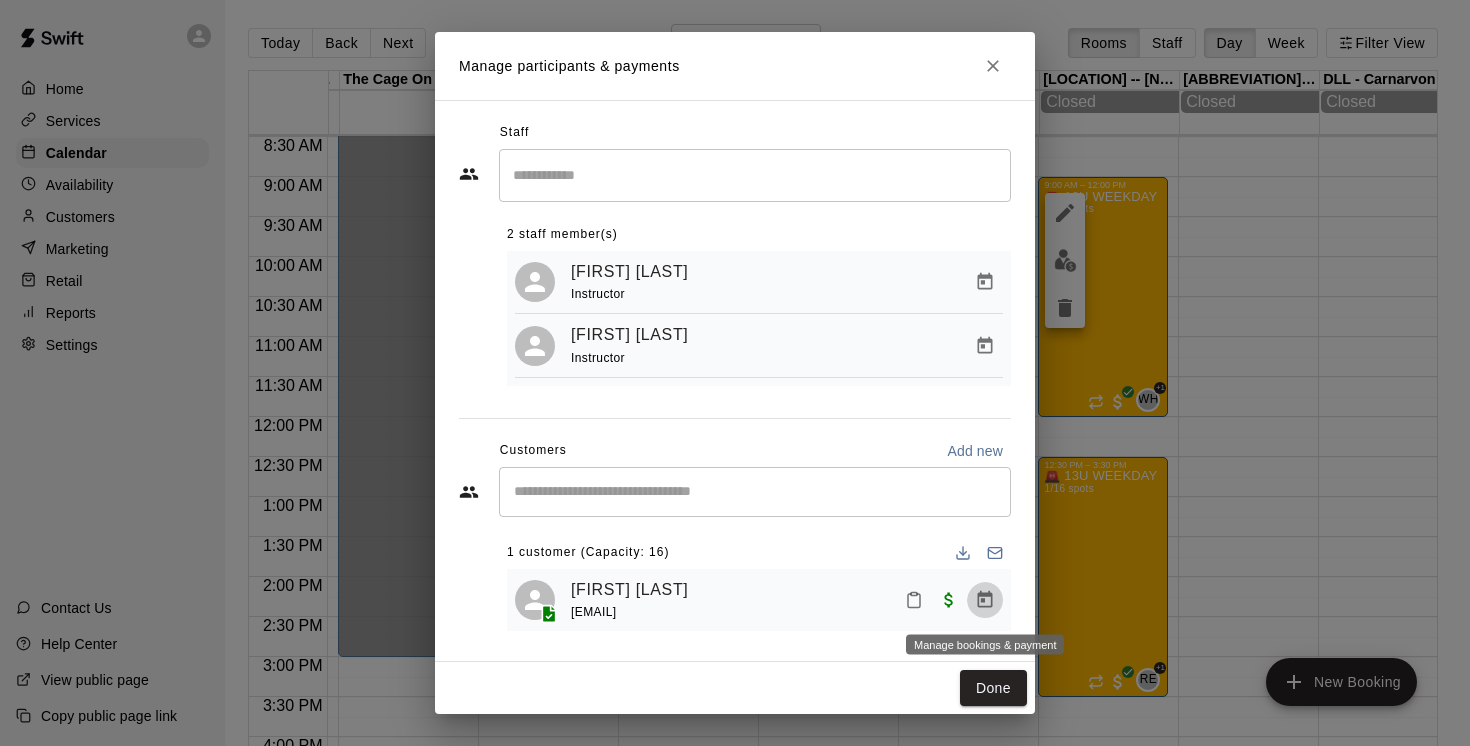 click 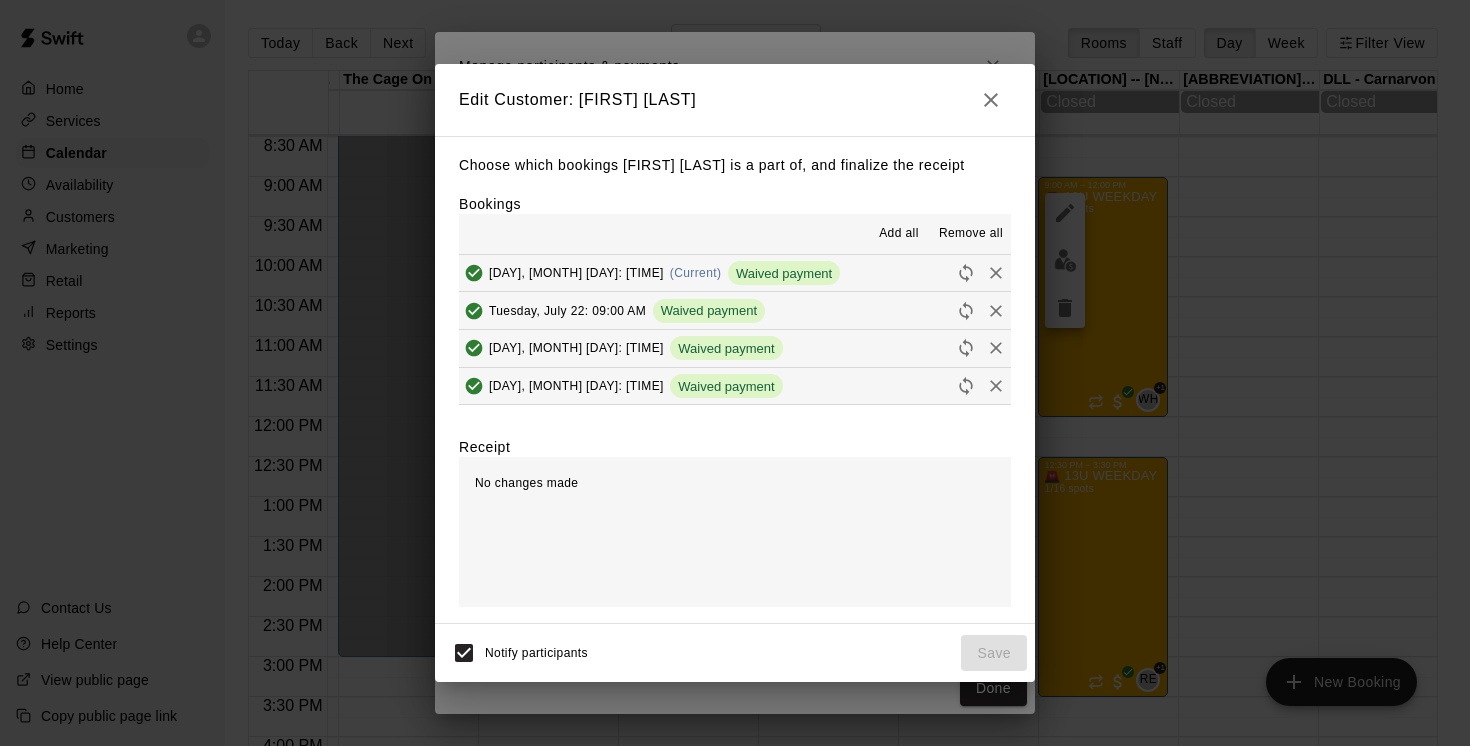 click on "Remove all" at bounding box center (971, 234) 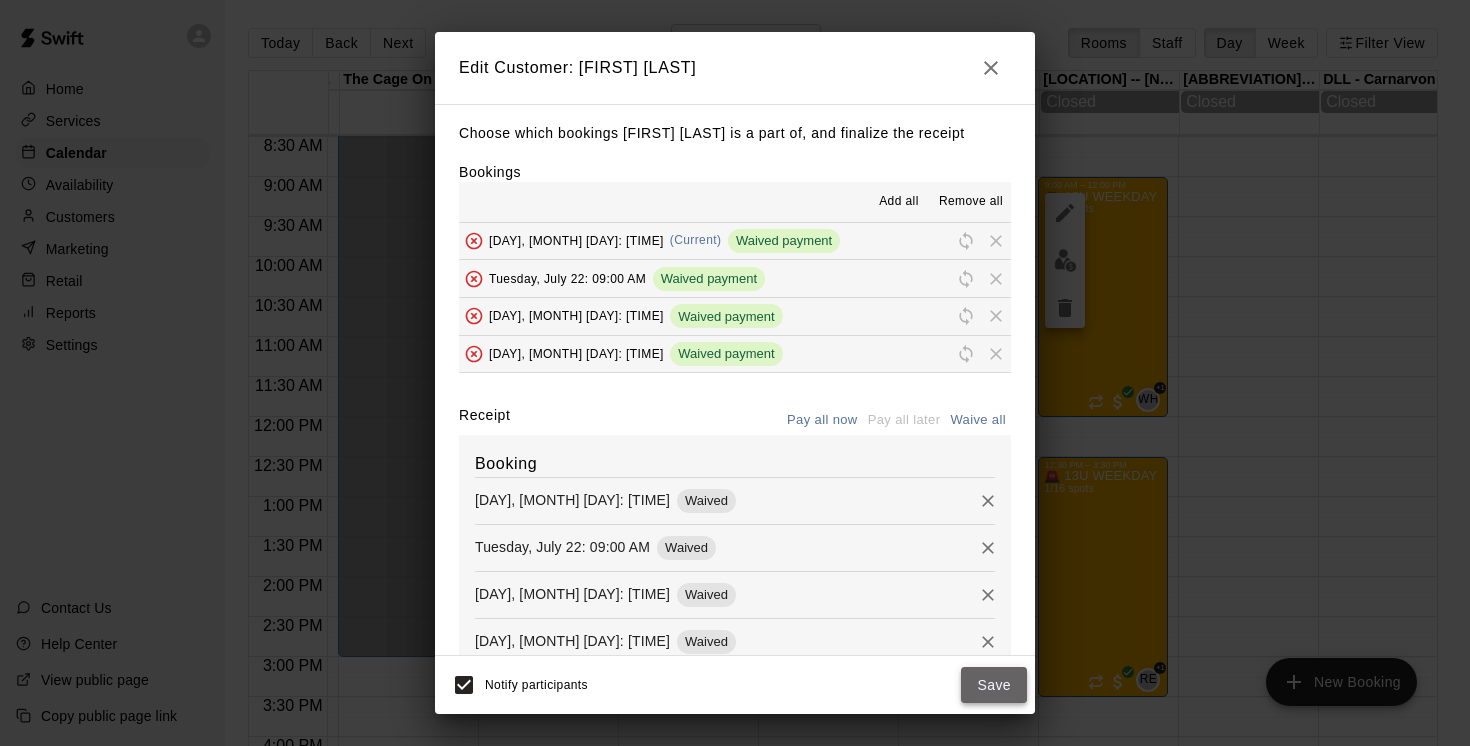 click on "Save" at bounding box center (994, 685) 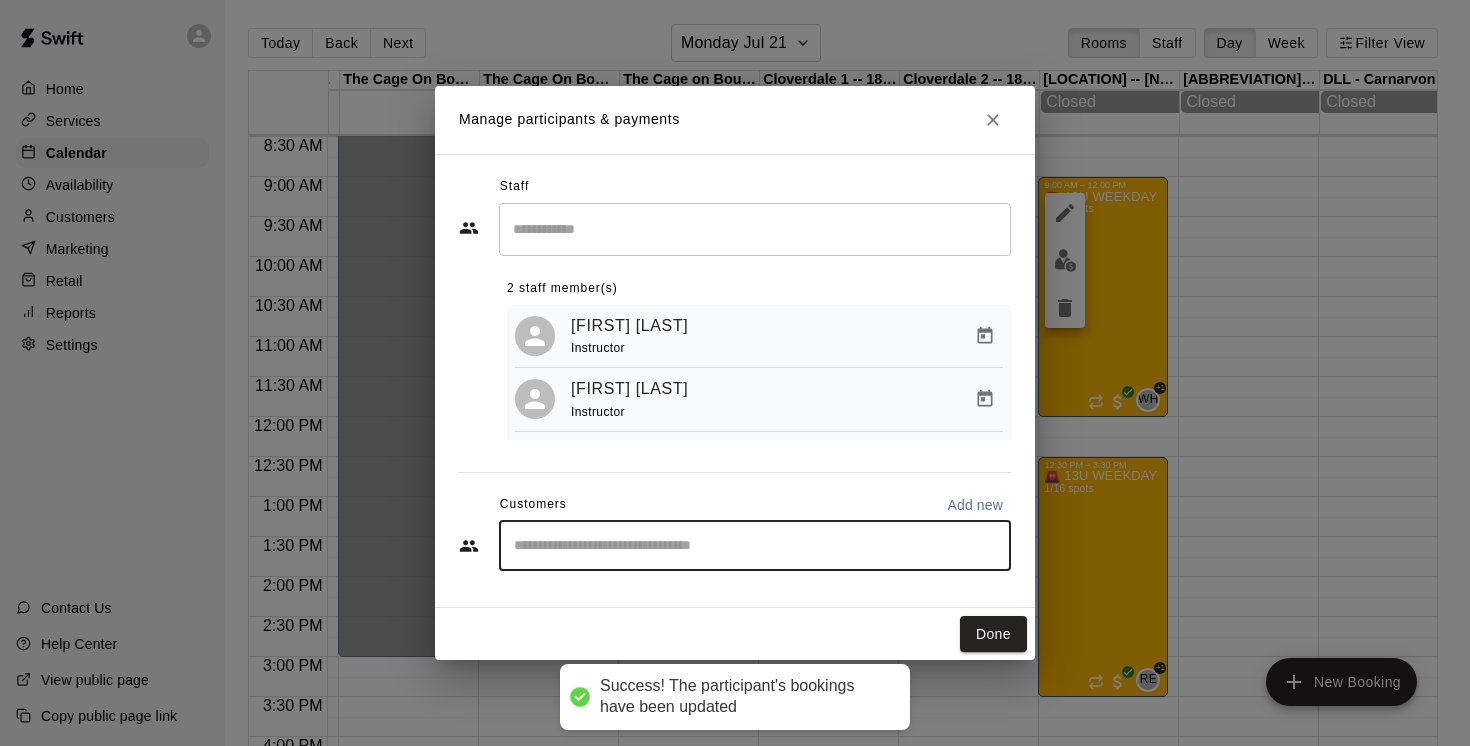 click at bounding box center [755, 546] 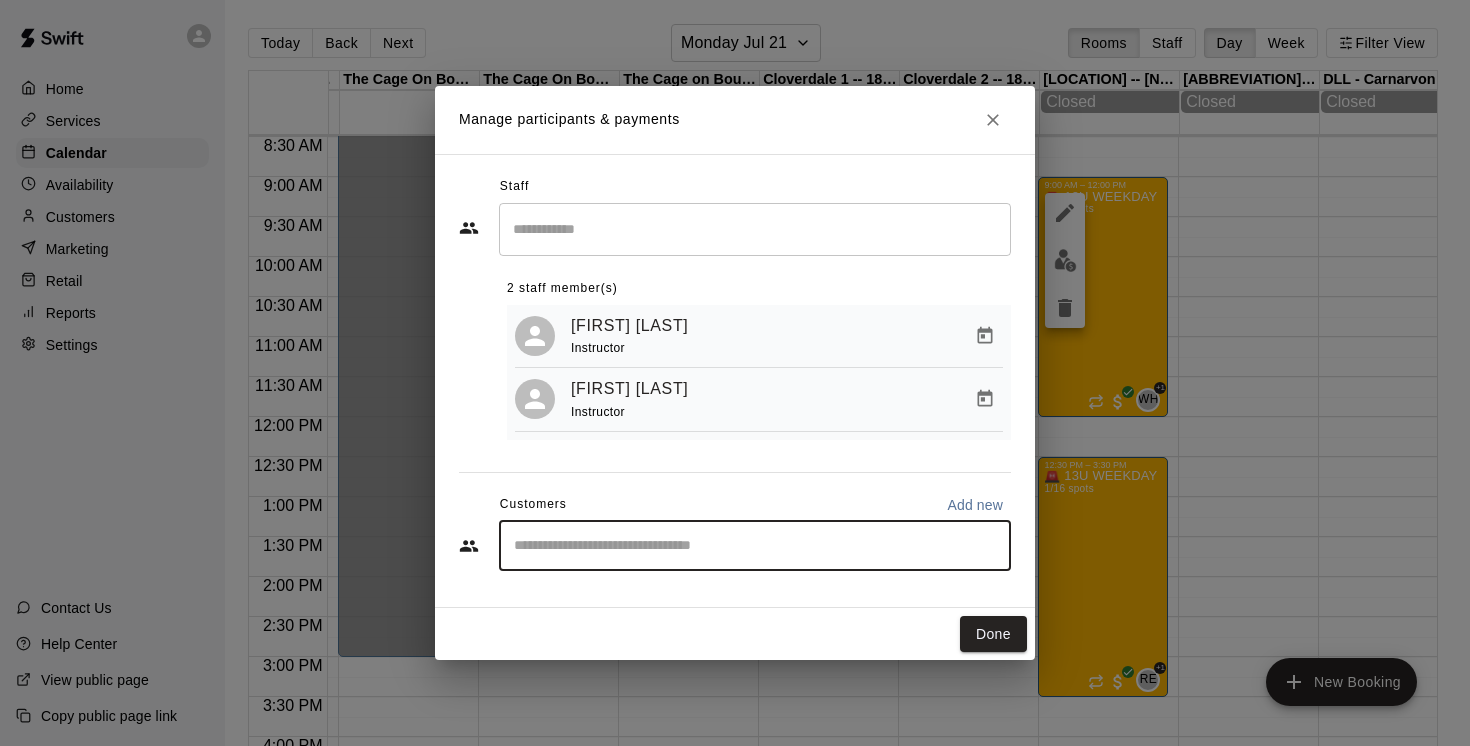 click at bounding box center (755, 546) 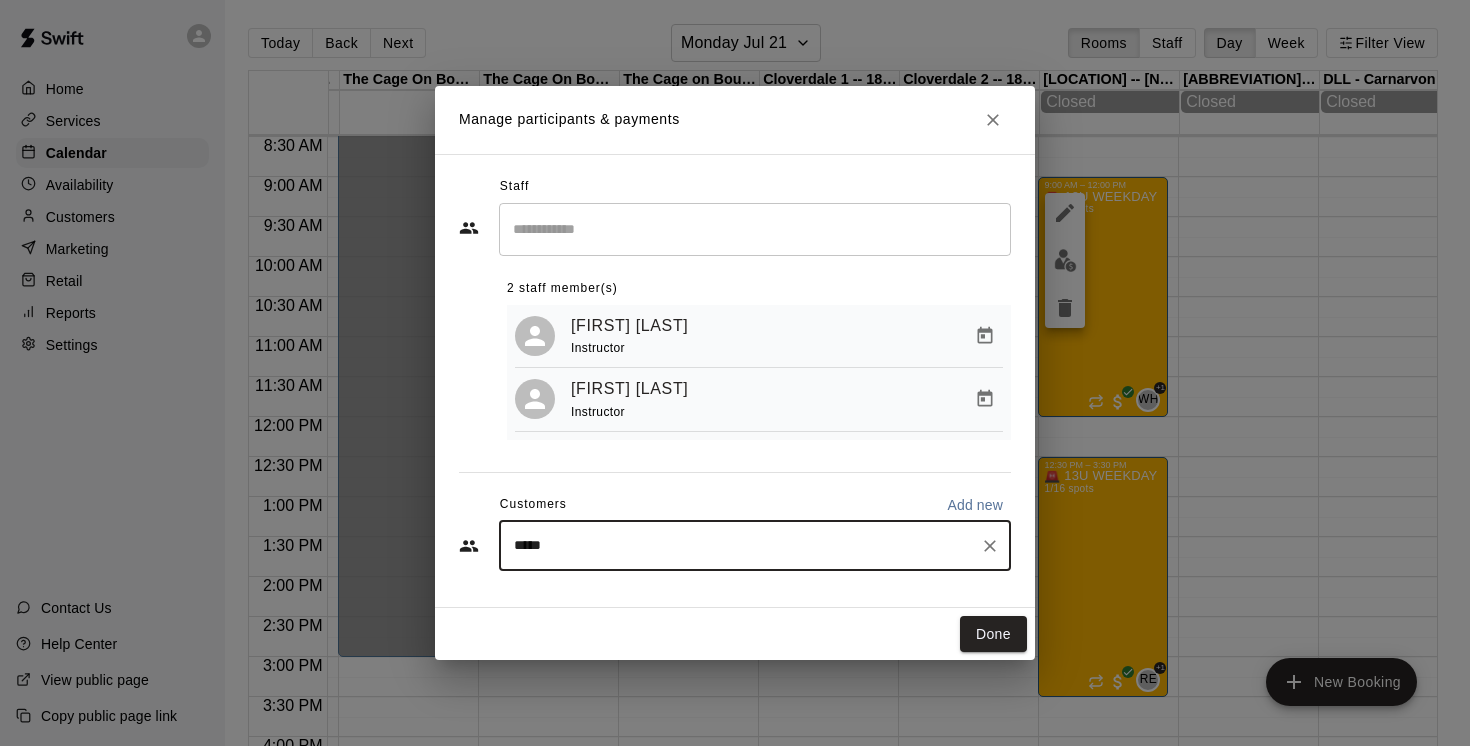 type on "******" 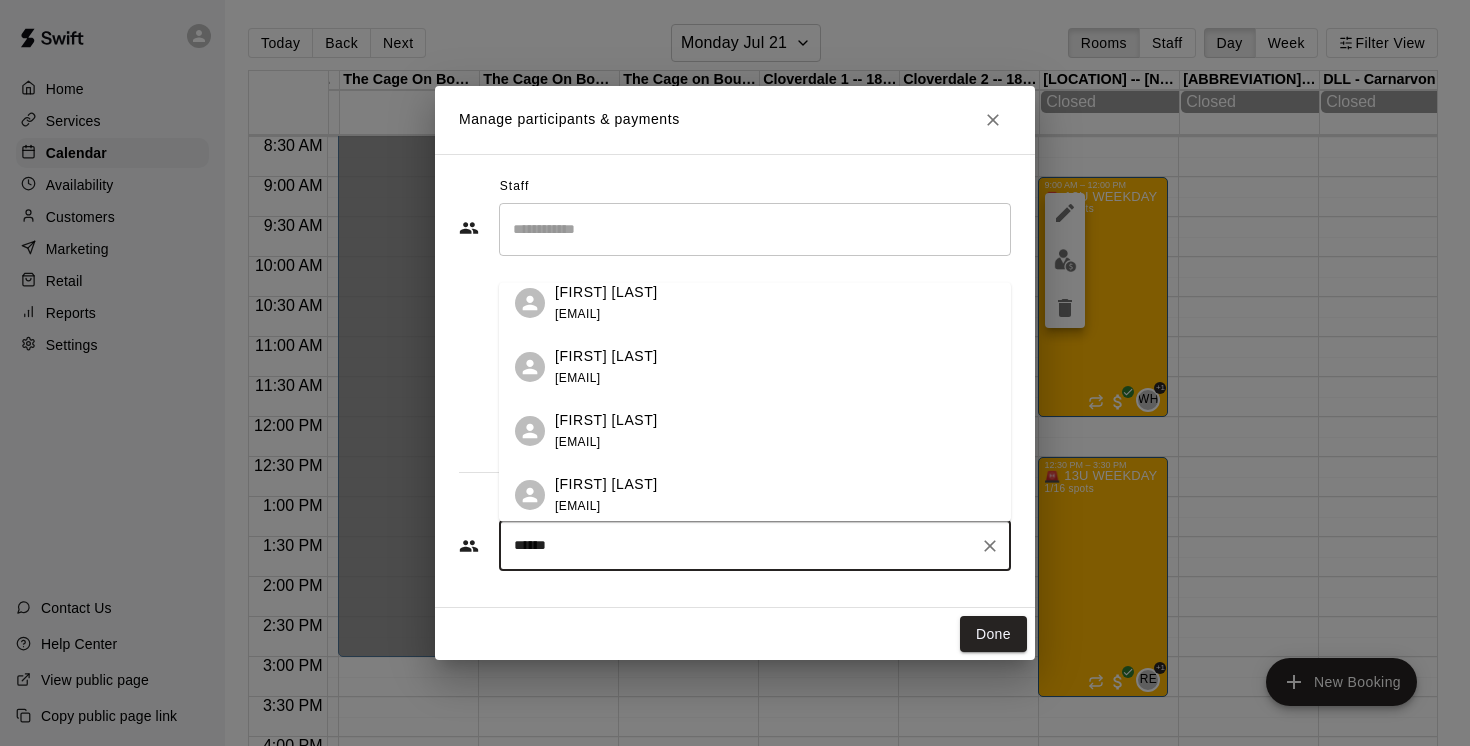 scroll, scrollTop: 141, scrollLeft: 0, axis: vertical 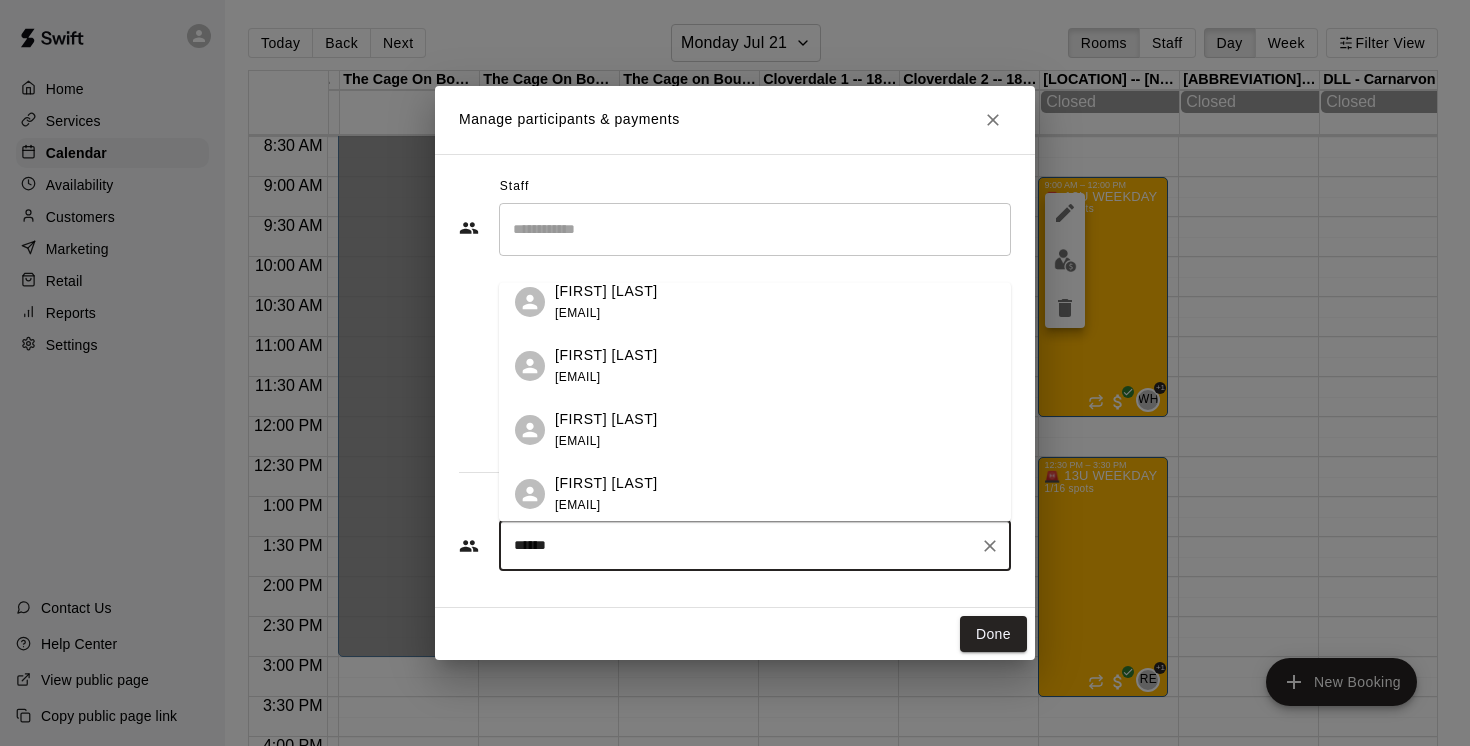 click on "[FIRST] [LAST]" at bounding box center [606, 418] 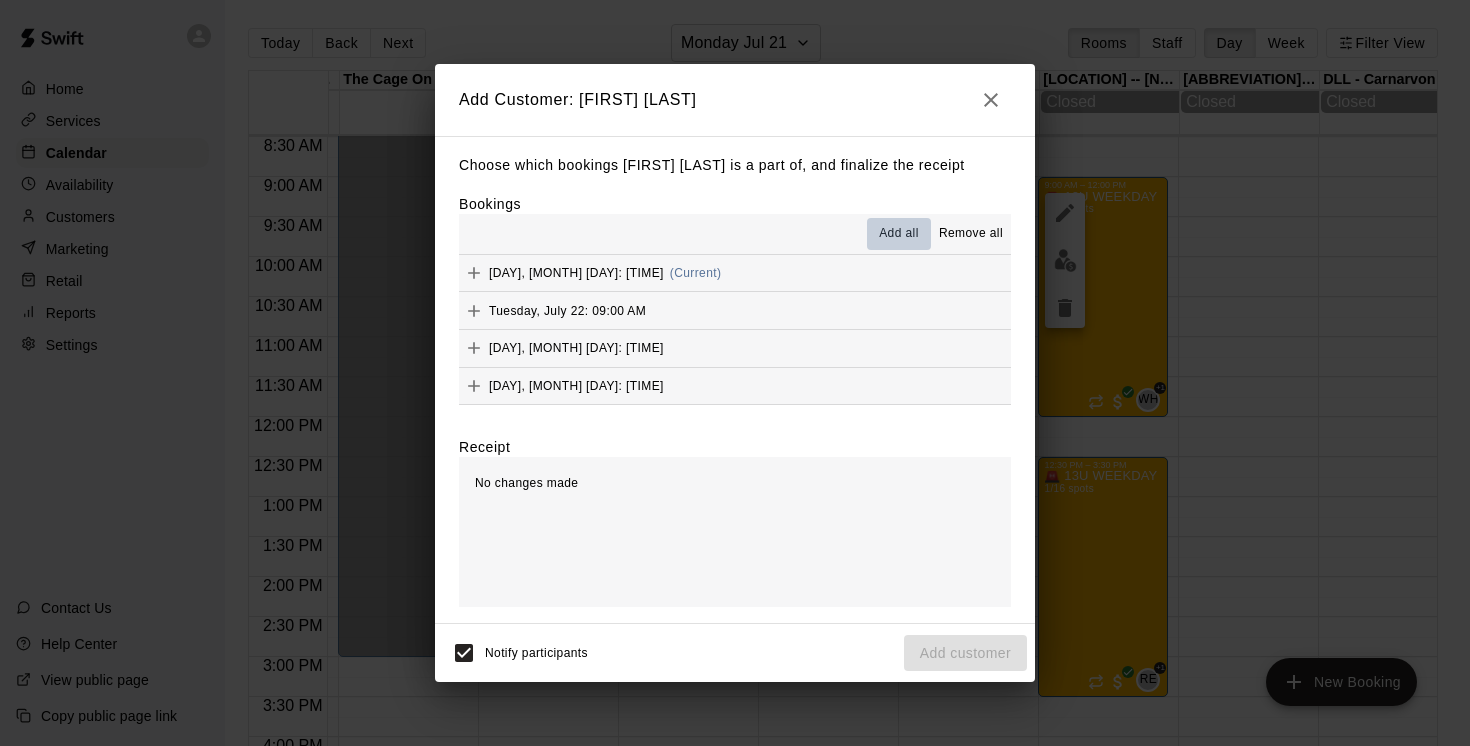 click on "Add all" at bounding box center [899, 234] 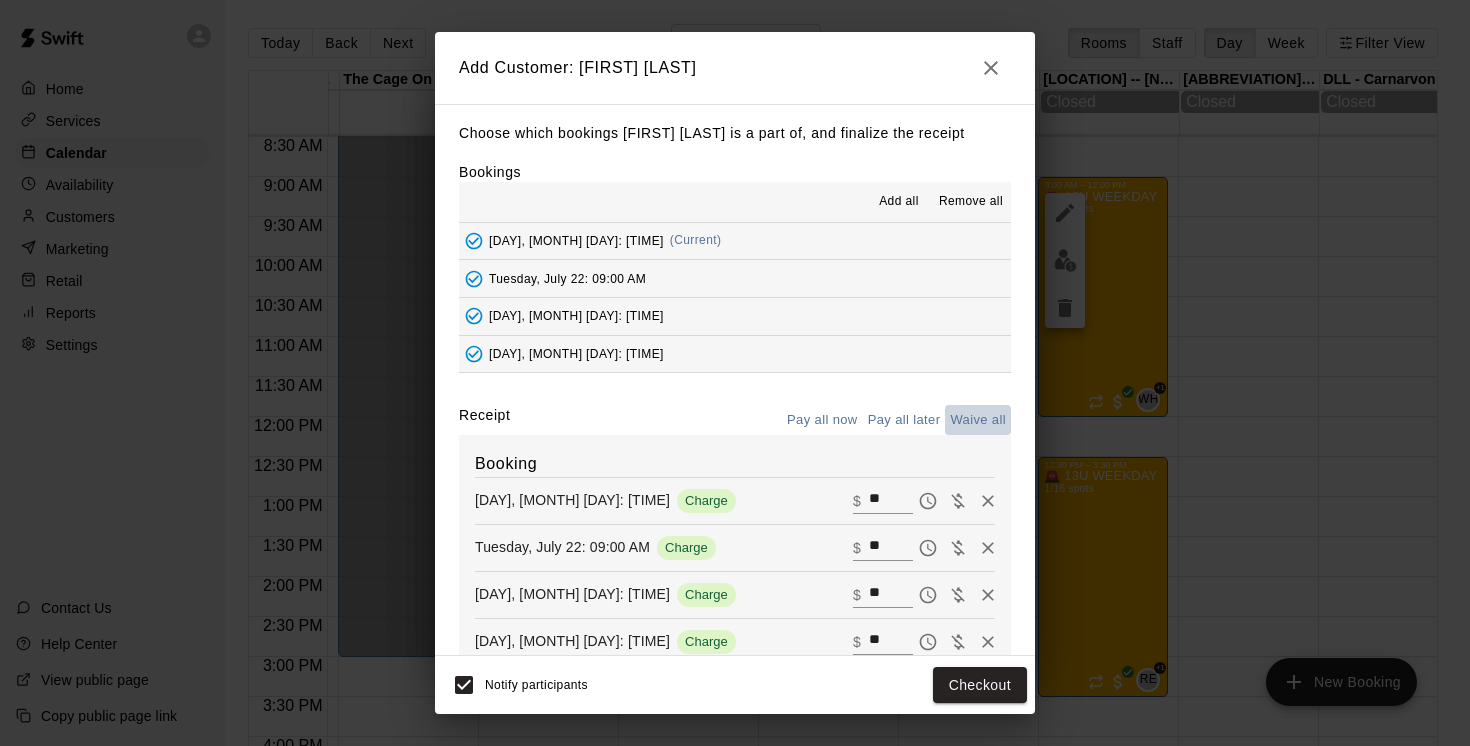 click on "Waive all" at bounding box center (978, 420) 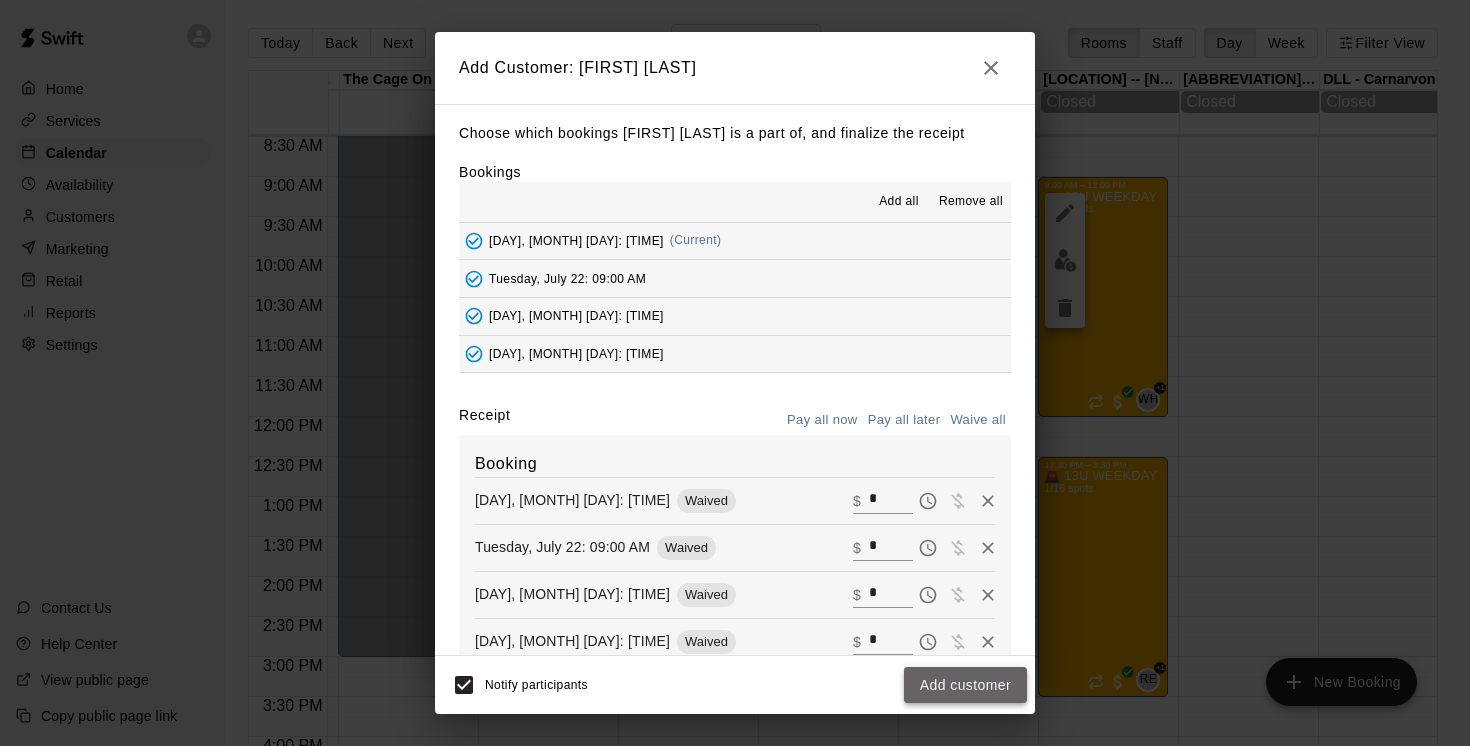 click on "Add customer" at bounding box center [965, 685] 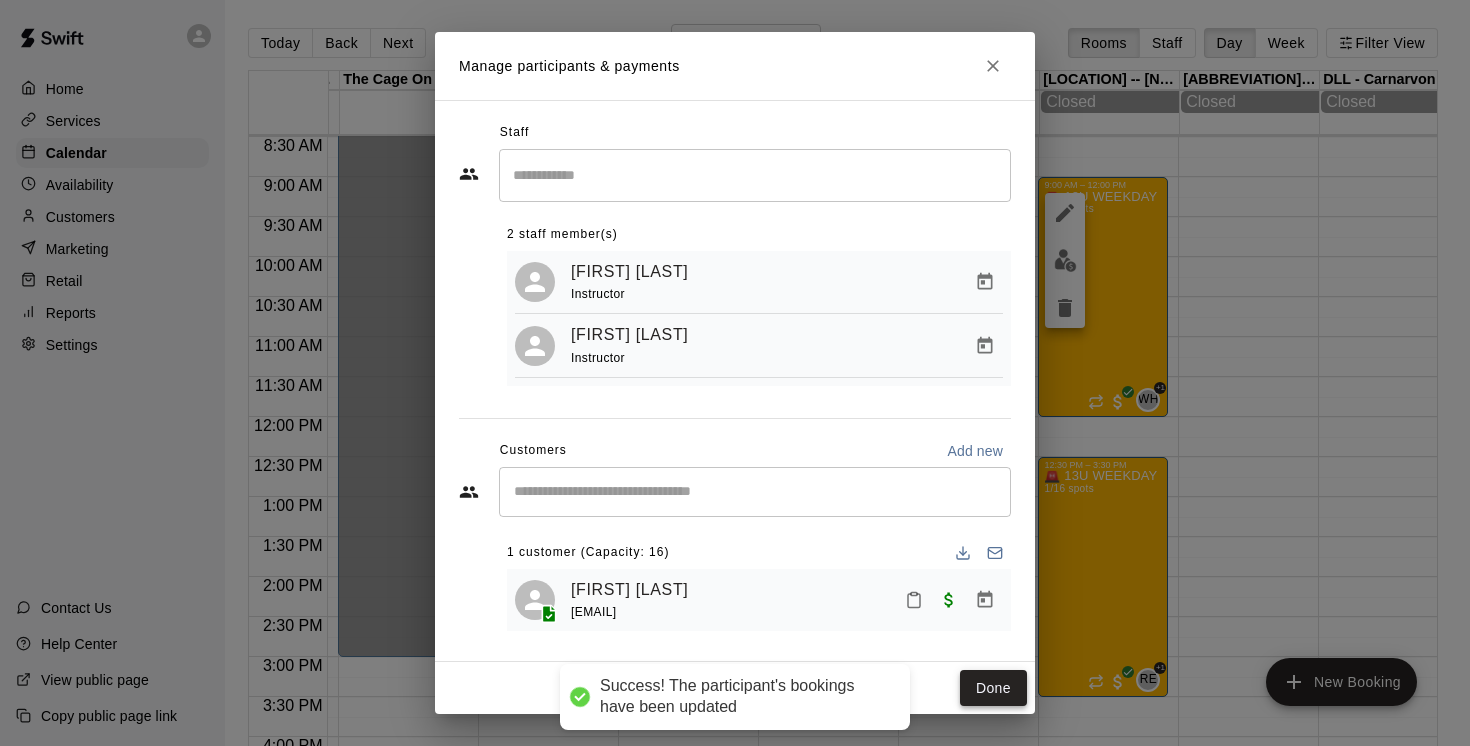 click on "Done" at bounding box center [993, 688] 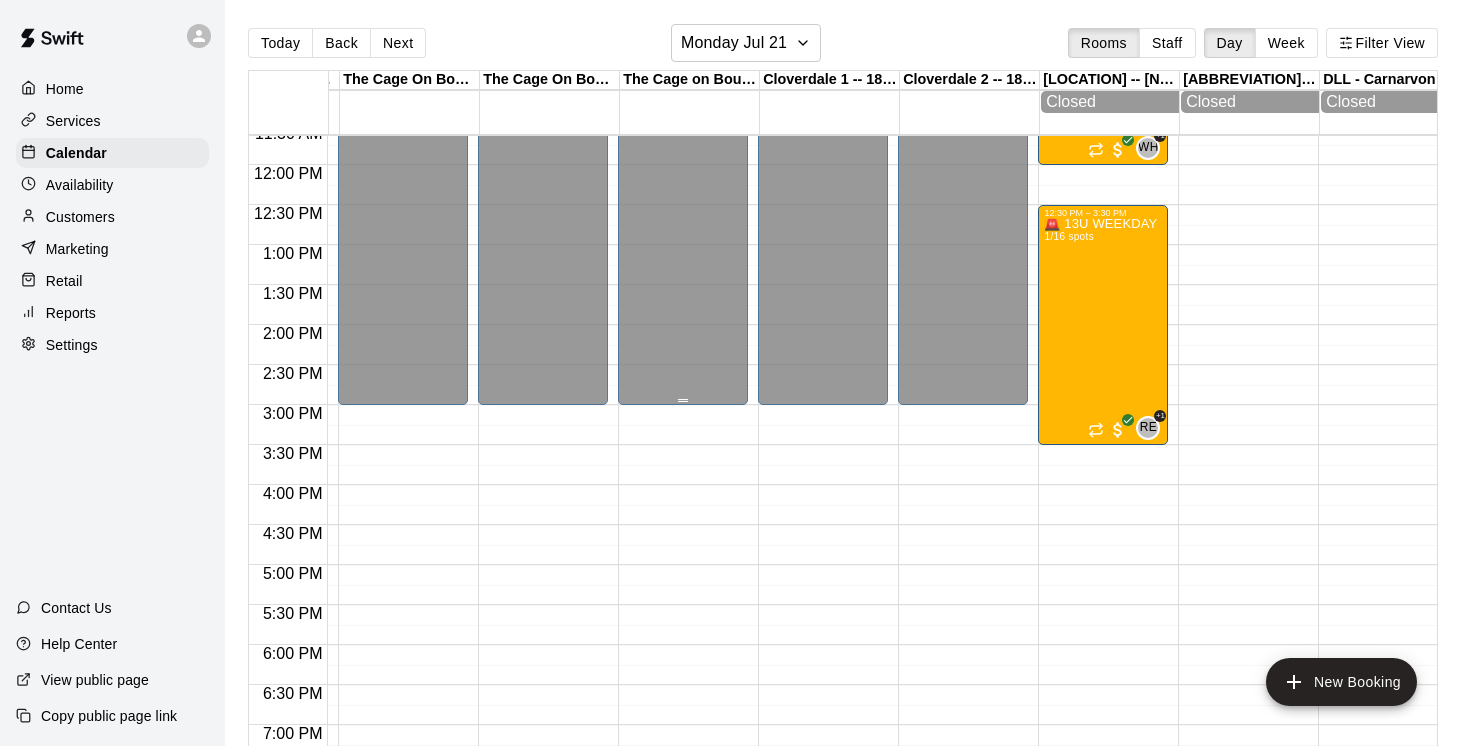 scroll, scrollTop: 863, scrollLeft: 969, axis: both 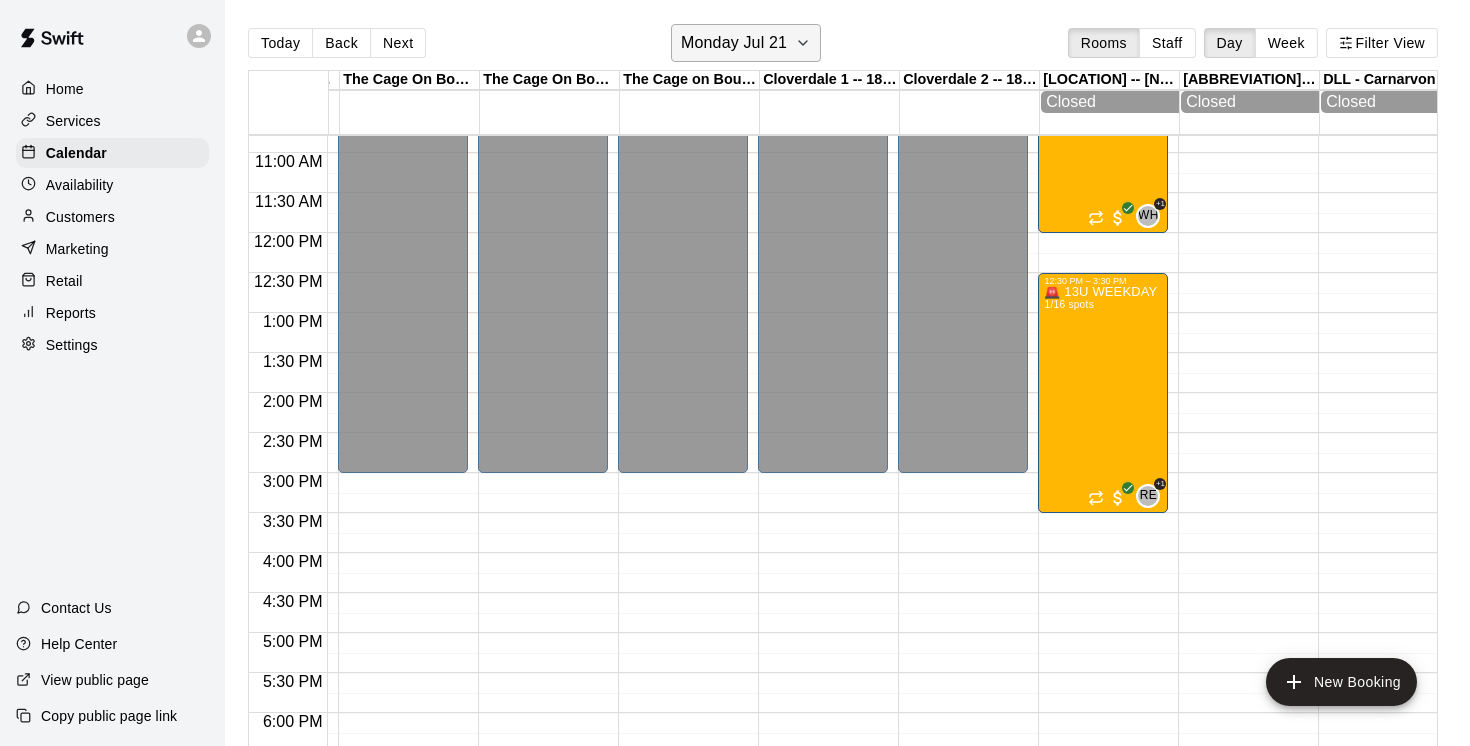 click 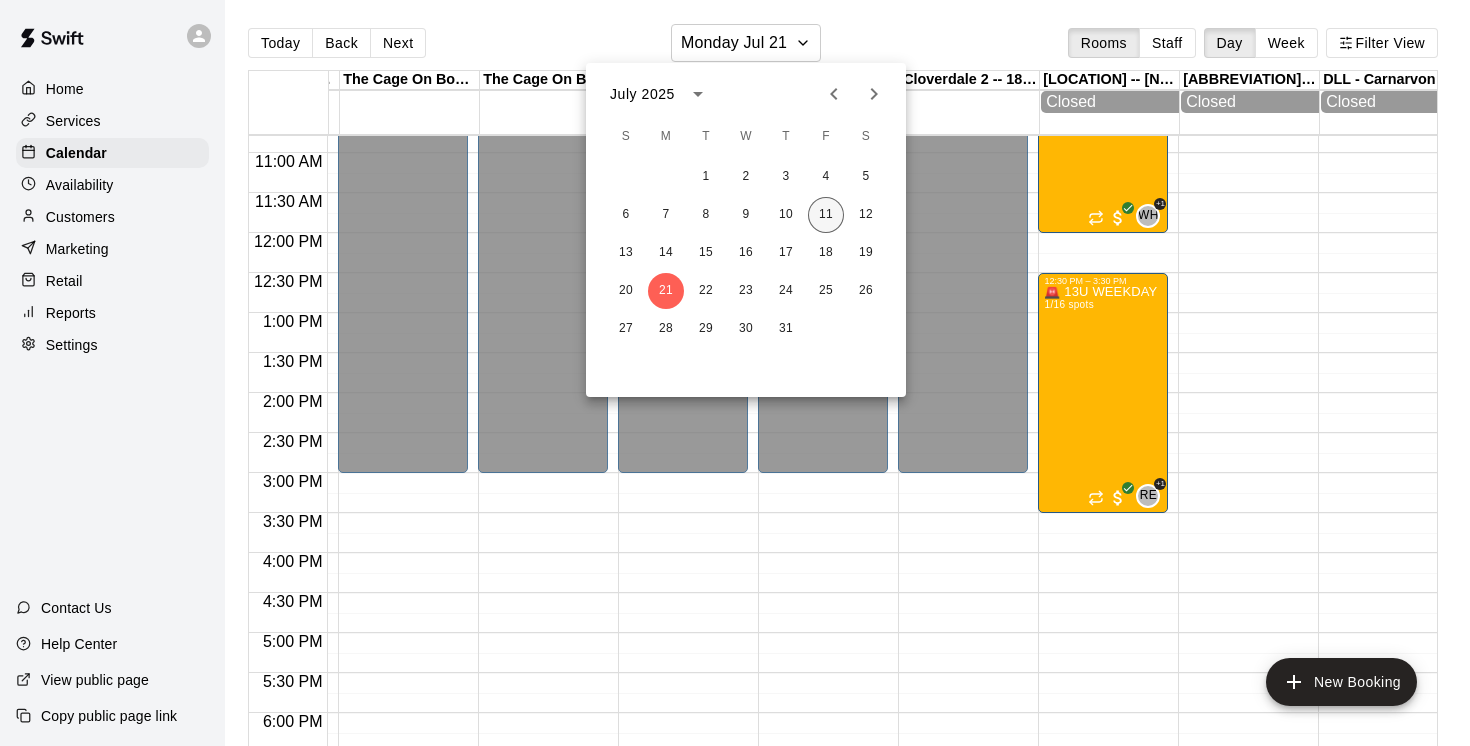click on "11" at bounding box center [826, 215] 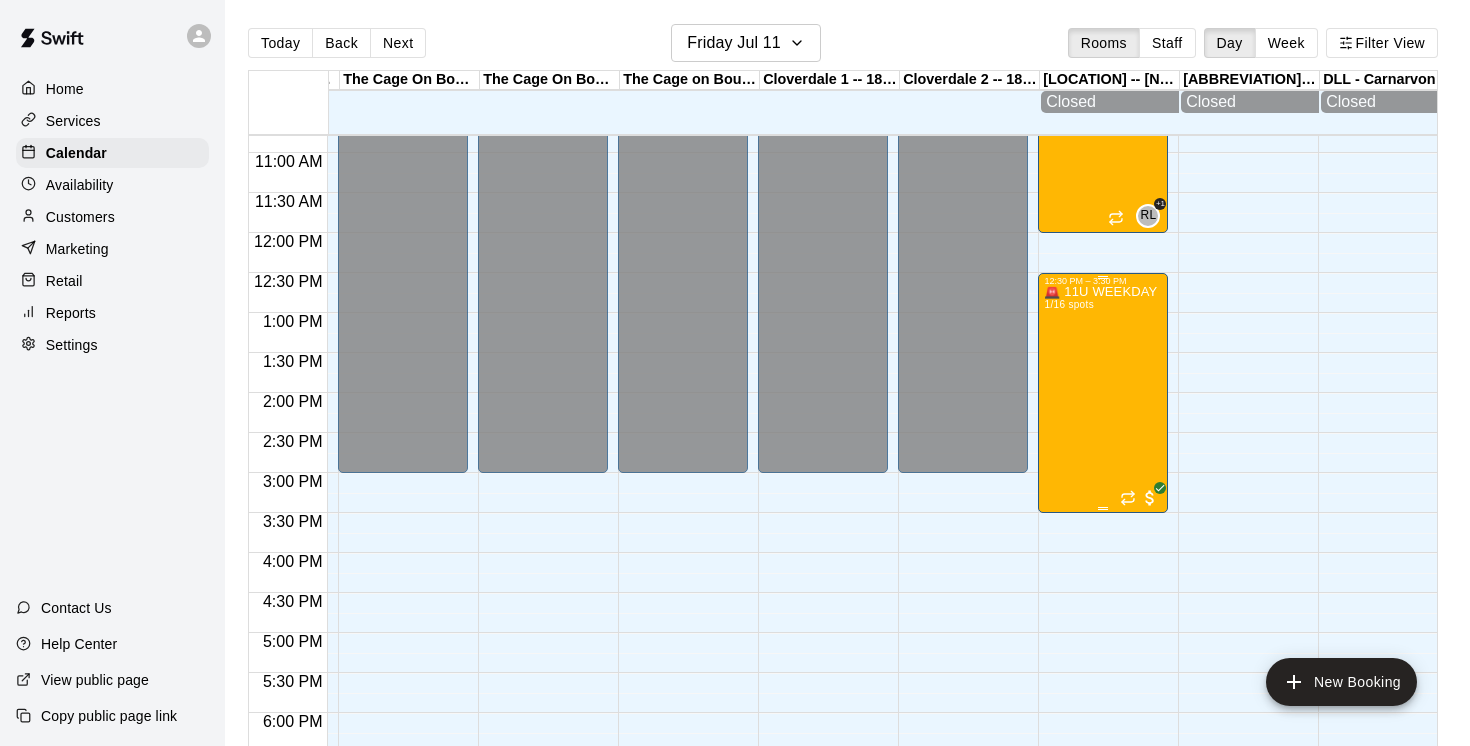 click on "🚨 11U WEEKDAY HALF - DAY SUMMER CAMPS 🚨 1/16 spots" at bounding box center (1103, 659) 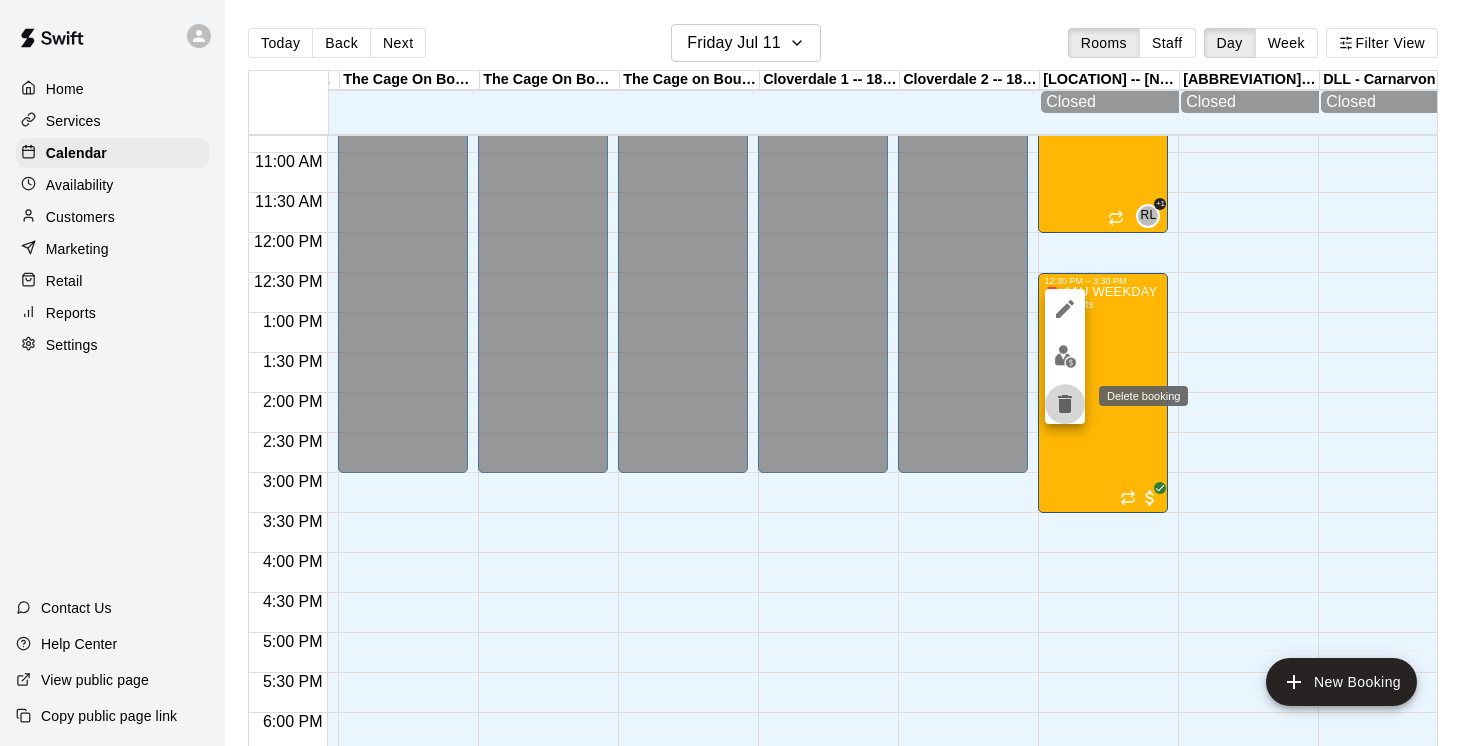 click 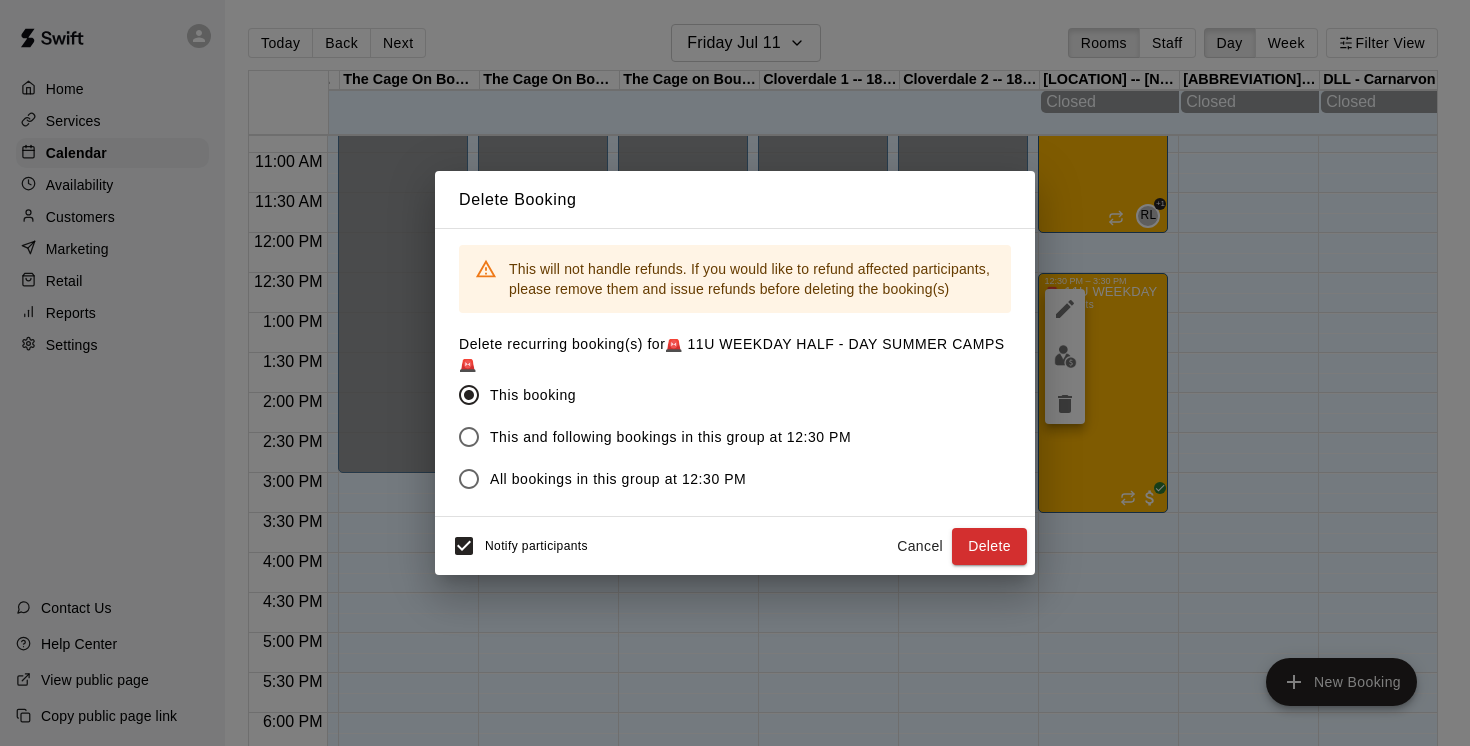 click on "Delete Booking This will not handle refunds. If you would like to refund affected participants, please remove them and issue refunds before deleting the booking(s) Delete recurring booking(s) for  🚨 11U WEEKDAY HALF - DAY SUMMER CAMPS 🚨 This booking This and following bookings in this group at 12:30 PM All bookings in this group  at 12:30 PM Notify participants Cancel Delete" at bounding box center [735, 373] 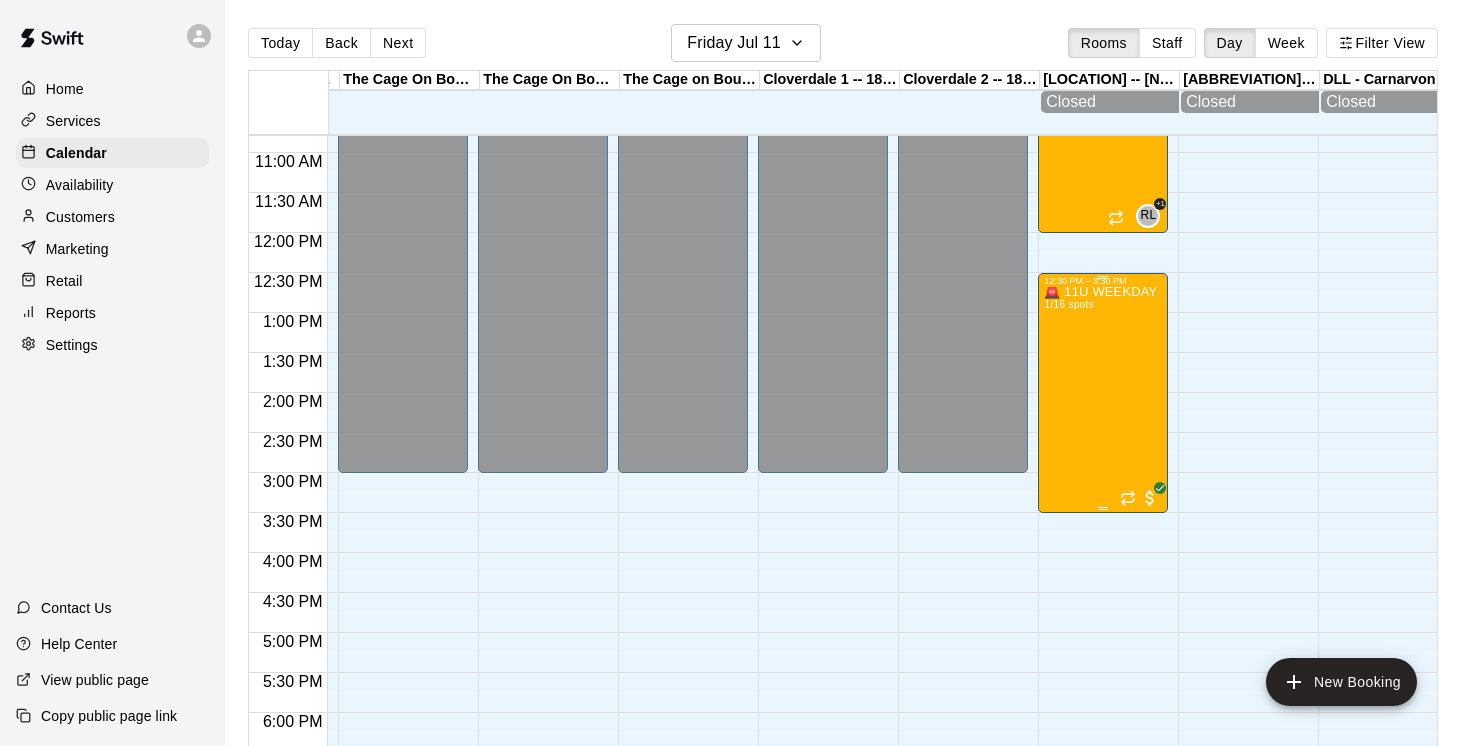 click on "🚨 11U WEEKDAY HALF - DAY SUMMER CAMPS 🚨 1/16 spots" at bounding box center (1103, 659) 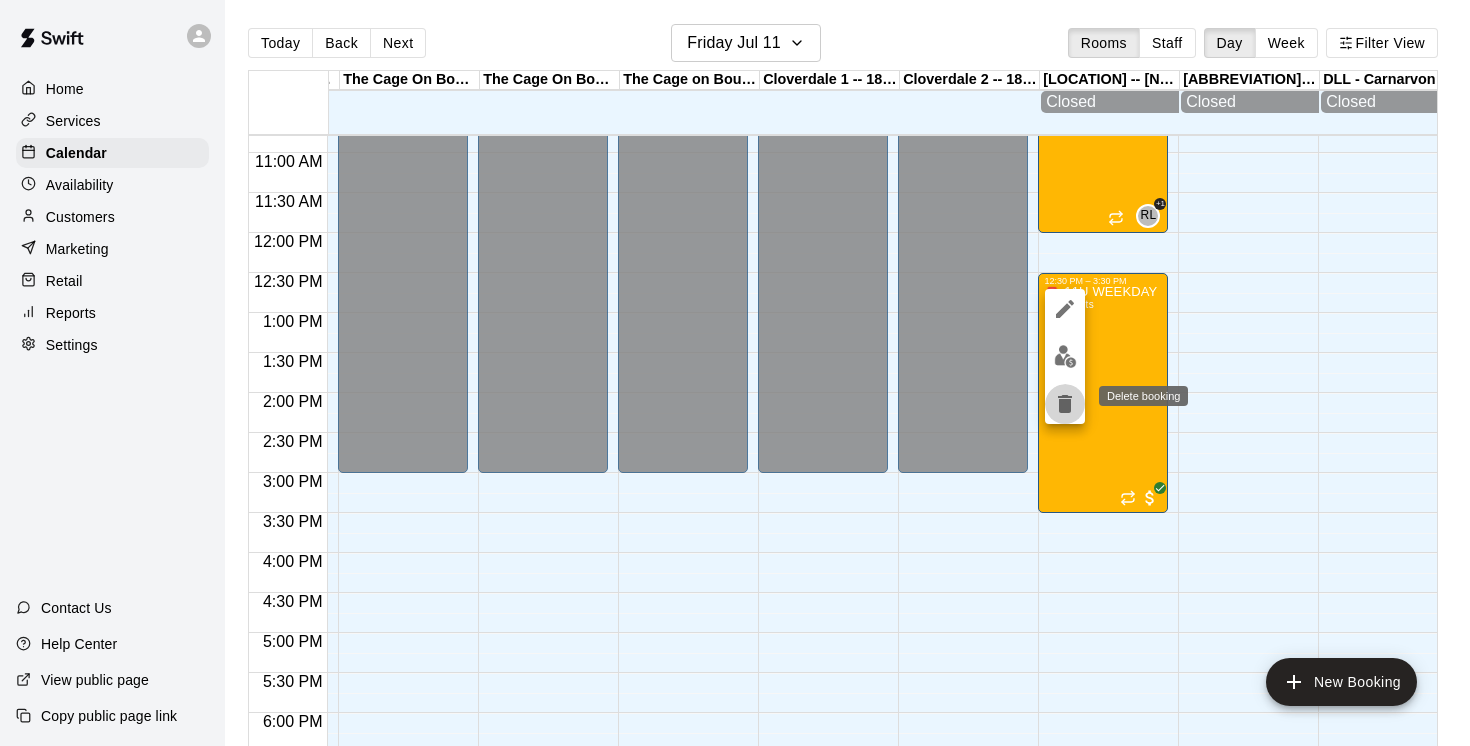 click 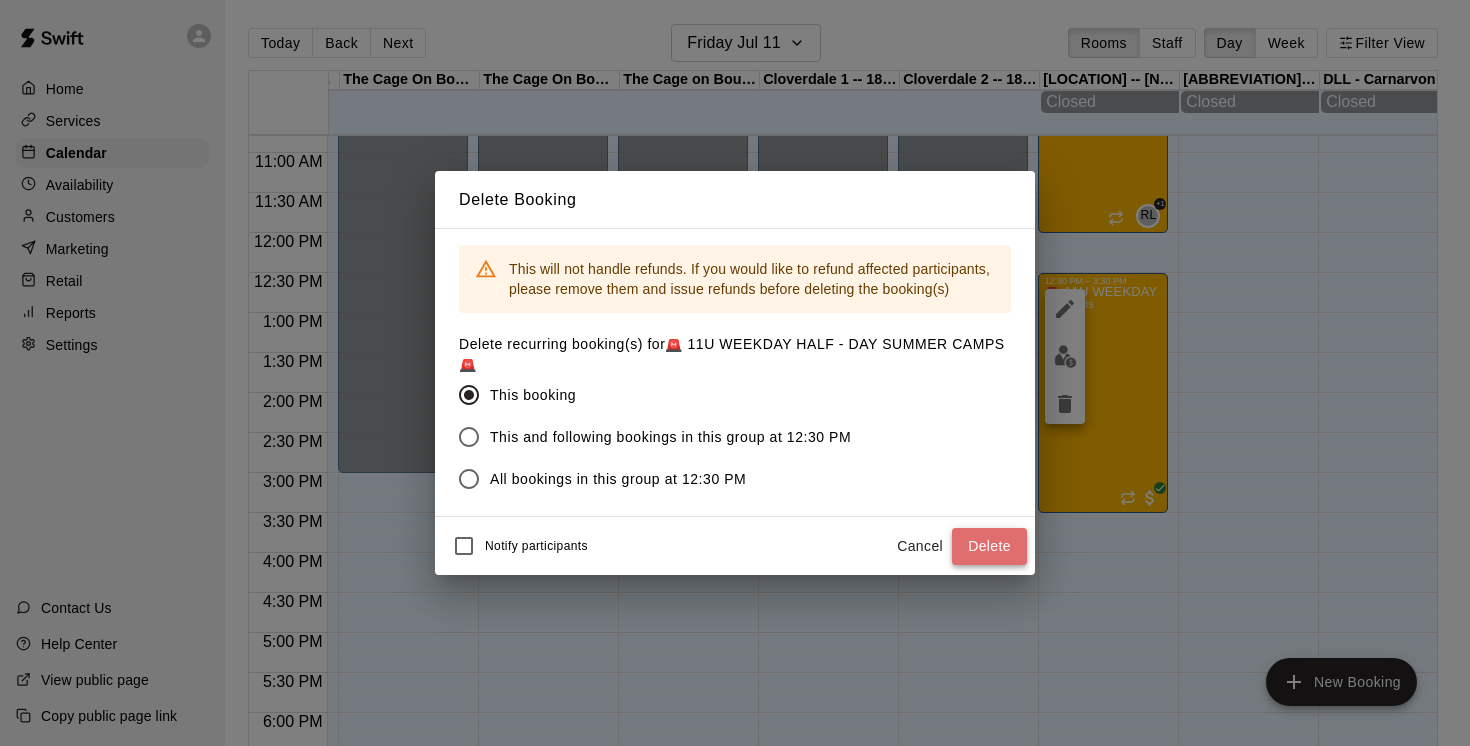 click on "Delete" at bounding box center [989, 546] 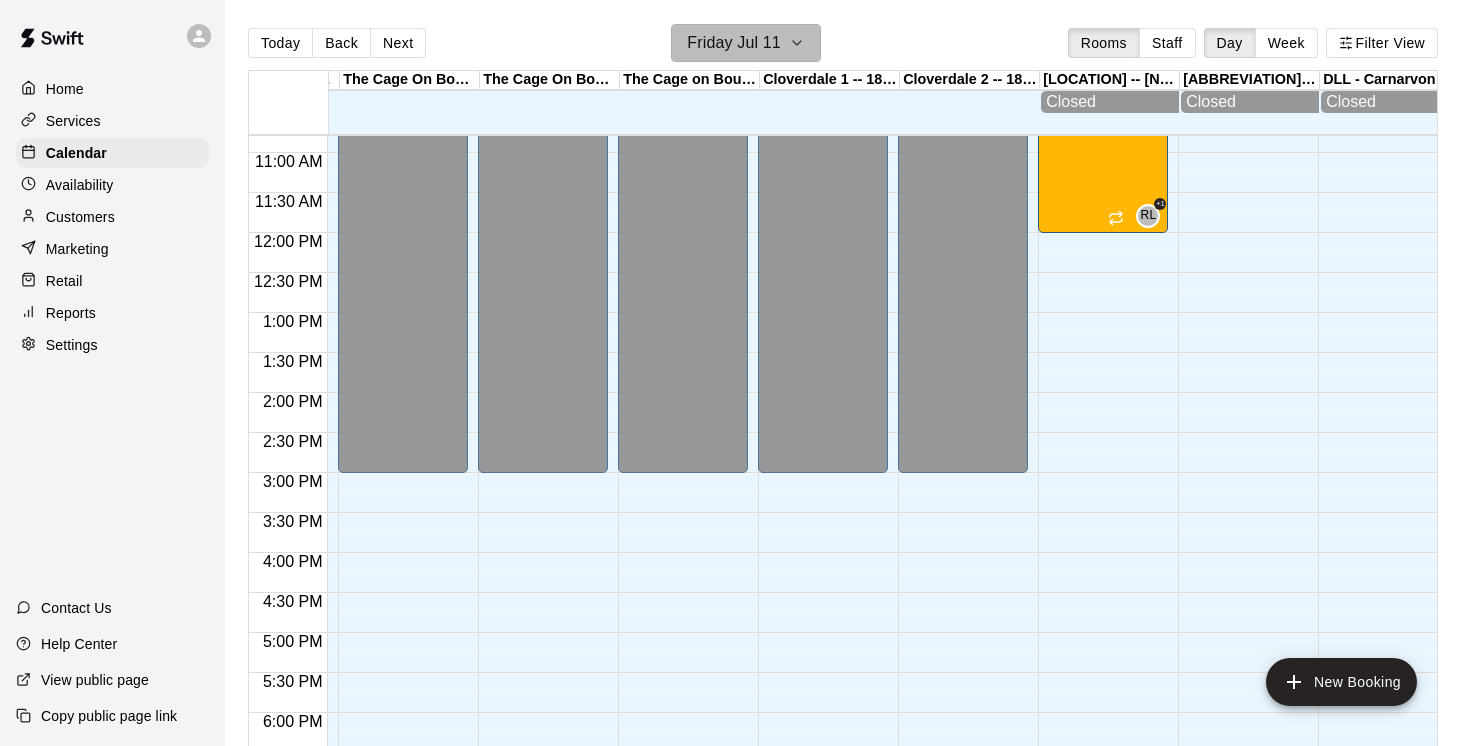 click 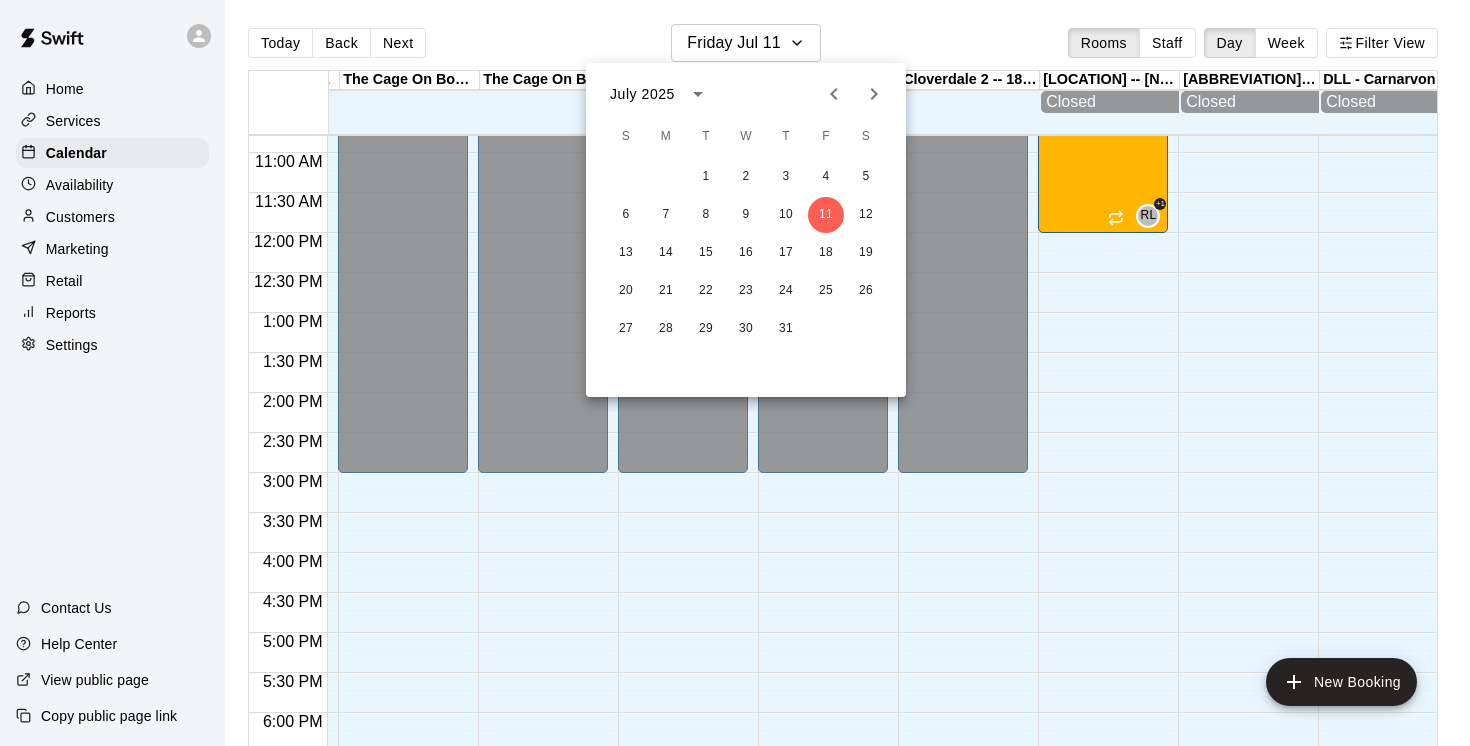 click at bounding box center [735, 373] 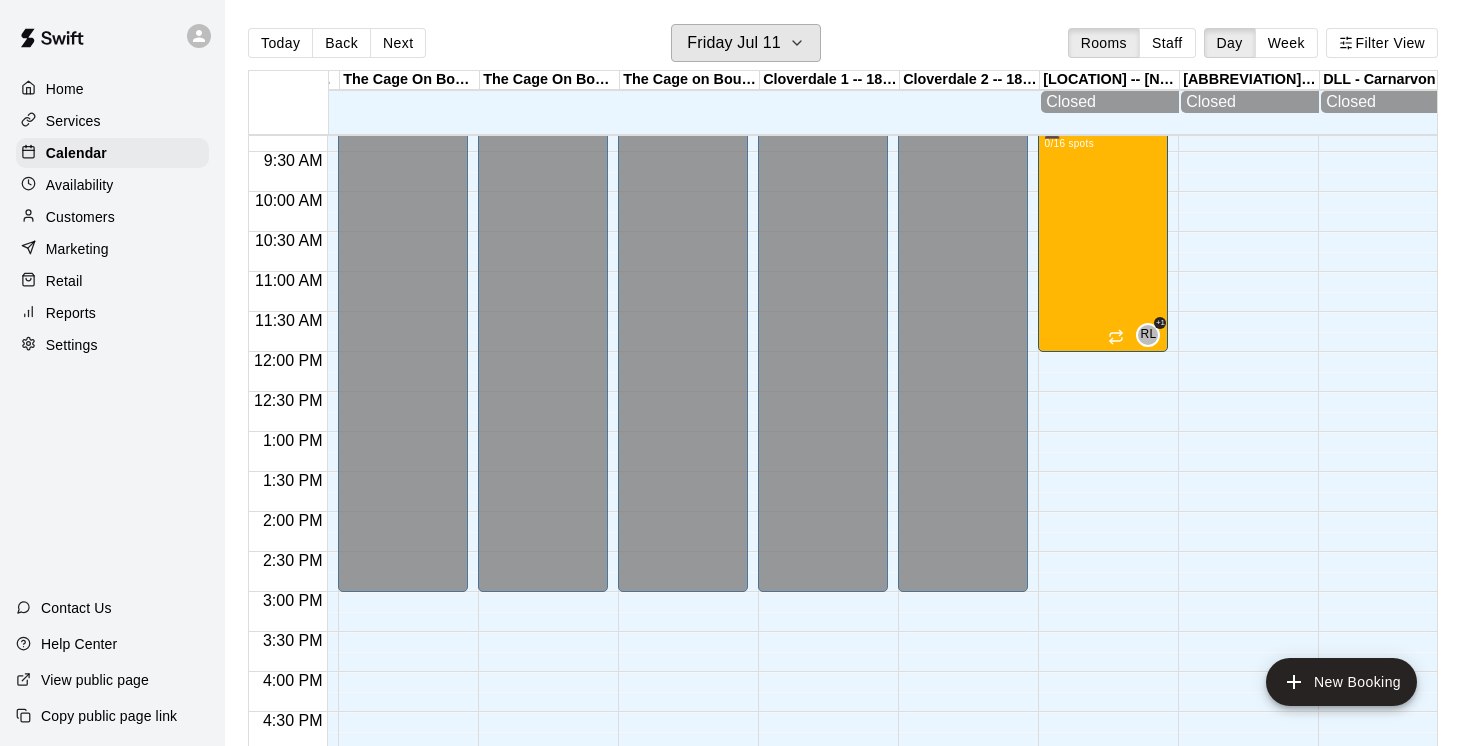 scroll, scrollTop: 743, scrollLeft: 969, axis: both 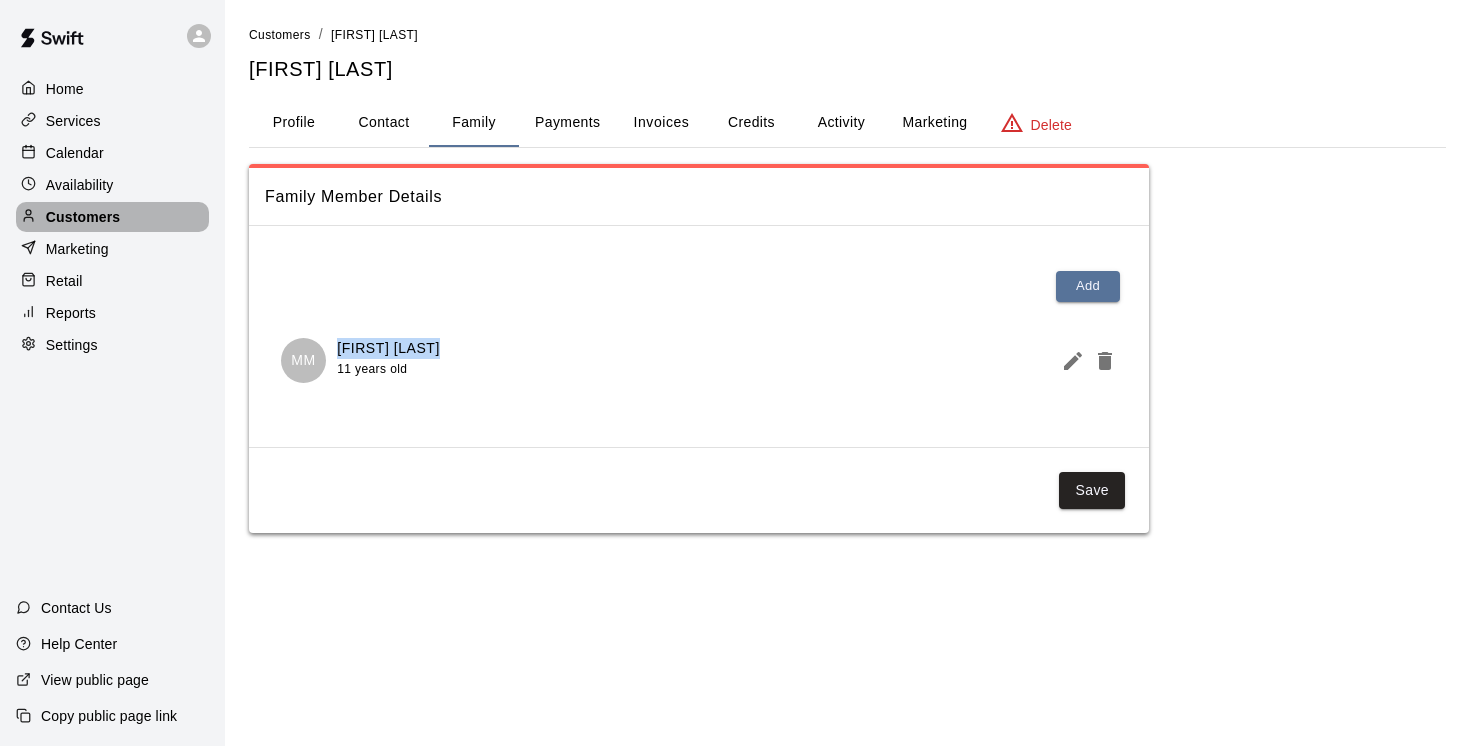 click on "Customers" at bounding box center (83, 217) 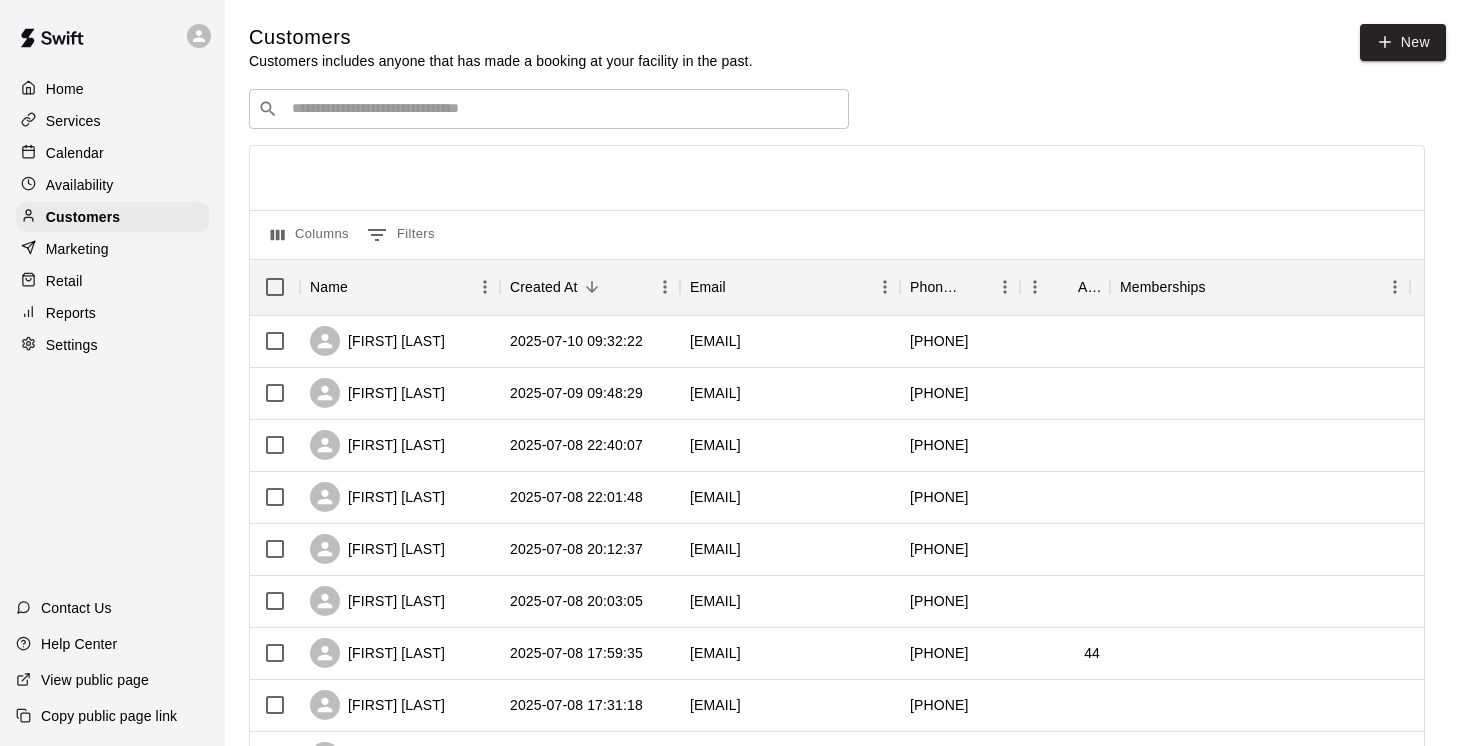 click at bounding box center [563, 109] 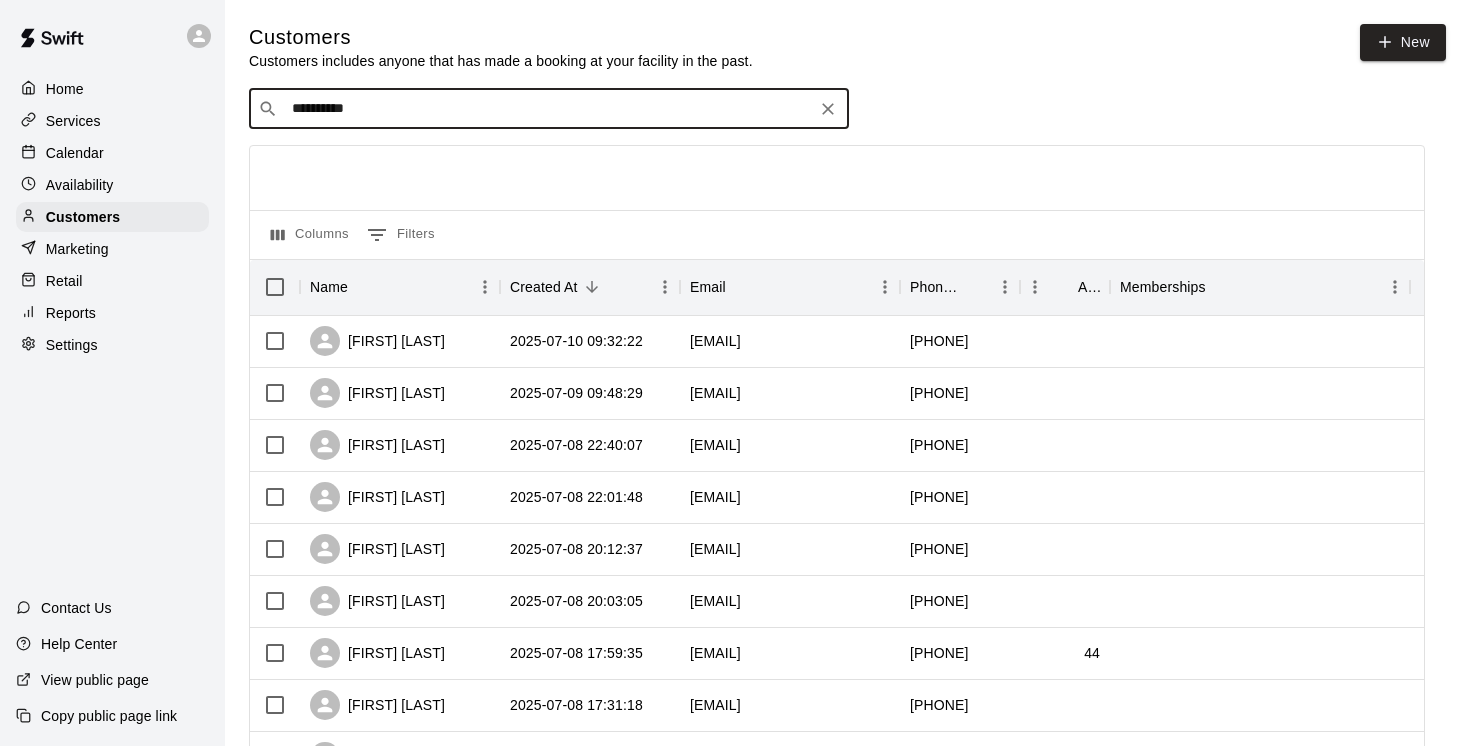 type on "**********" 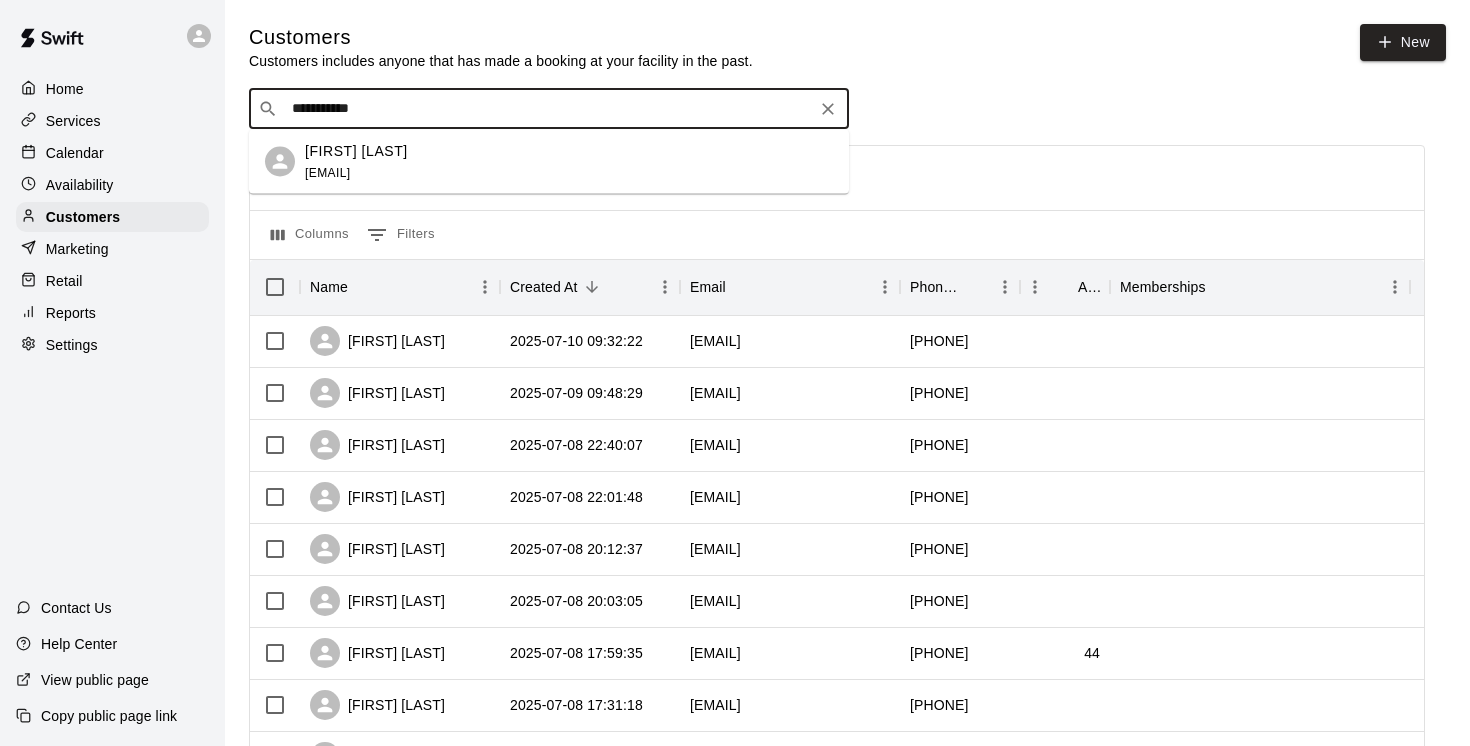 click on "[FIRST] [LAST]" at bounding box center [356, 150] 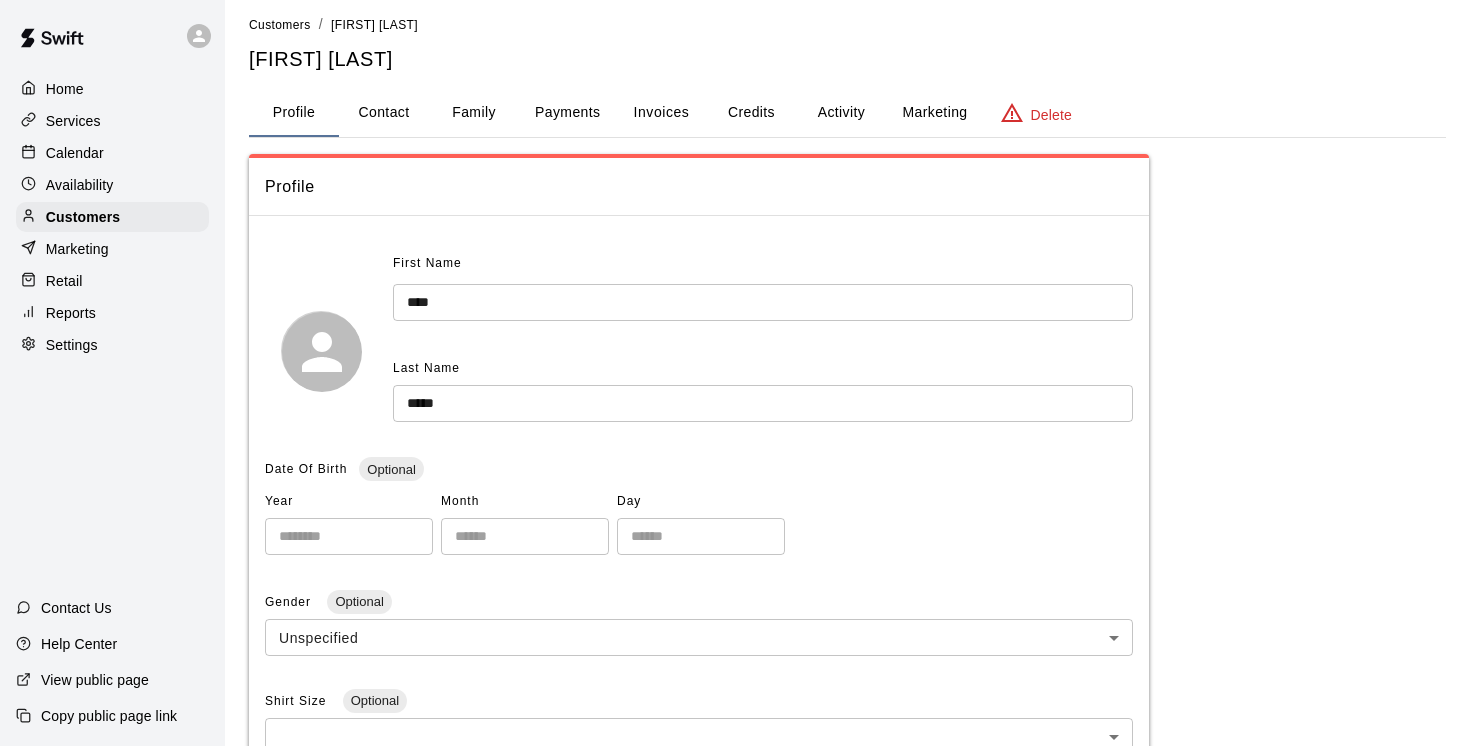 scroll, scrollTop: 0, scrollLeft: 0, axis: both 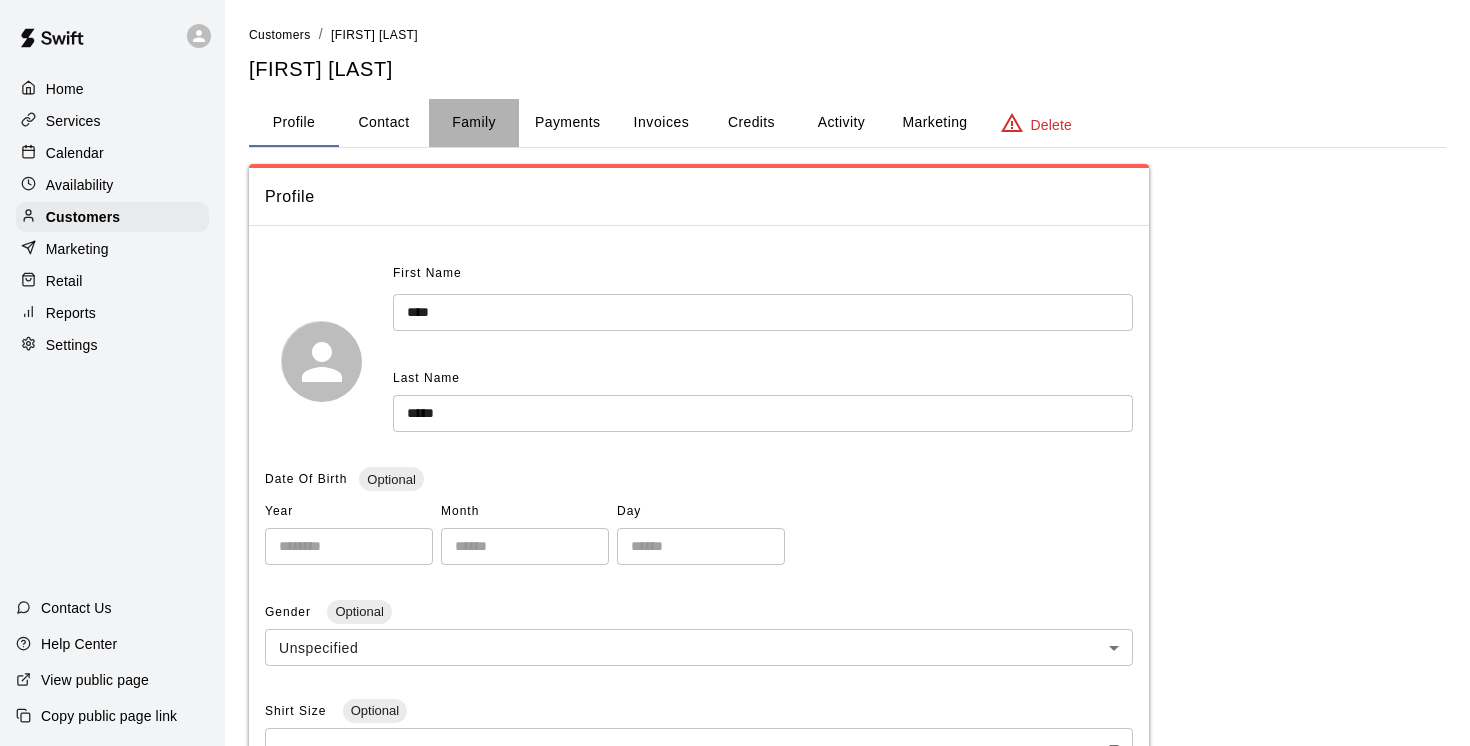 click on "Family" at bounding box center [474, 123] 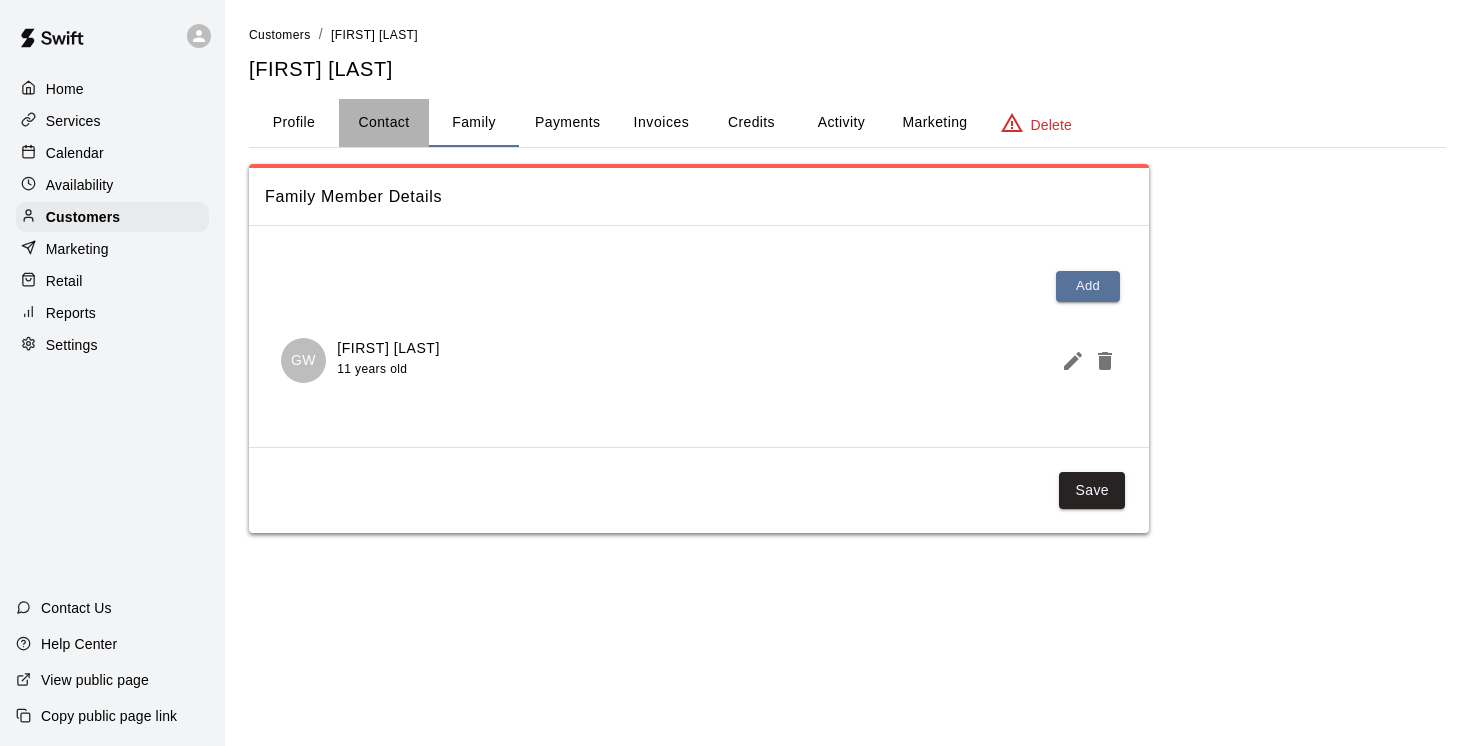 click on "Contact" at bounding box center [384, 123] 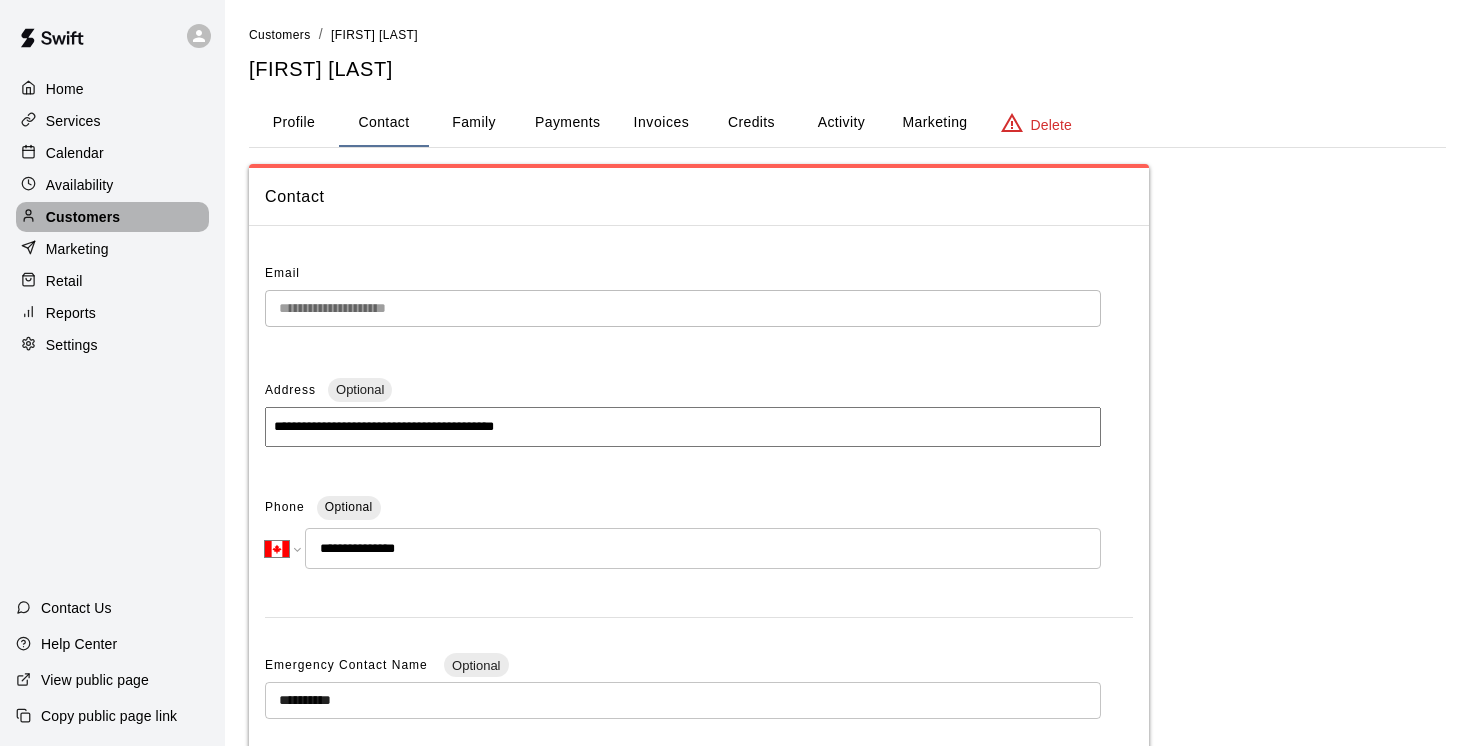 click on "Customers" at bounding box center [83, 217] 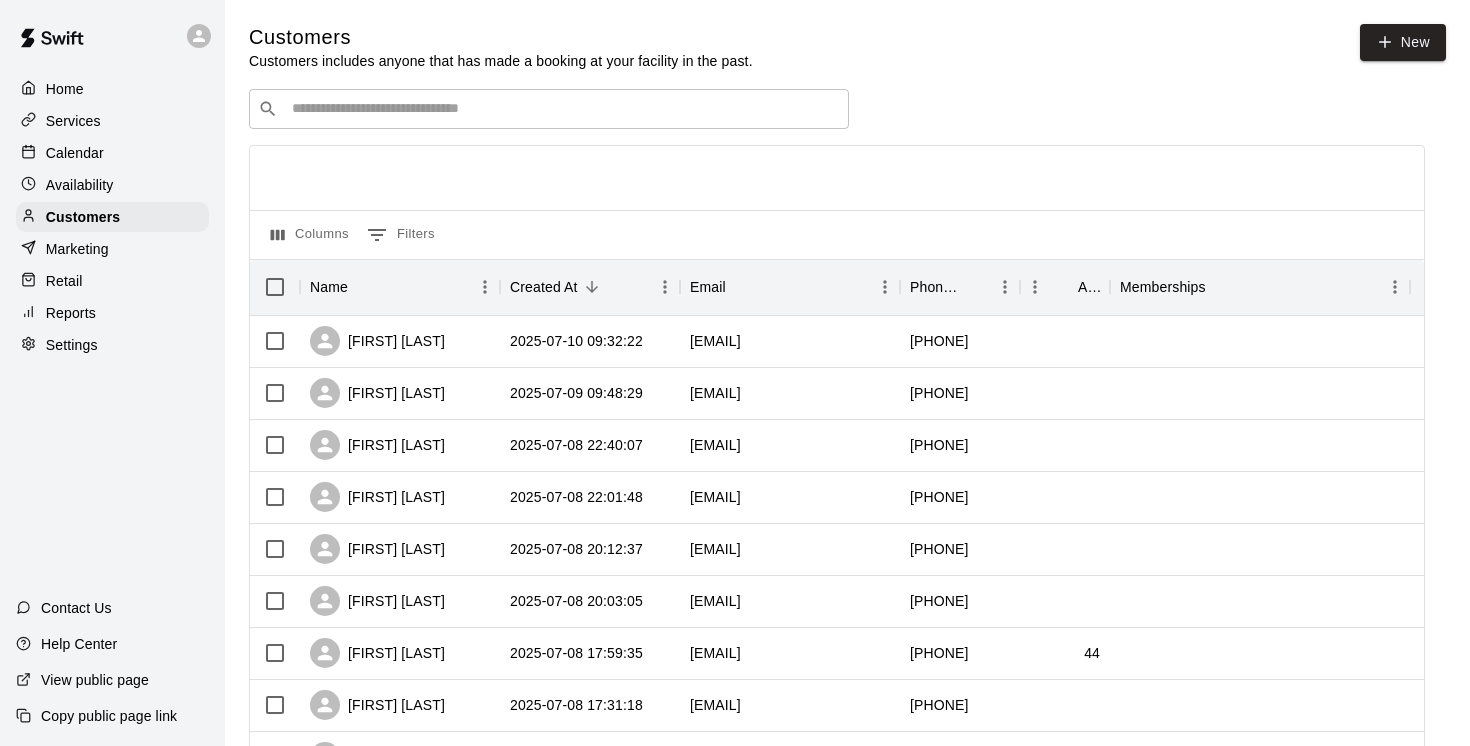 click at bounding box center [563, 109] 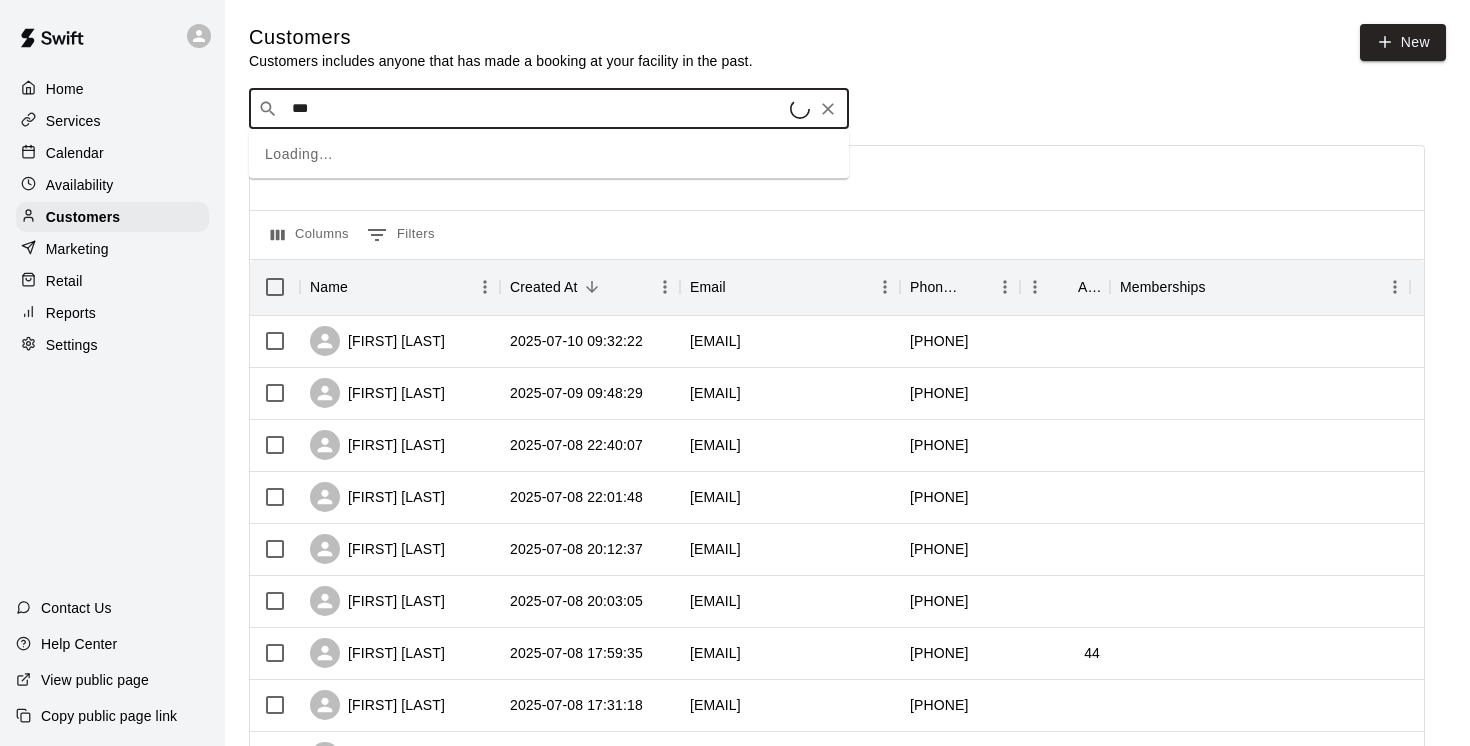 type on "****" 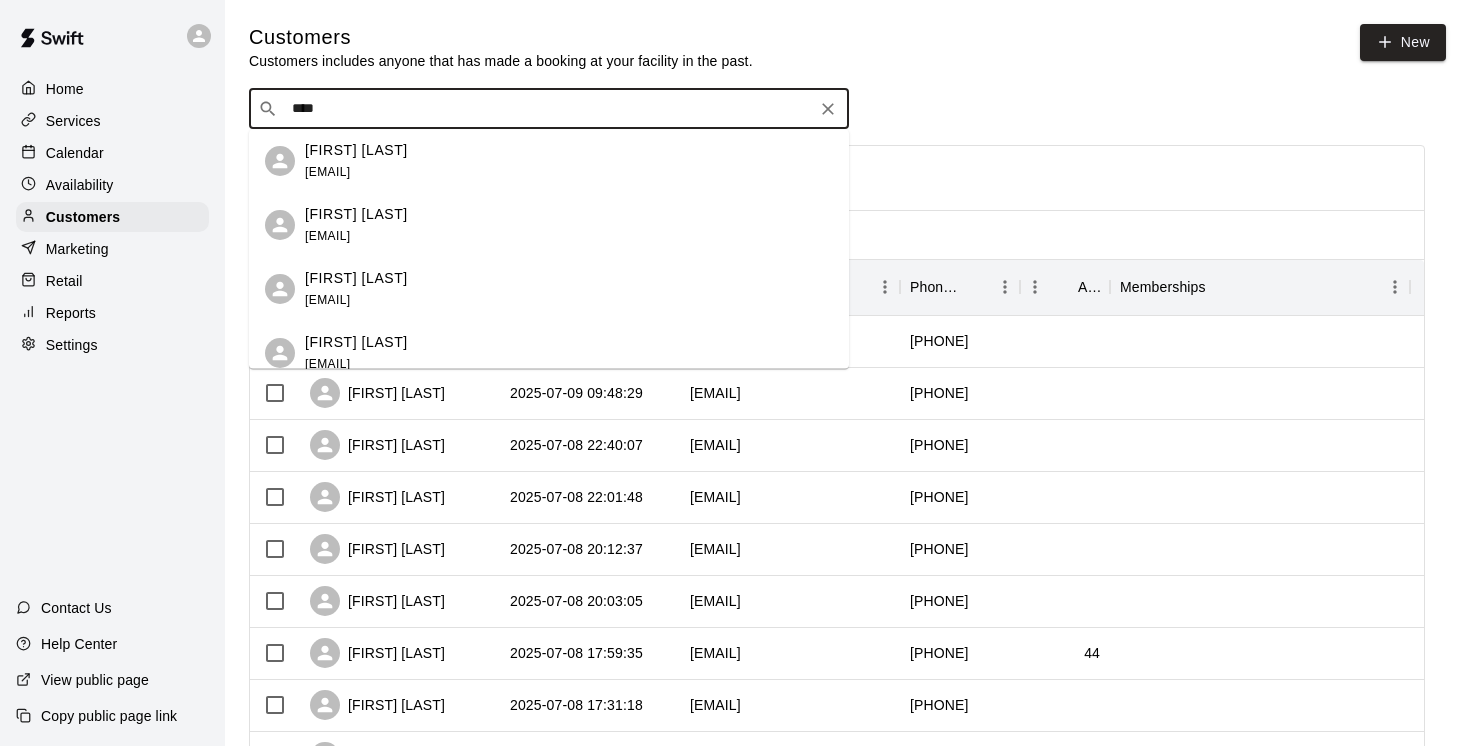 scroll, scrollTop: 222, scrollLeft: 0, axis: vertical 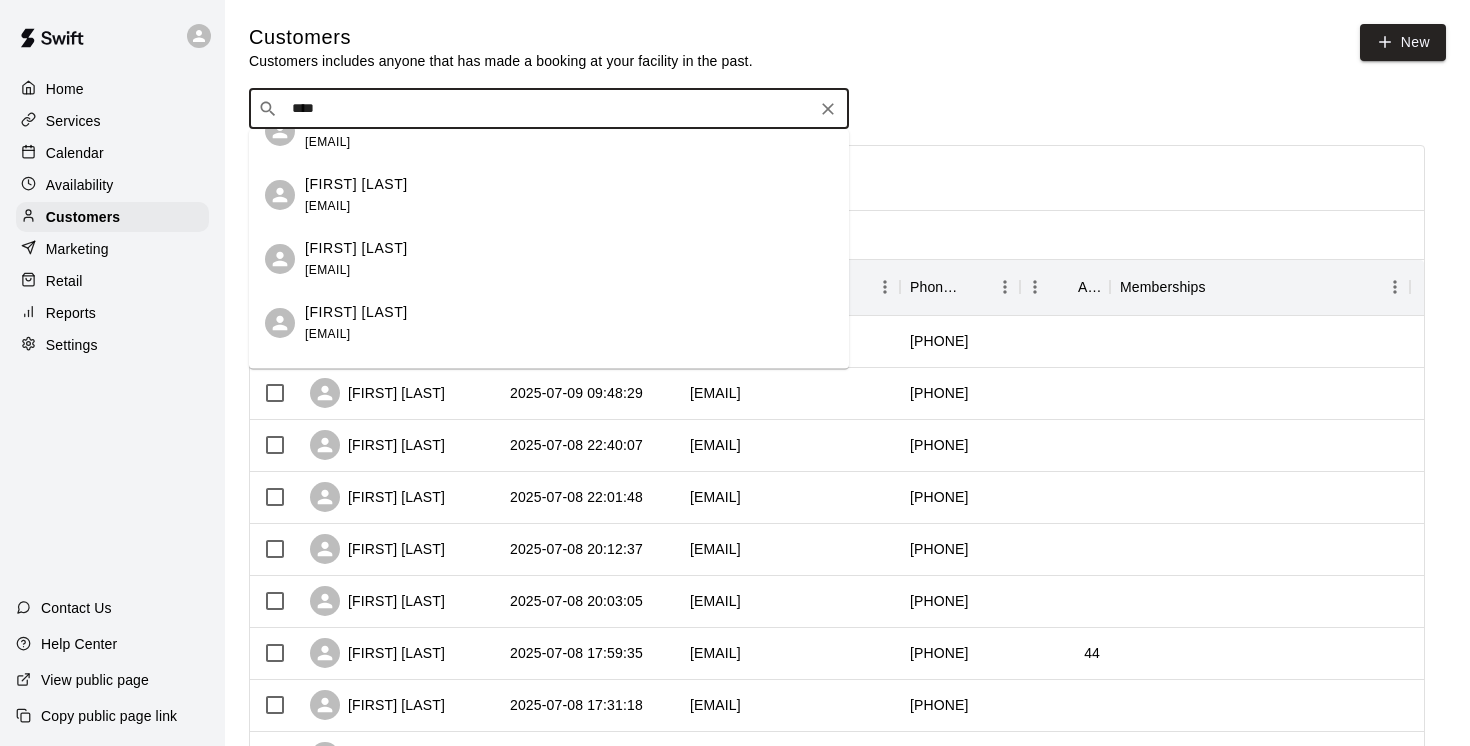 click on "[FIRST] [LAST]" at bounding box center [356, 248] 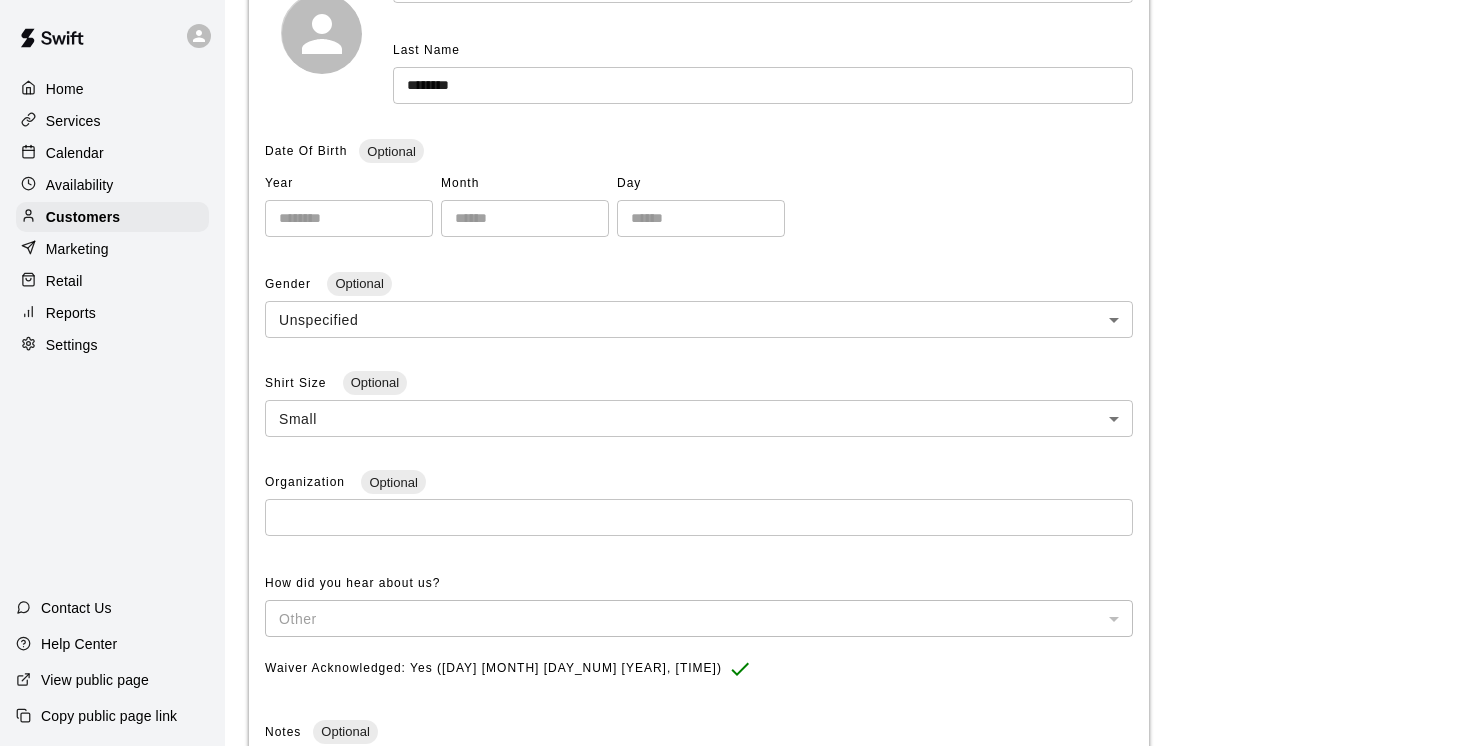 scroll, scrollTop: 0, scrollLeft: 0, axis: both 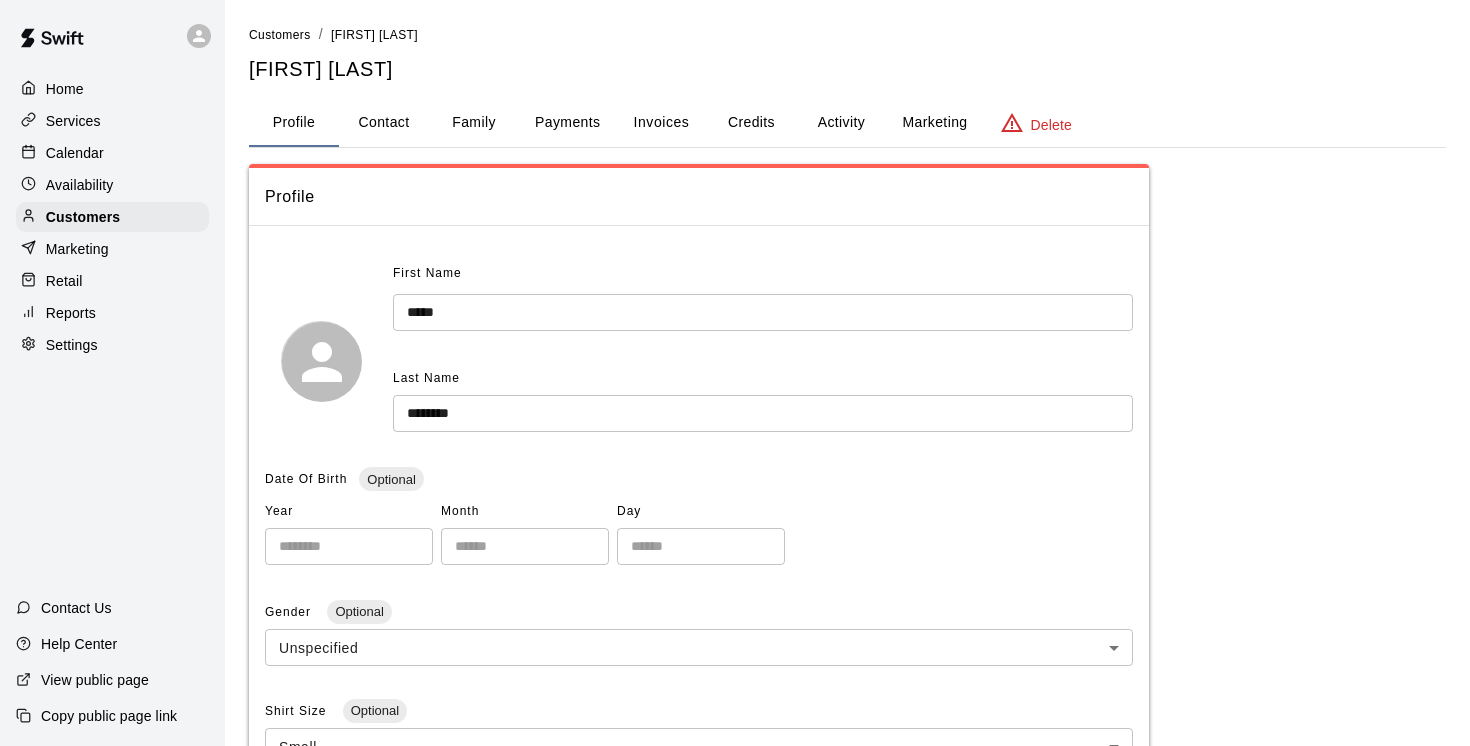 click on "Family" at bounding box center (474, 123) 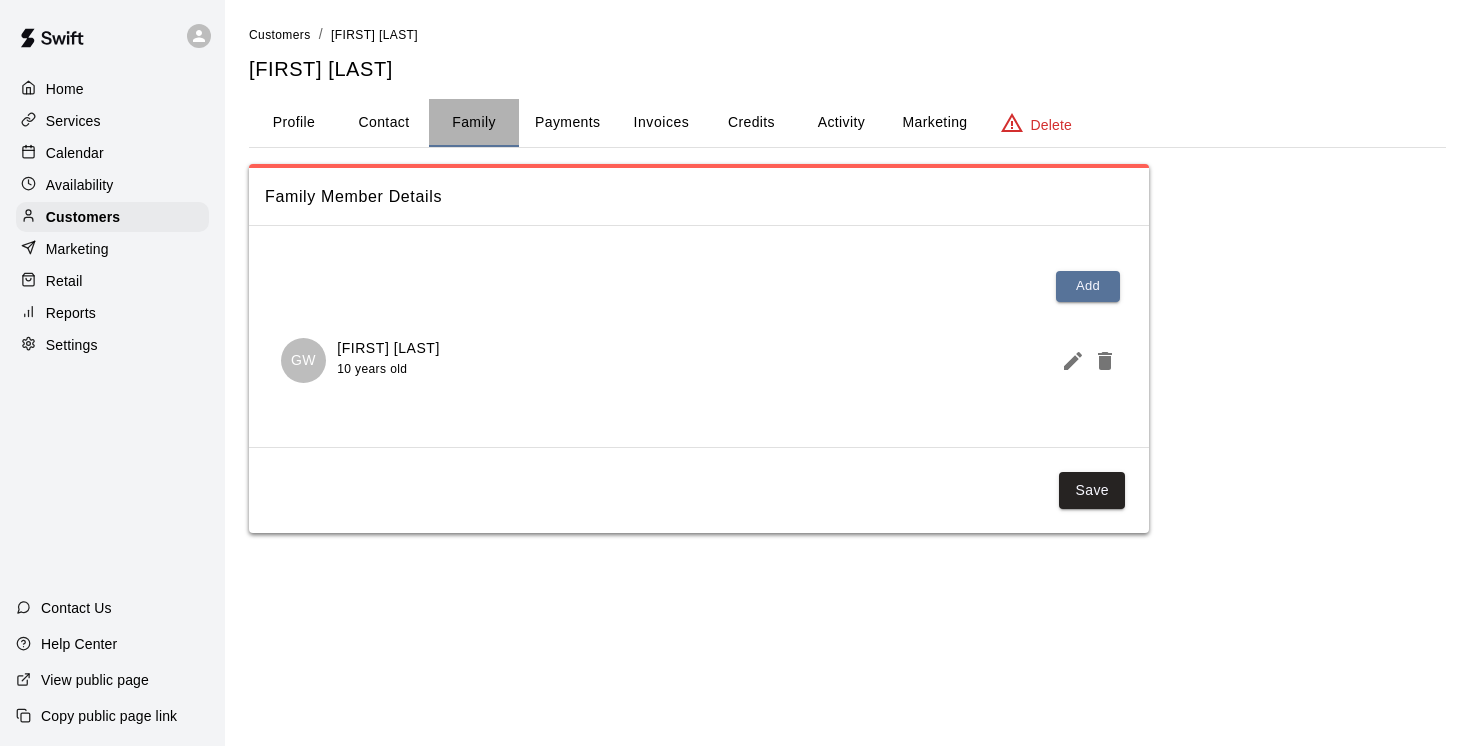 click on "Family" at bounding box center (474, 123) 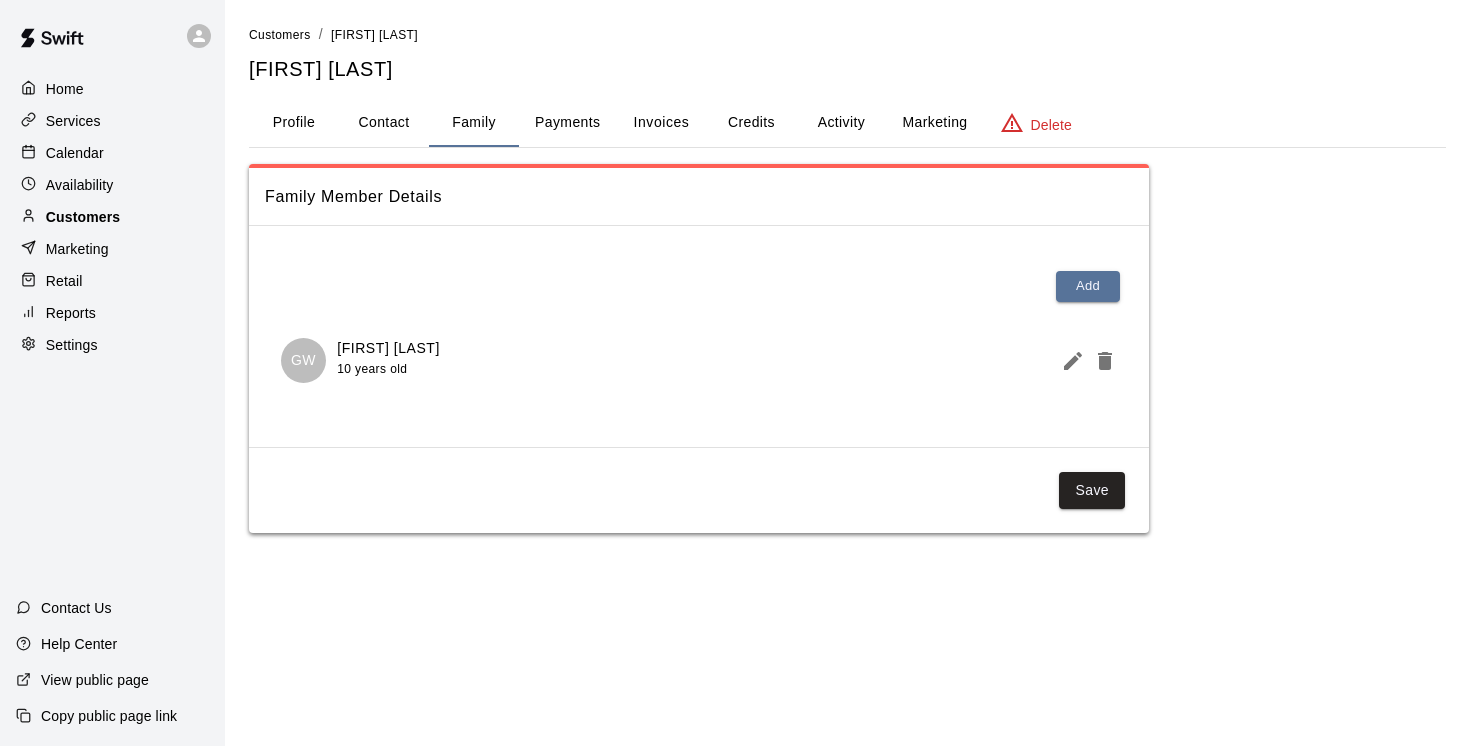click on "Customers" at bounding box center [83, 217] 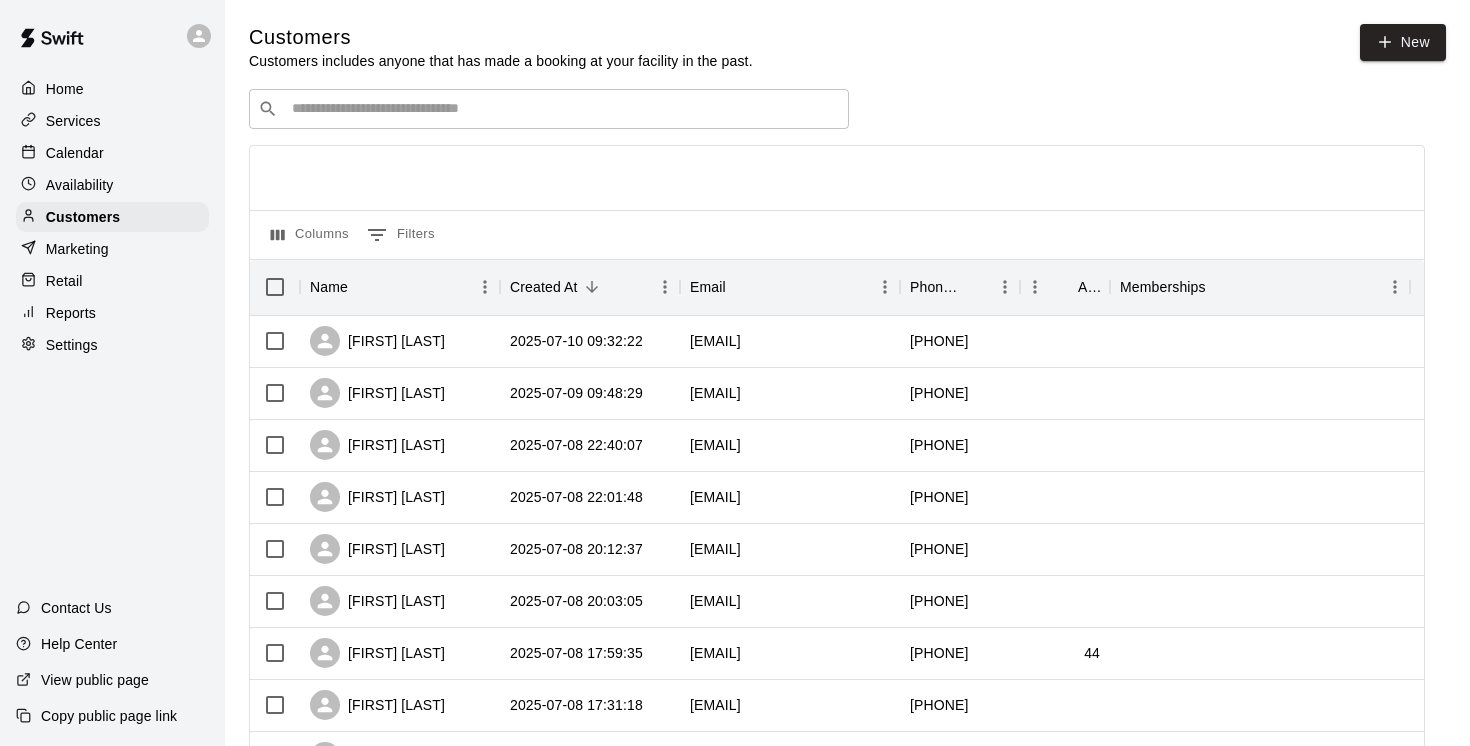 click at bounding box center (563, 109) 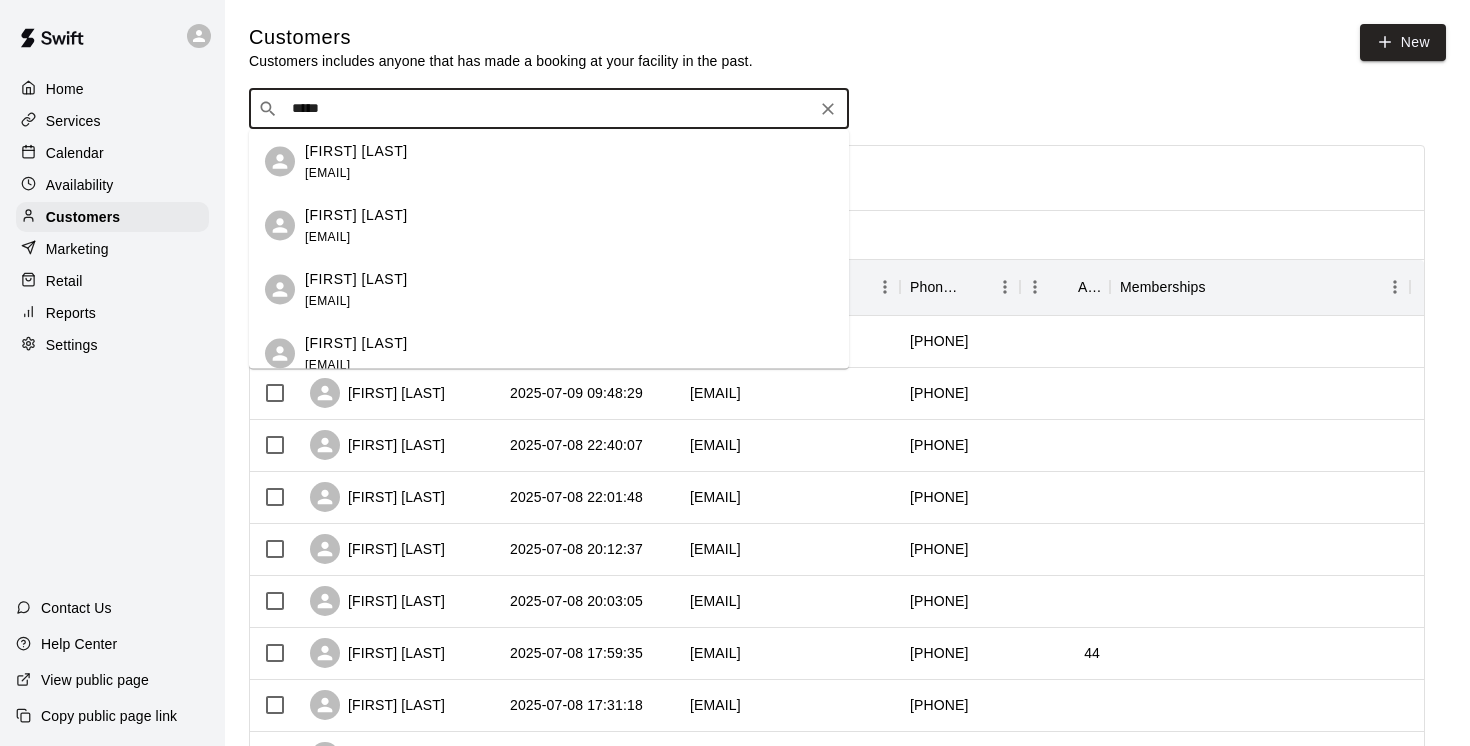 type on "******" 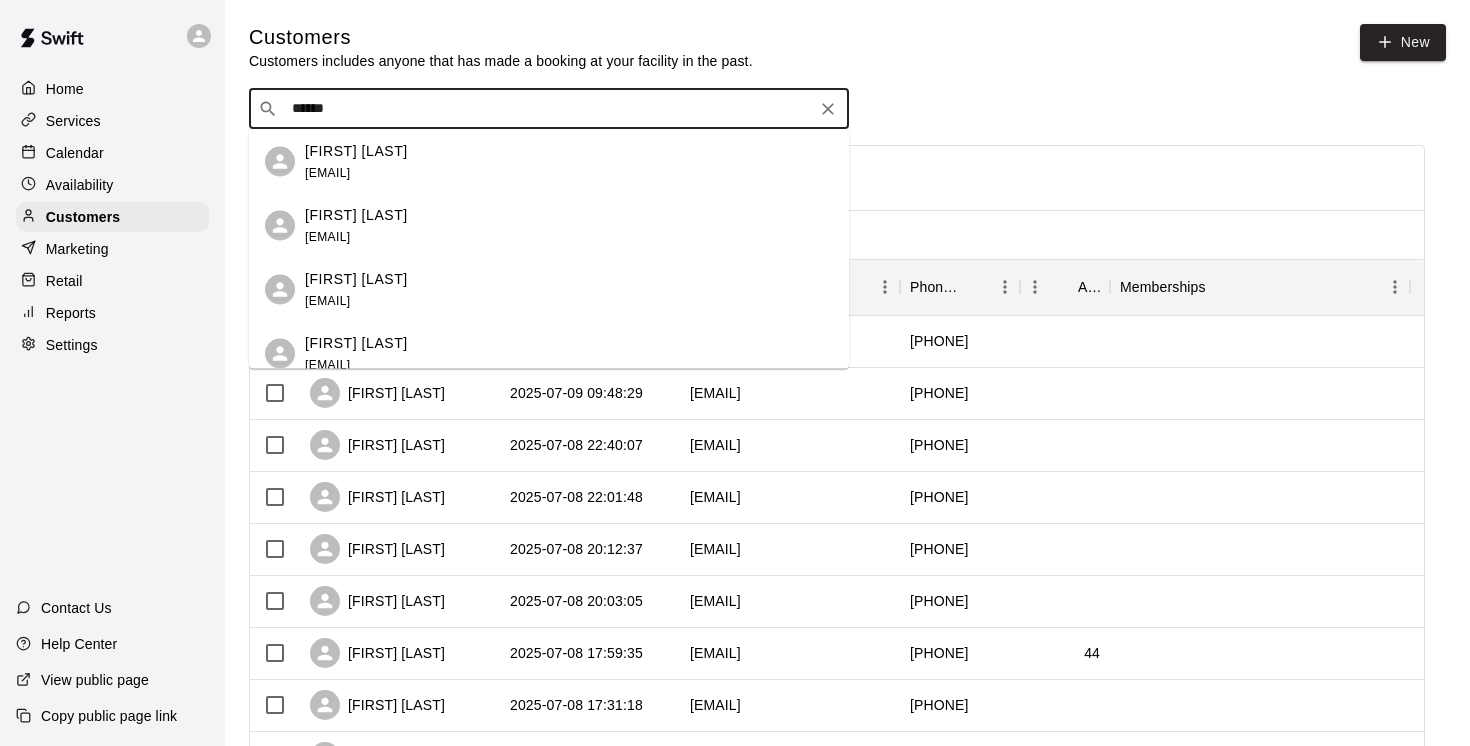 click on "[FIRST] [LAST]" at bounding box center [356, 150] 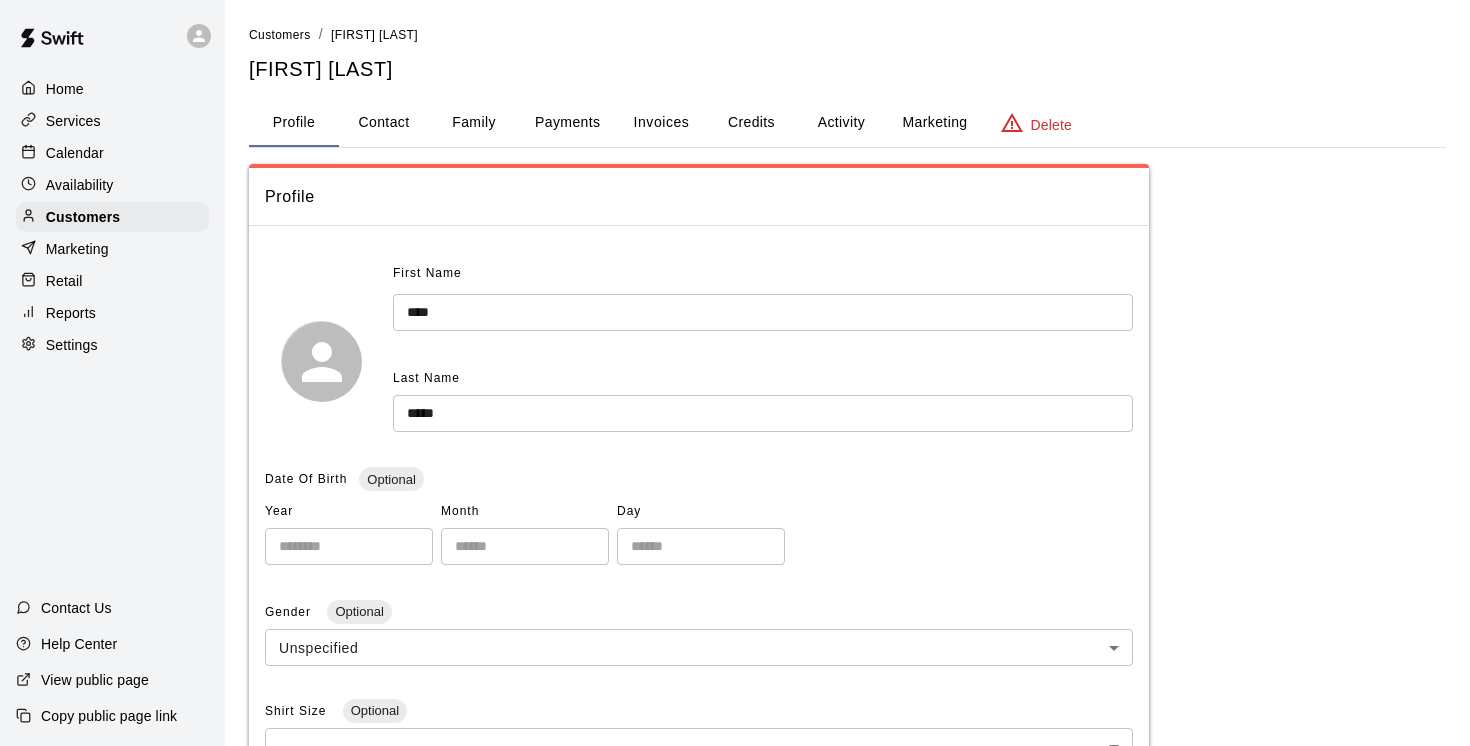 click on "Payments" at bounding box center [567, 123] 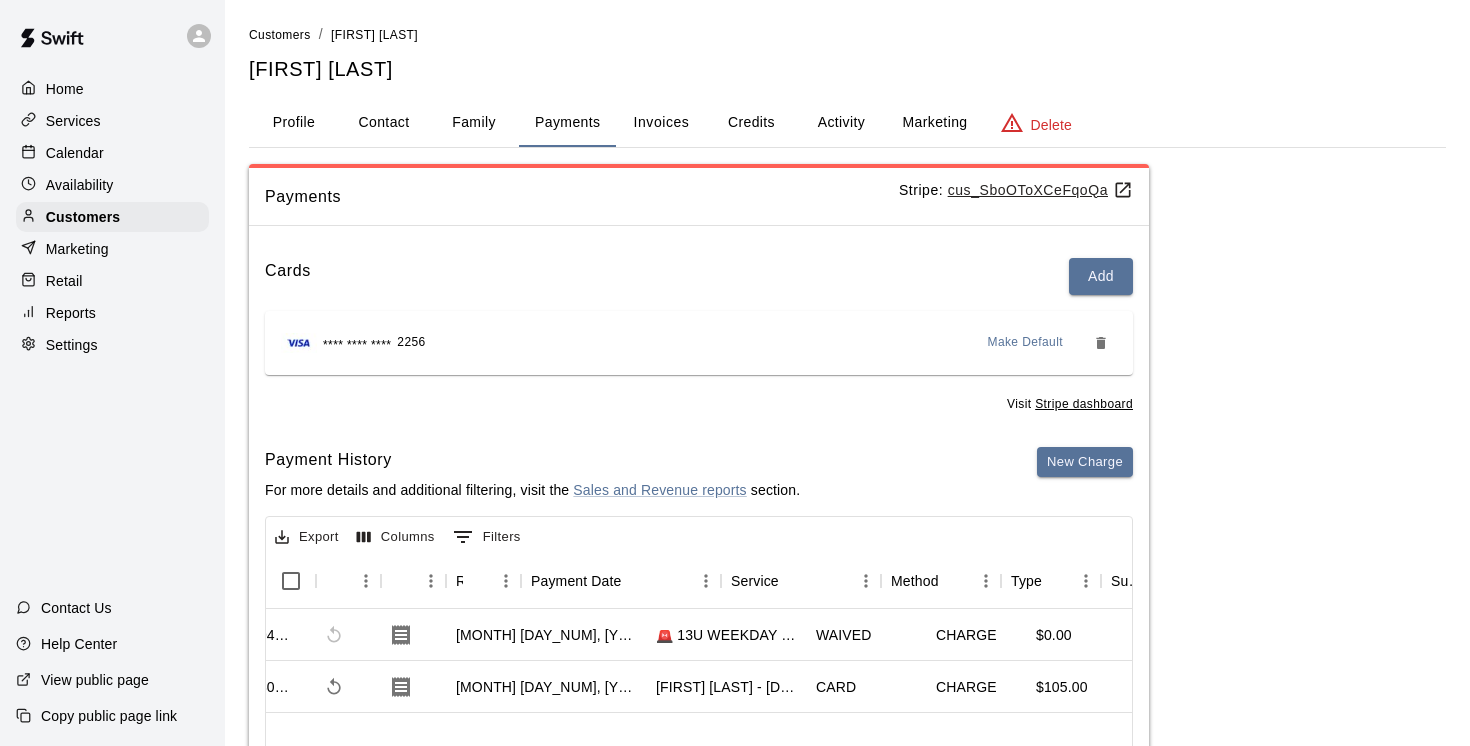 scroll, scrollTop: 0, scrollLeft: 0, axis: both 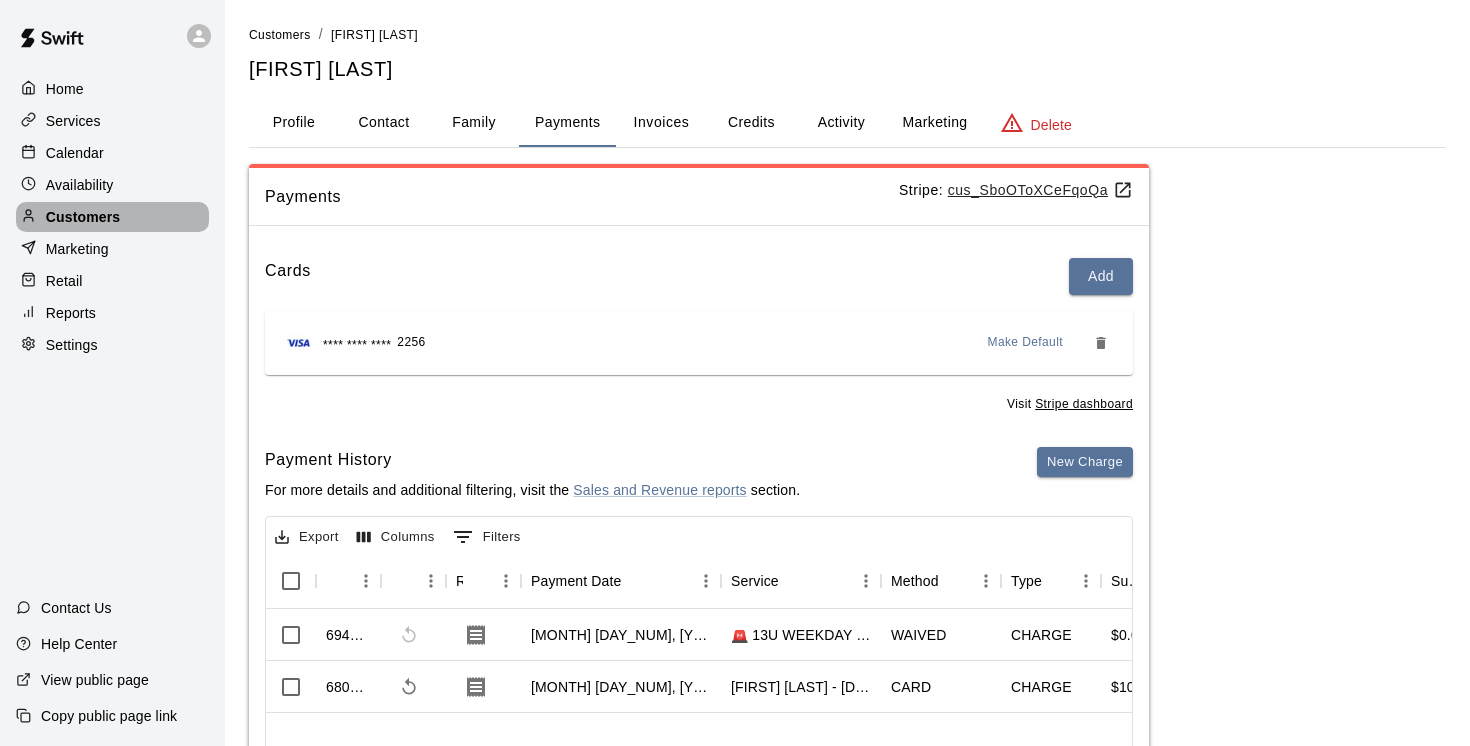 click on "Customers" at bounding box center [83, 217] 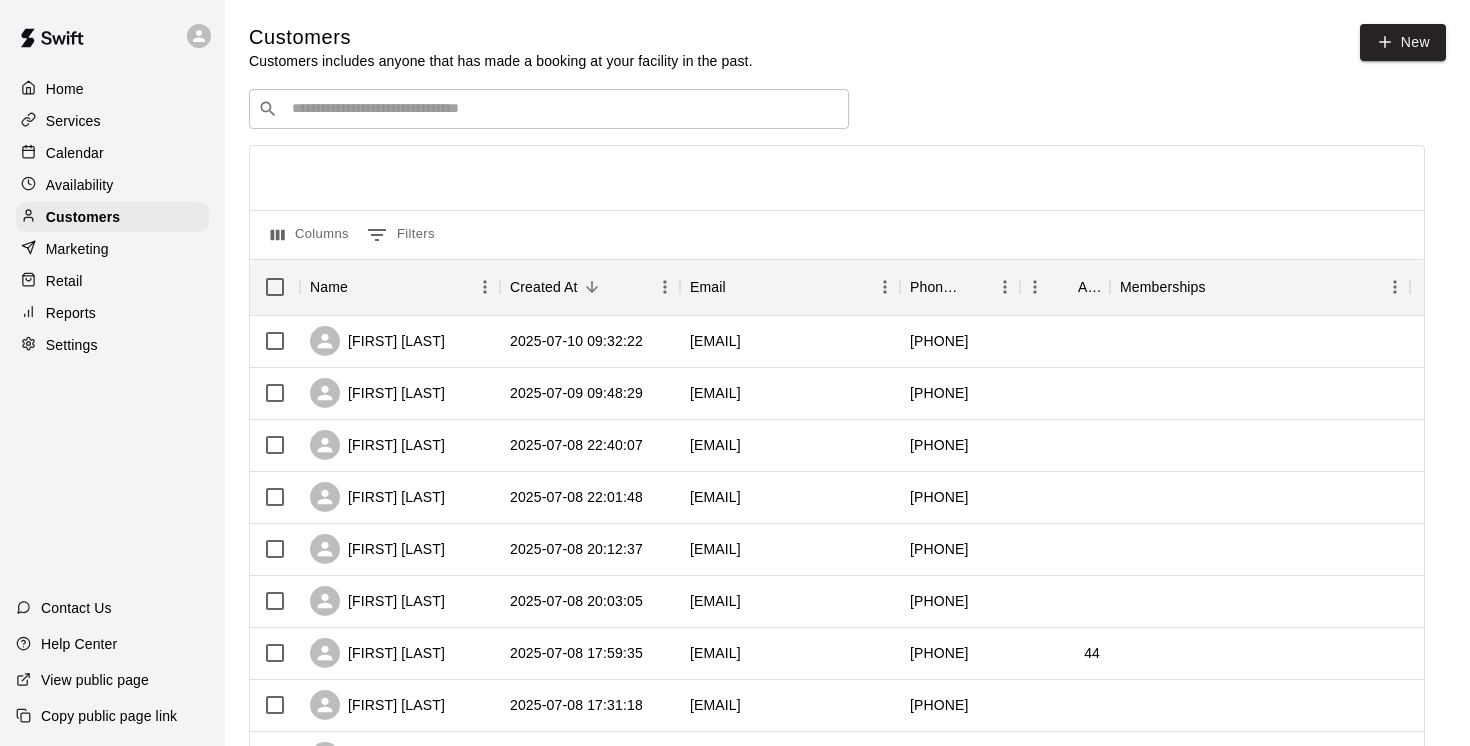 click at bounding box center [563, 109] 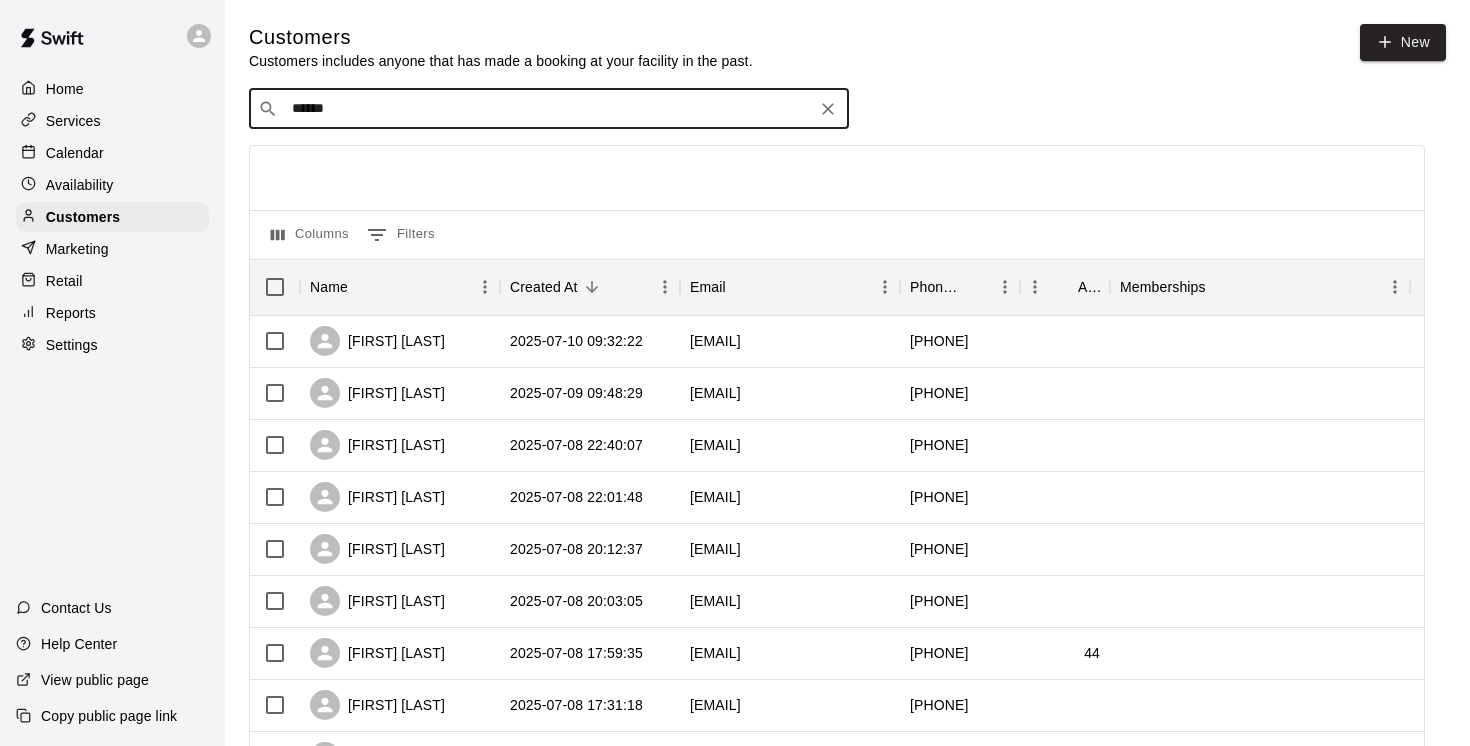 type on "*******" 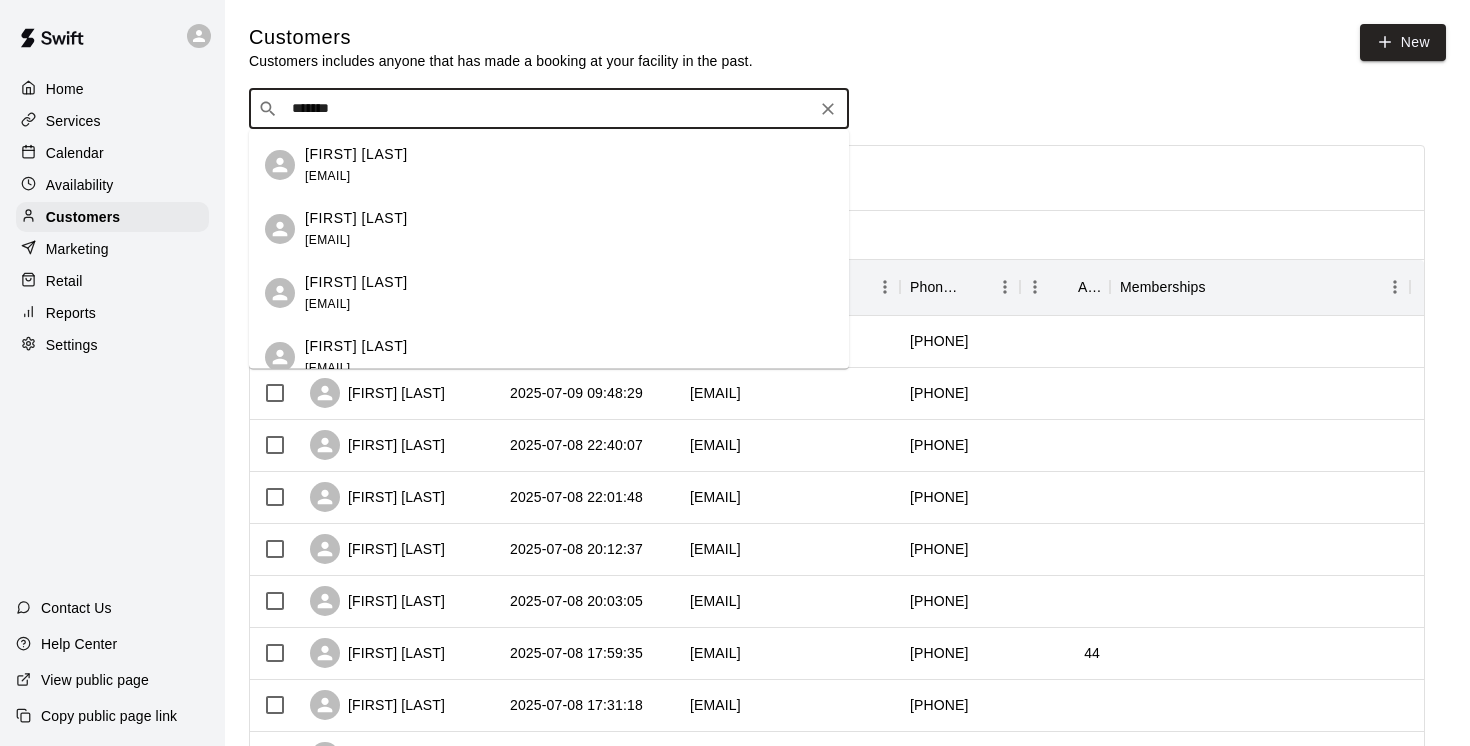 scroll, scrollTop: 118, scrollLeft: 0, axis: vertical 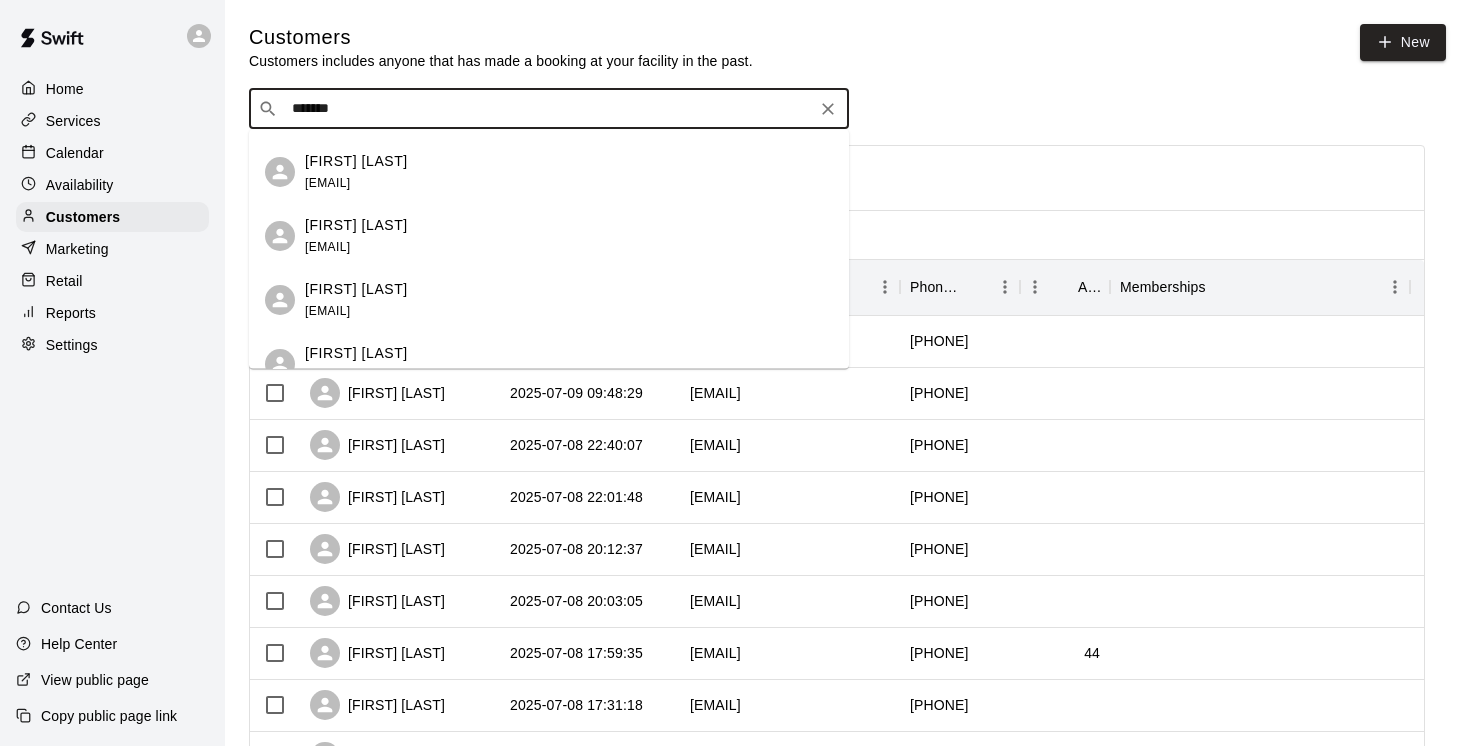 click on "[EMAIL]" at bounding box center (327, 310) 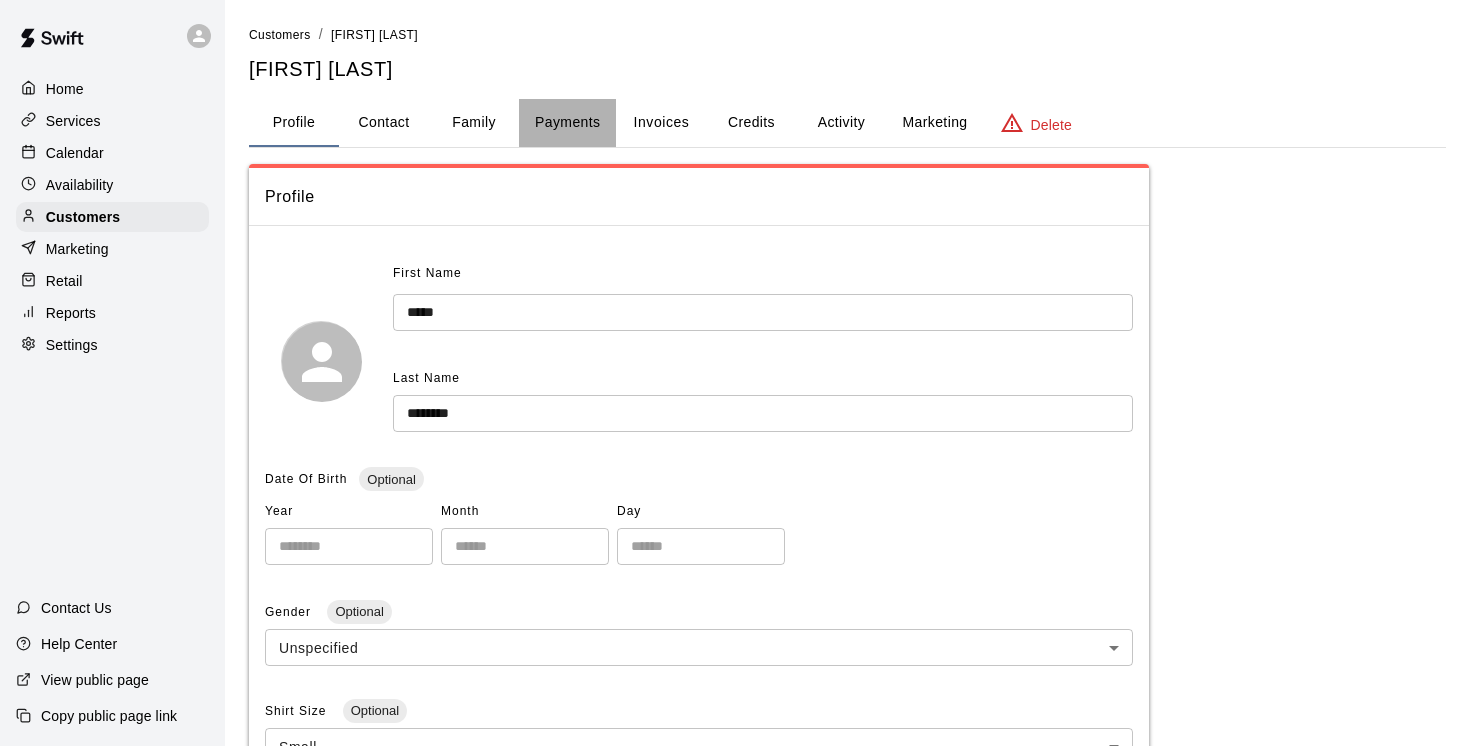 click on "Payments" at bounding box center (567, 123) 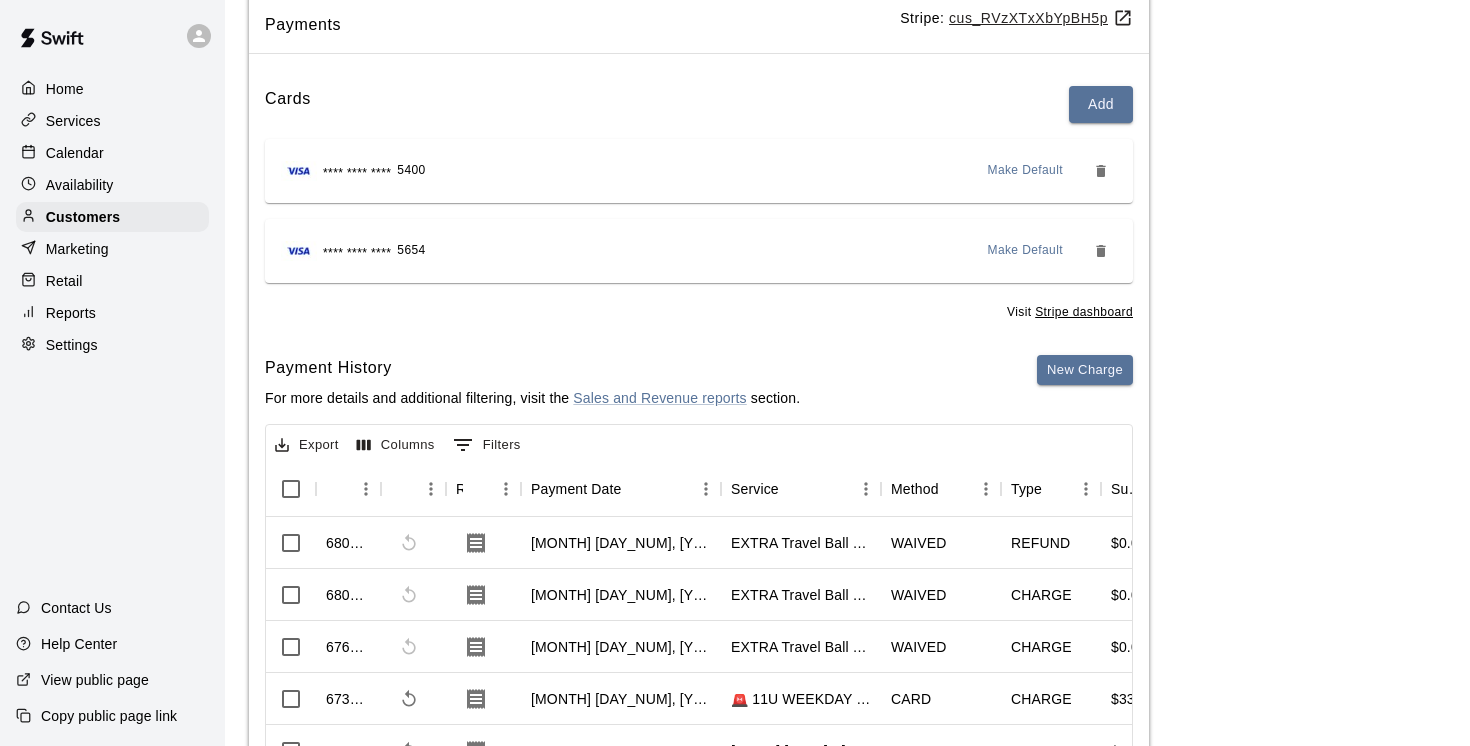 scroll, scrollTop: 311, scrollLeft: 0, axis: vertical 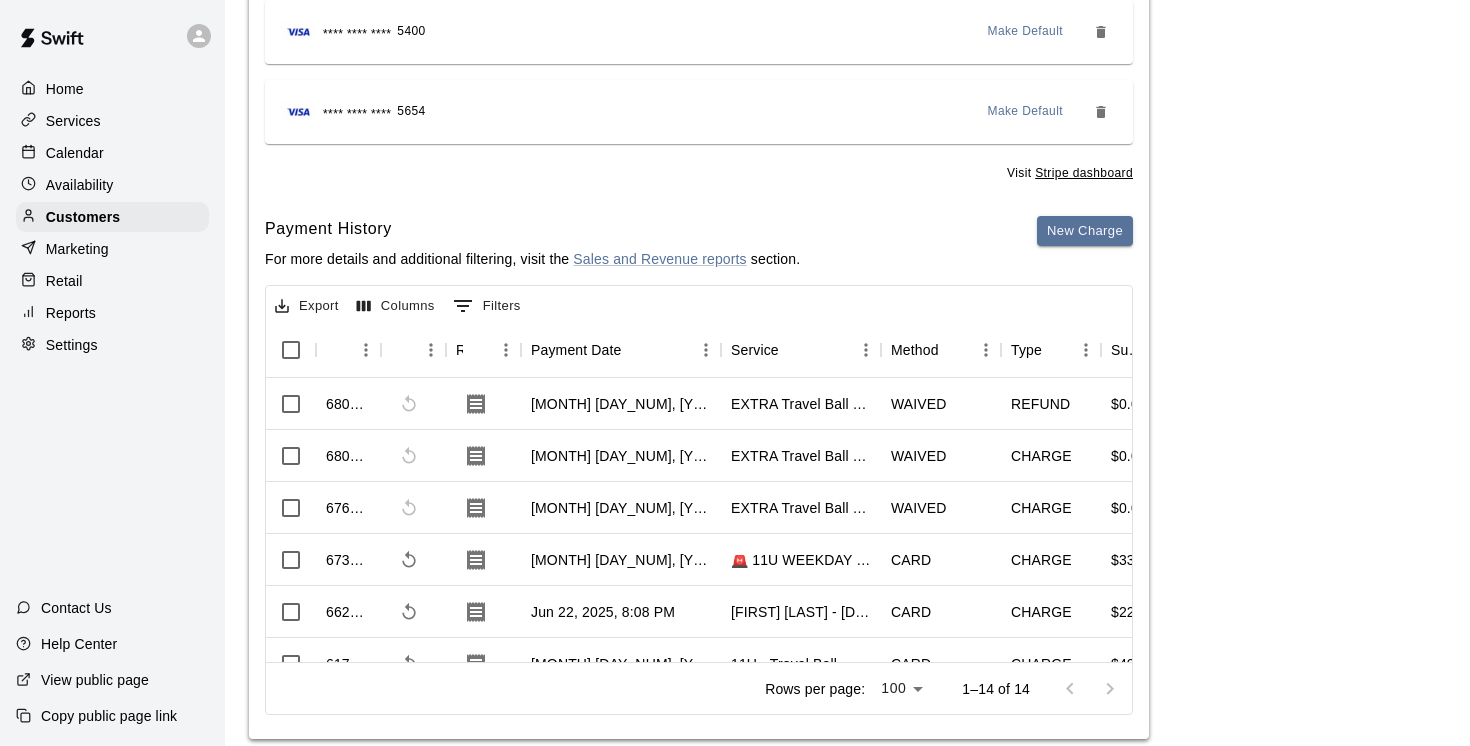 click on "Home" at bounding box center [65, 89] 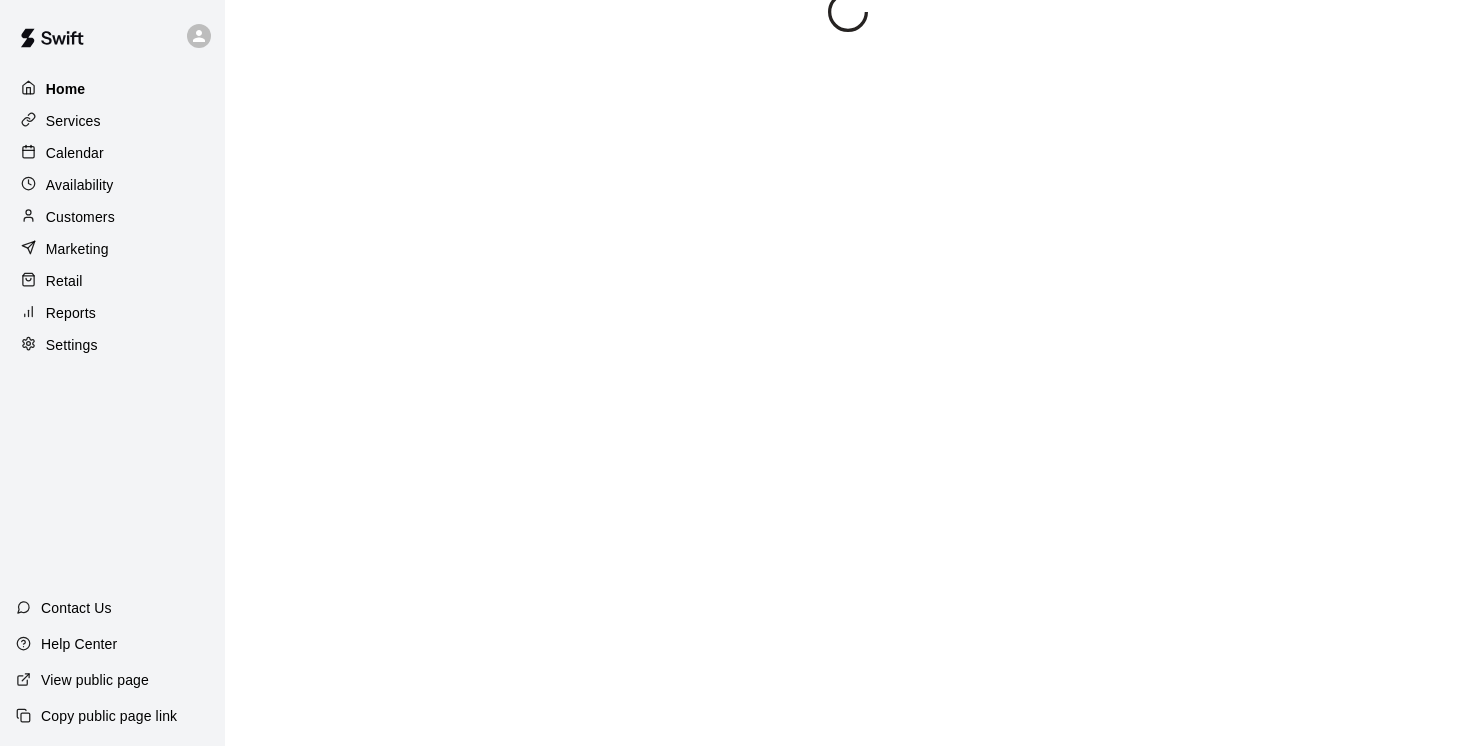 scroll, scrollTop: 0, scrollLeft: 0, axis: both 